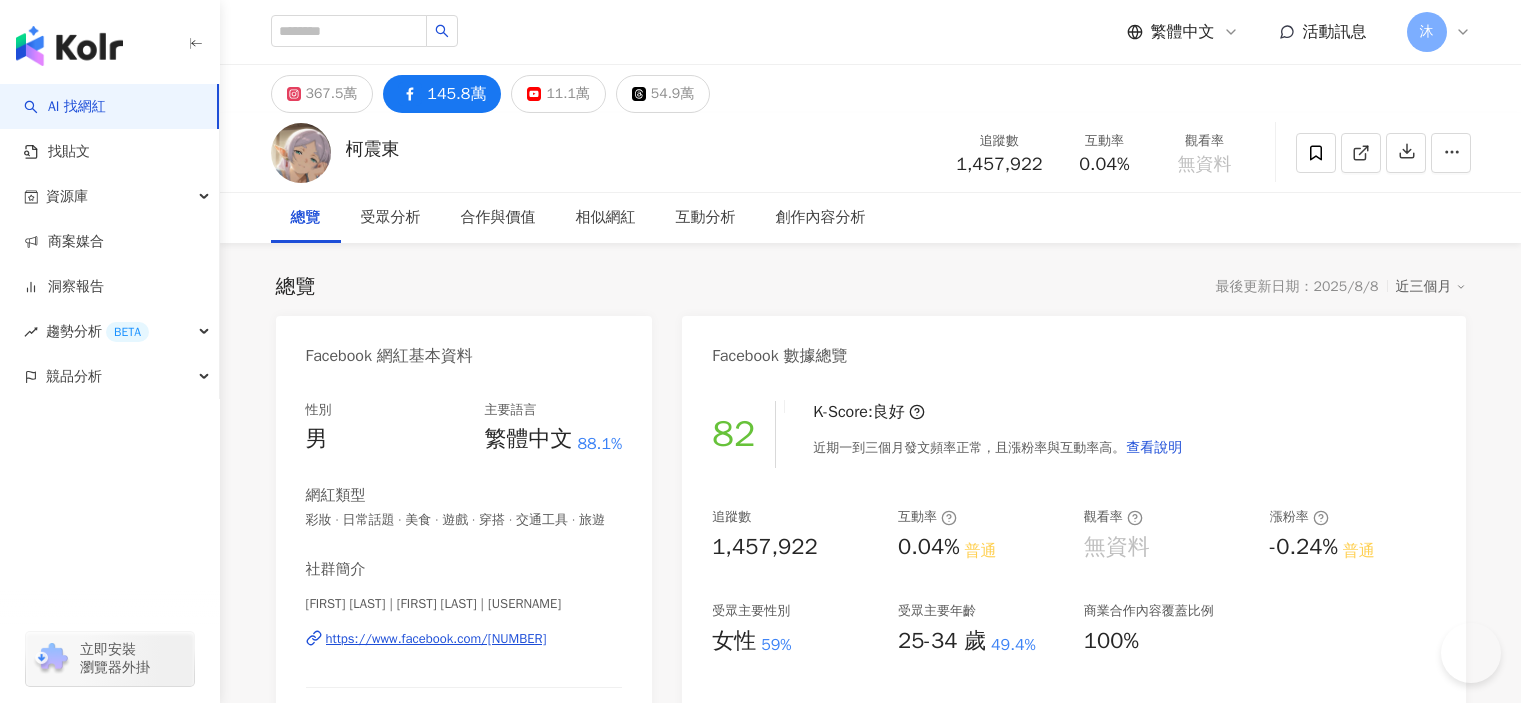scroll, scrollTop: 0, scrollLeft: 0, axis: both 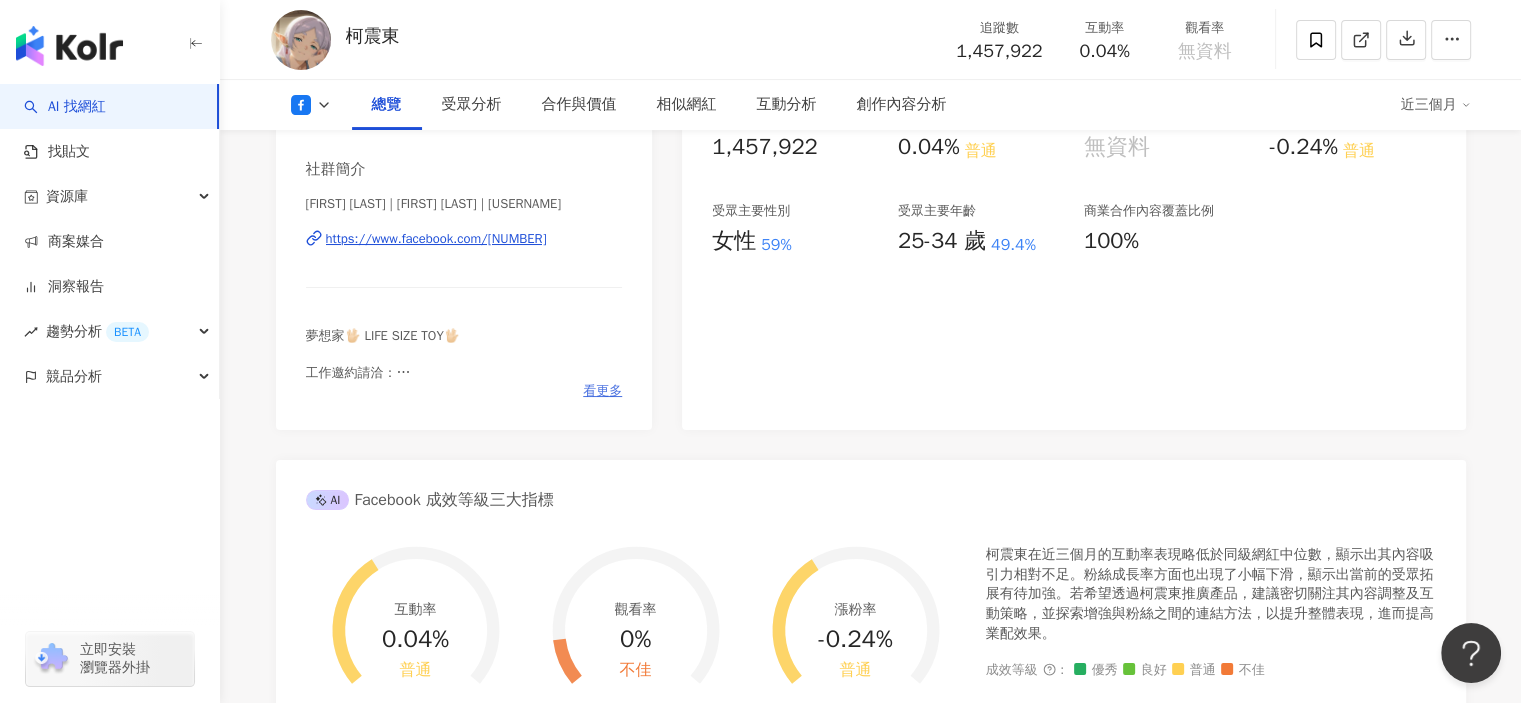 click on "看更多" at bounding box center (602, 391) 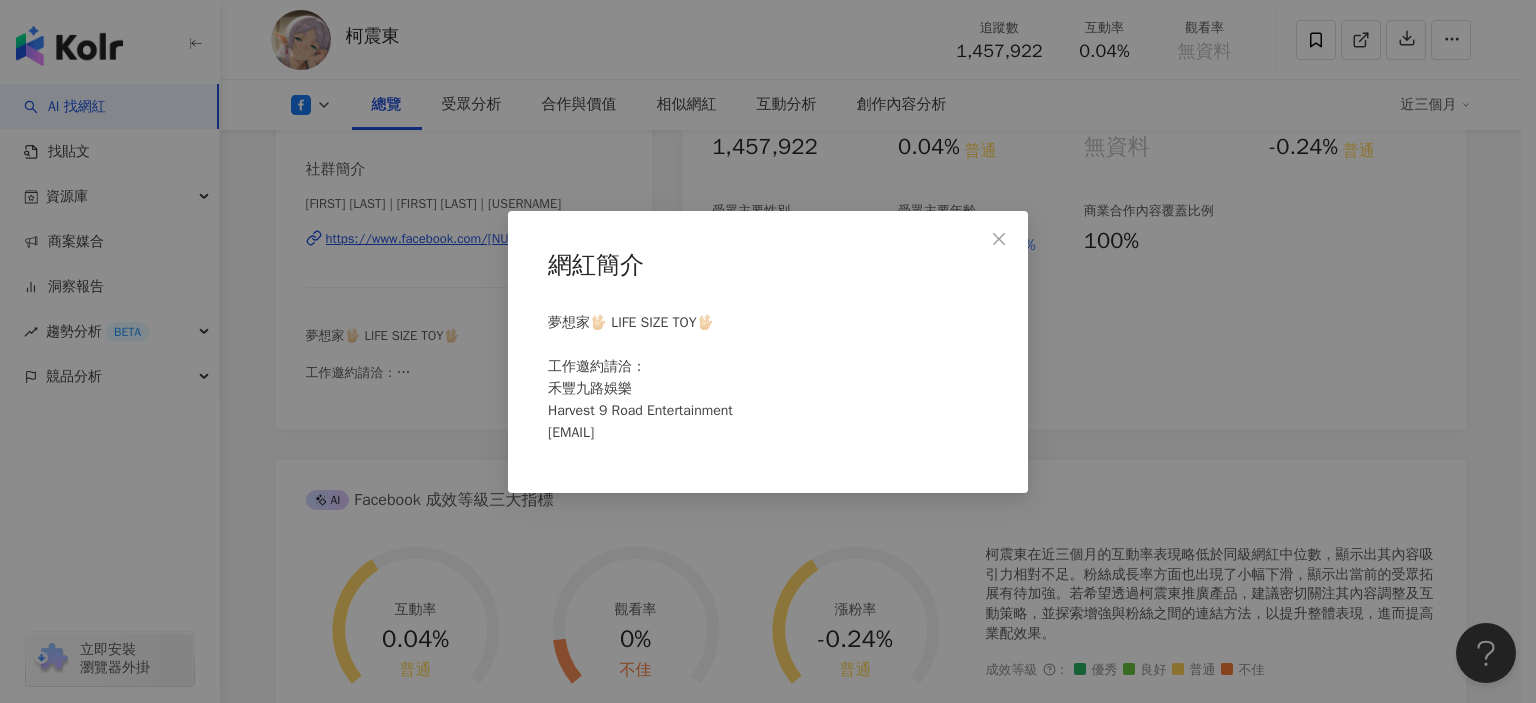 click on "夢想家🖖🏻 LIFE SIZE TOY🖖🏻
工作邀約請洽：
禾豐九路娛樂
Harvest 9 Road Entertainment
harvest9roadent@gmail.com" at bounding box center [640, 377] 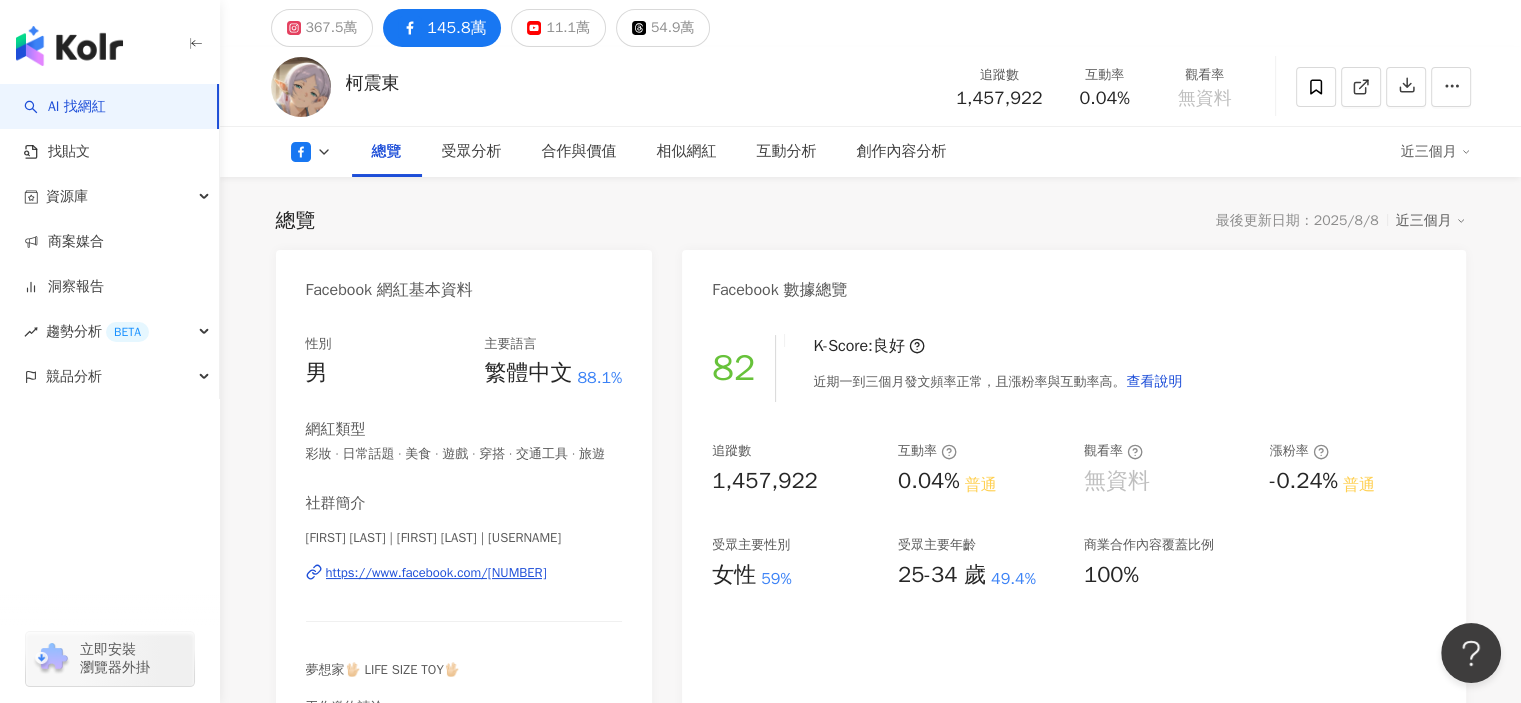 scroll, scrollTop: 0, scrollLeft: 0, axis: both 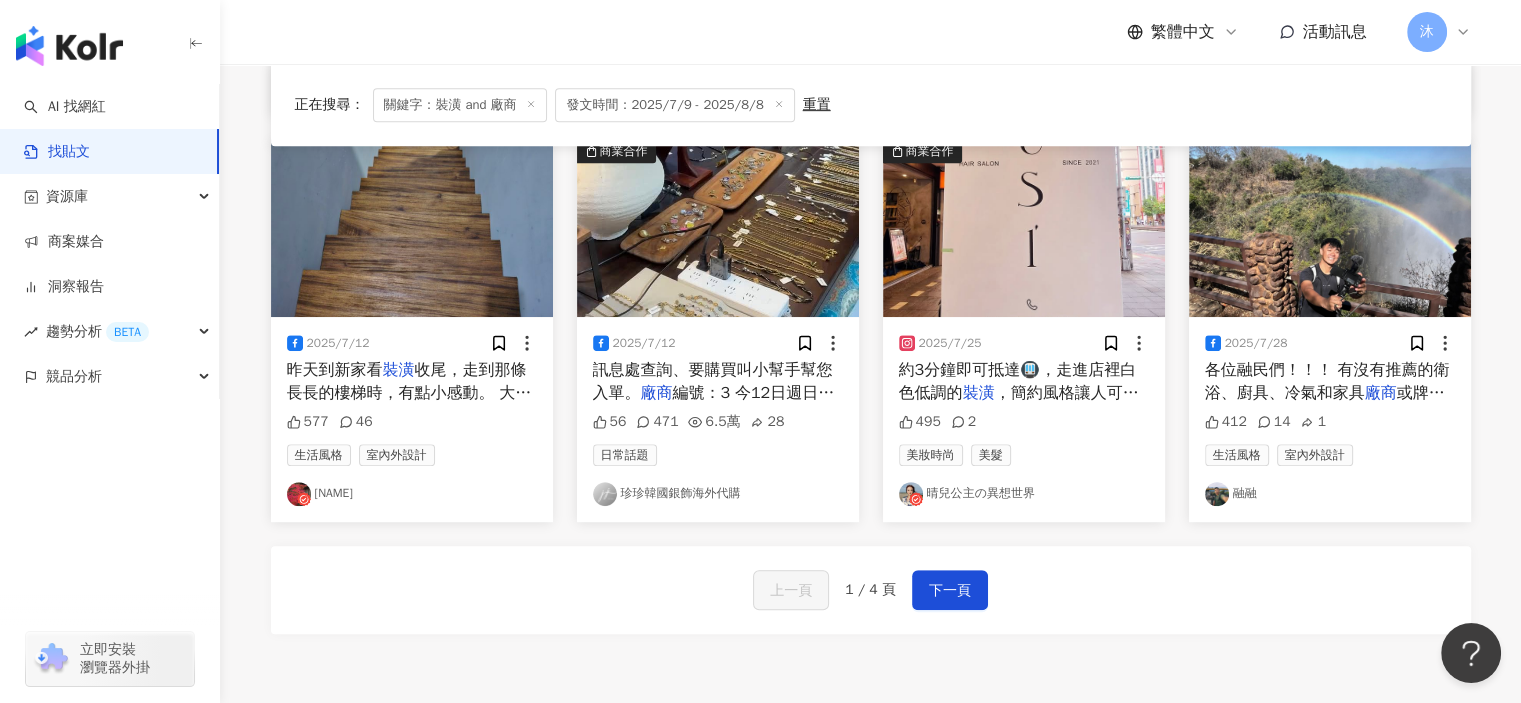 click on "廠商" at bounding box center [1381, 393] 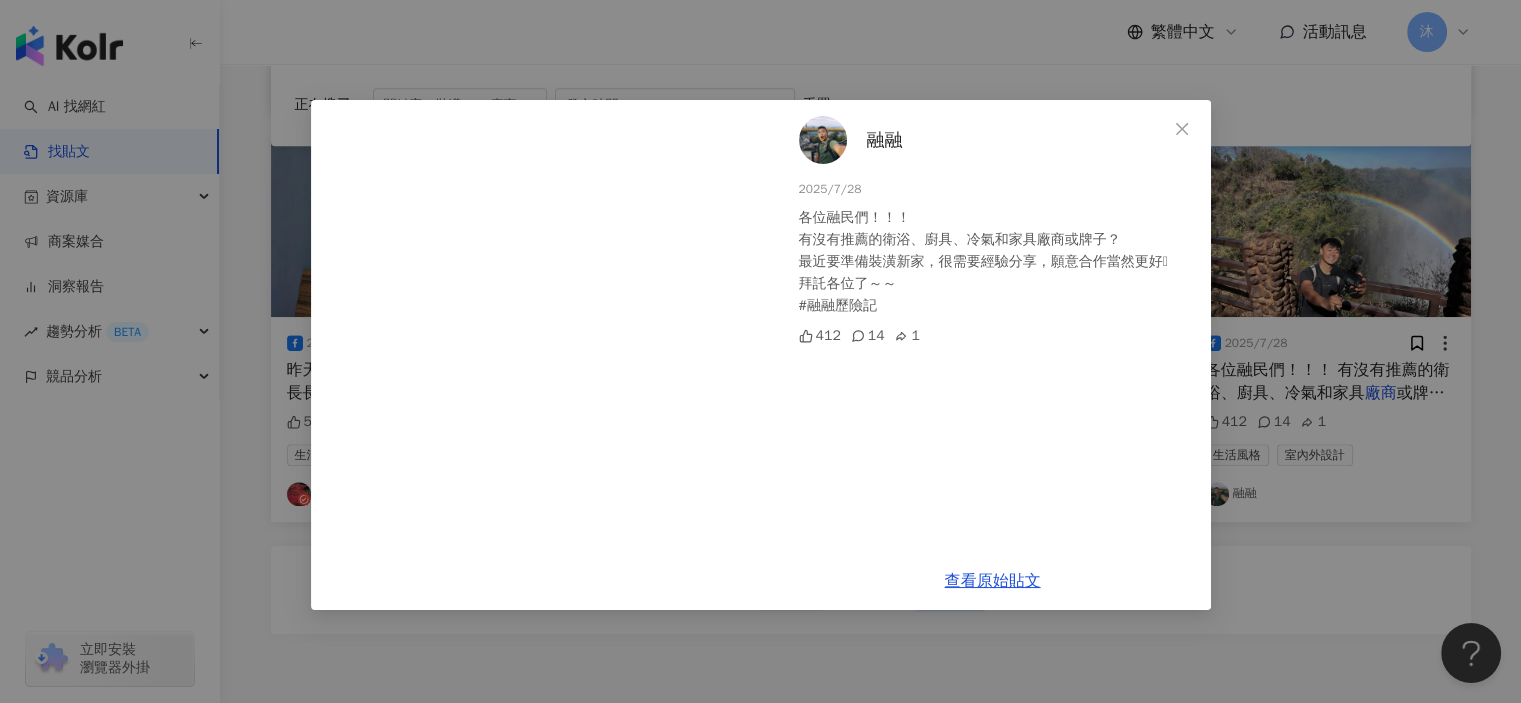 click on "融融" at bounding box center [885, 140] 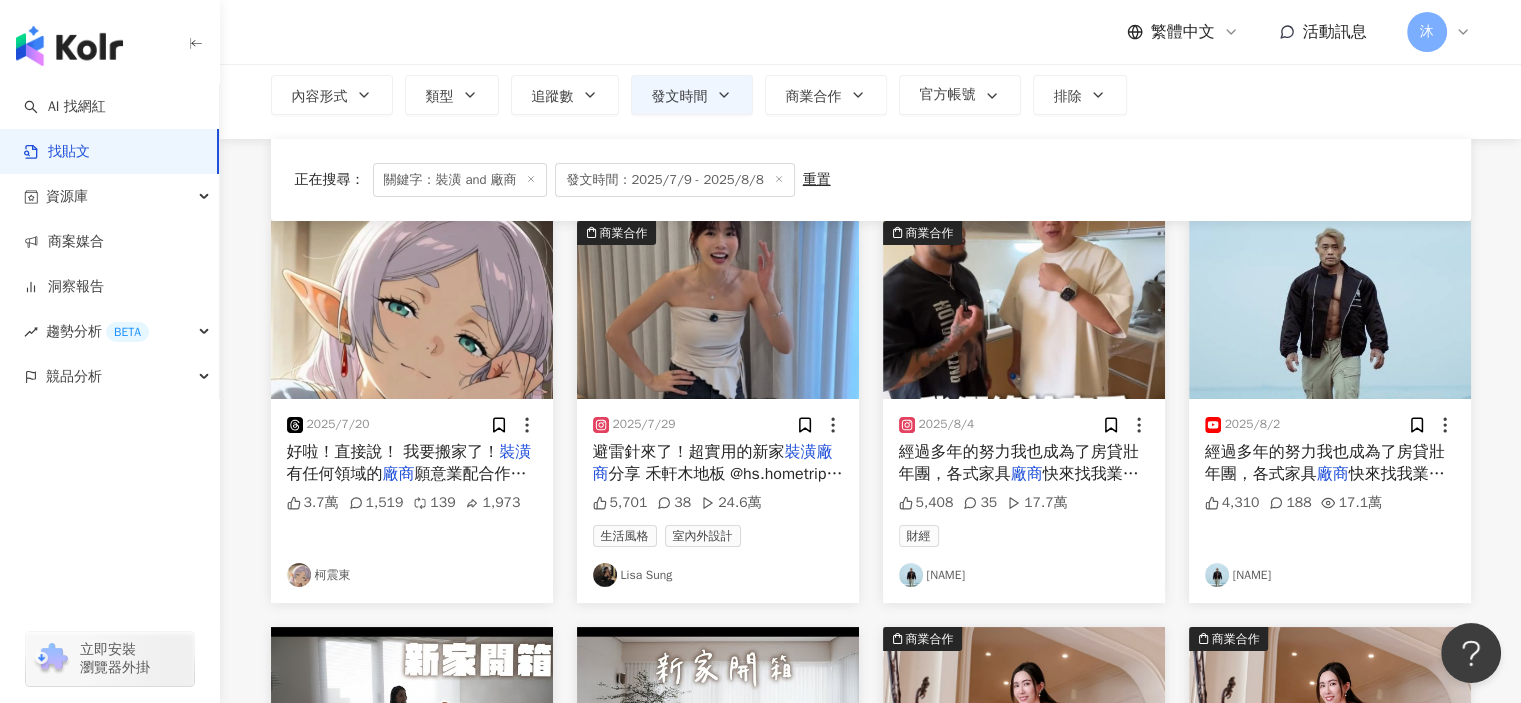scroll, scrollTop: 0, scrollLeft: 0, axis: both 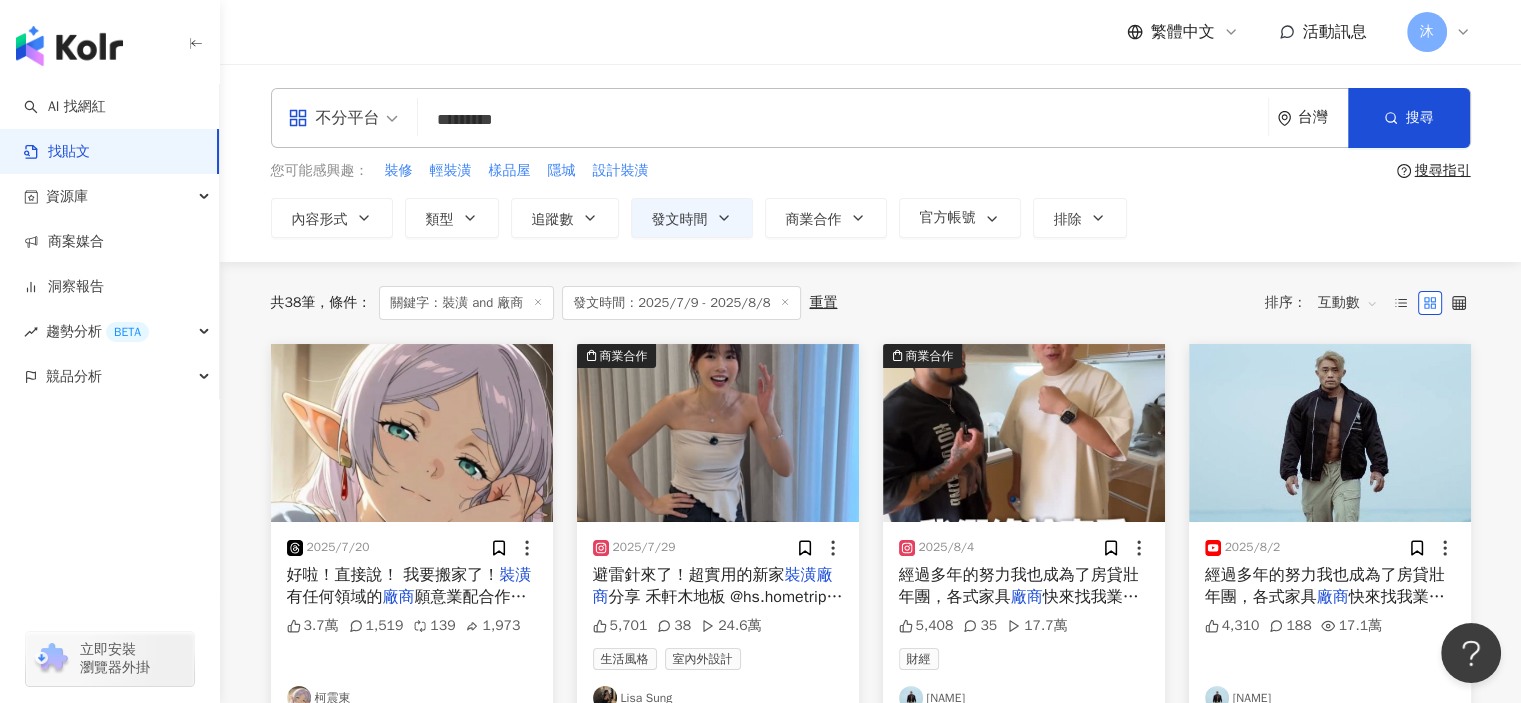 click at bounding box center [412, 433] 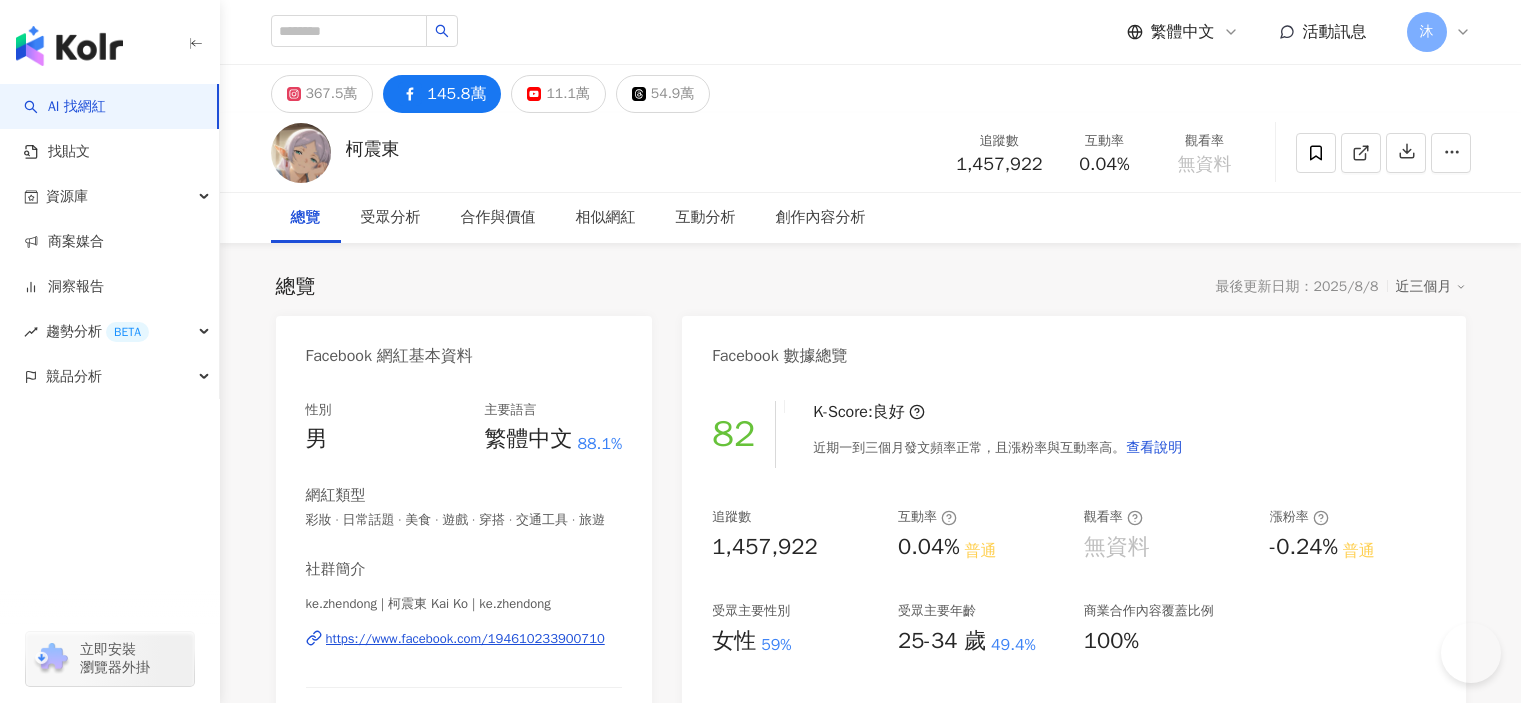 scroll, scrollTop: 0, scrollLeft: 0, axis: both 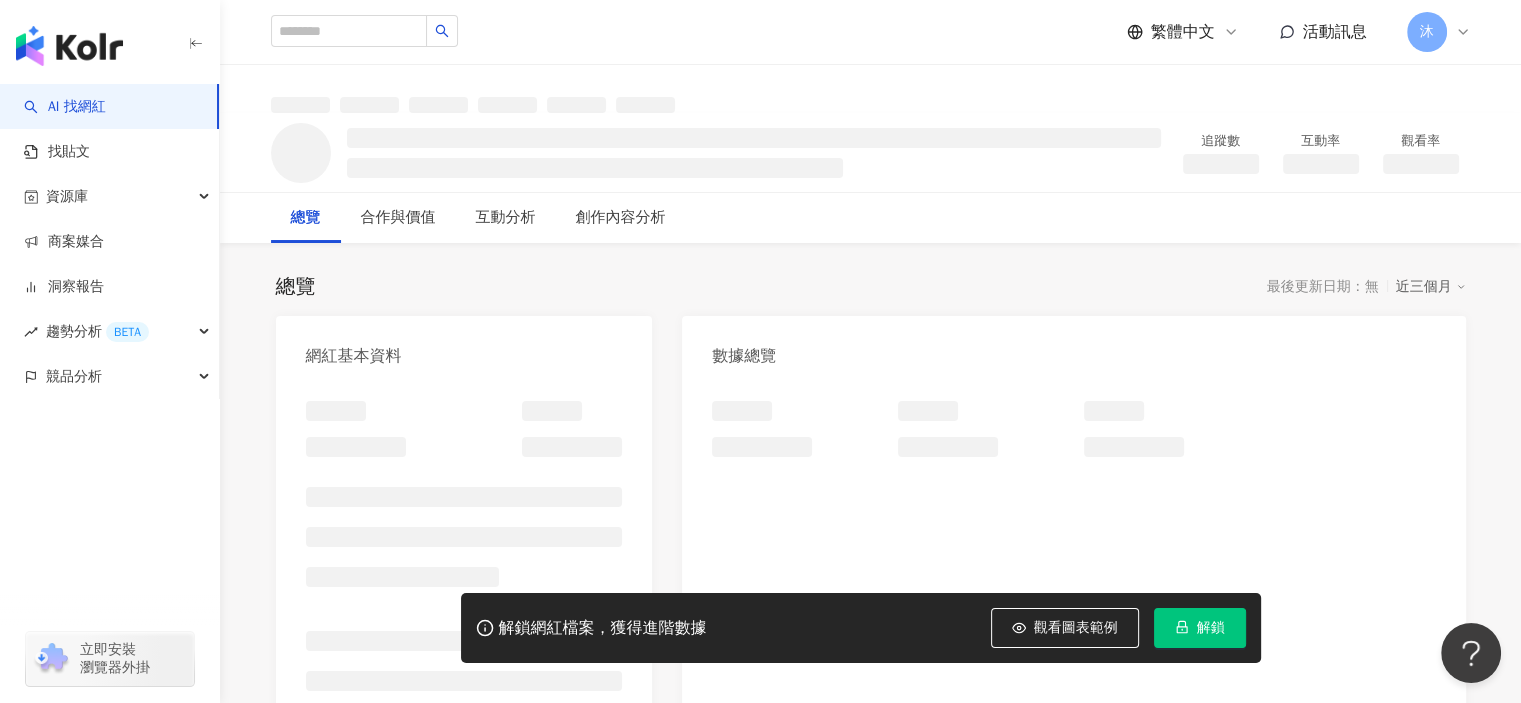 click on "解鎖" at bounding box center (1200, 628) 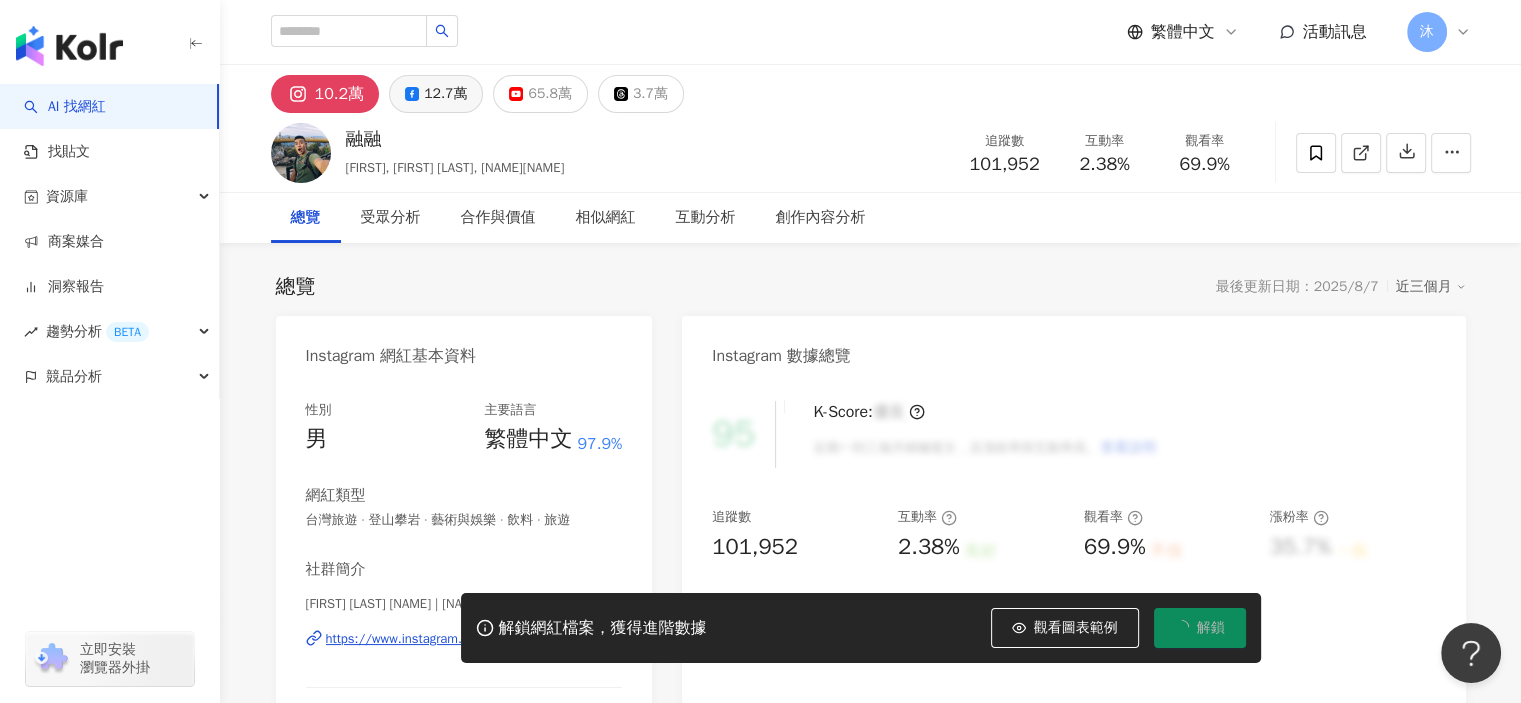 click on "12.7萬" at bounding box center [445, 94] 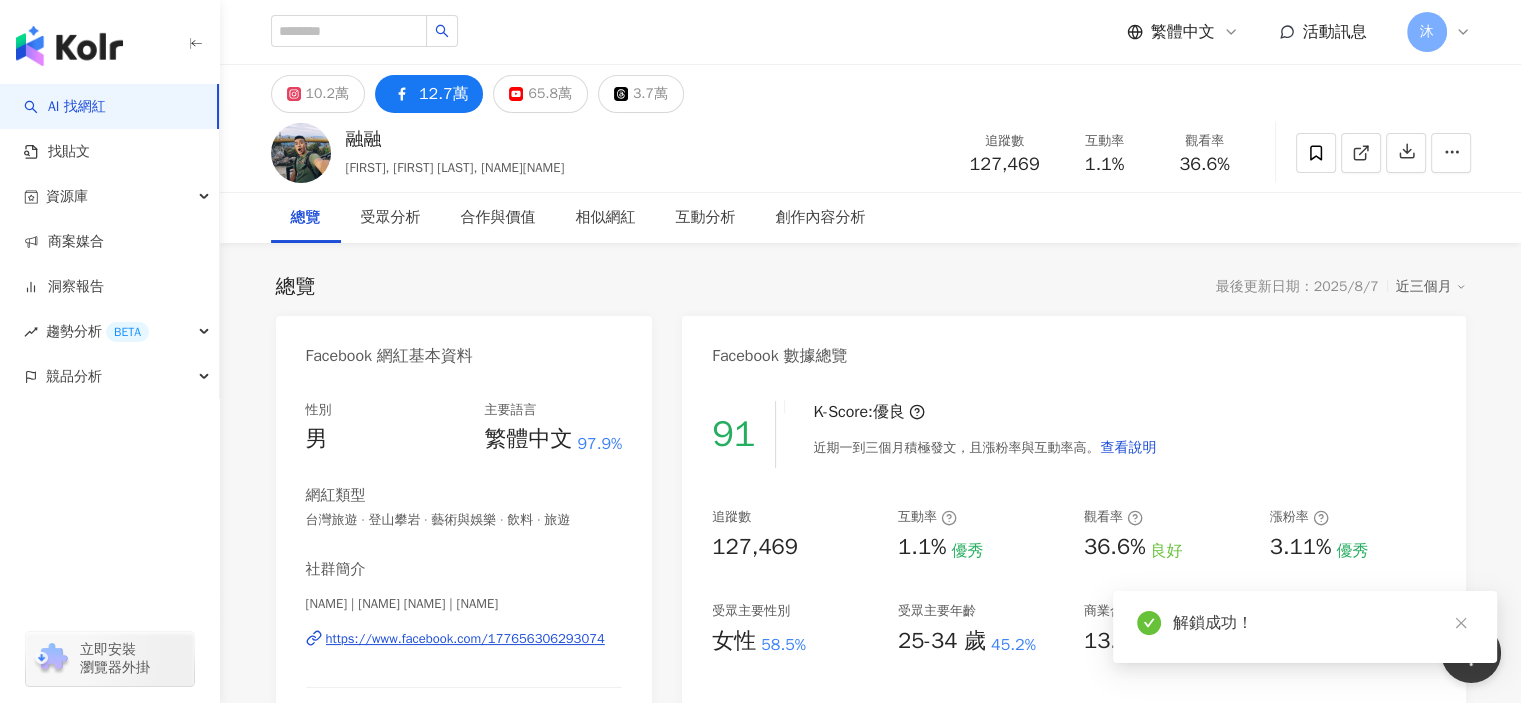 click on "https://www.facebook.com/177656306293074" at bounding box center [465, 639] 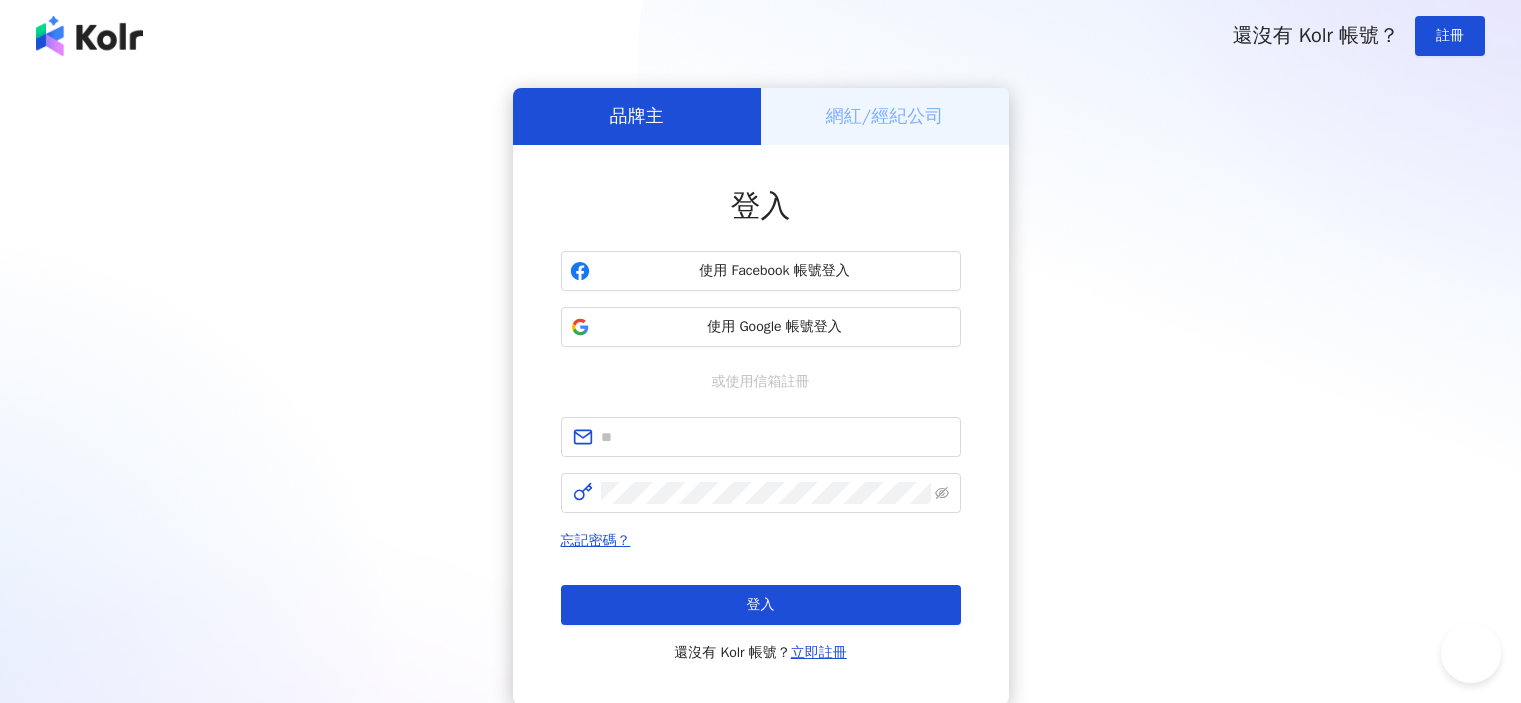 scroll, scrollTop: 0, scrollLeft: 0, axis: both 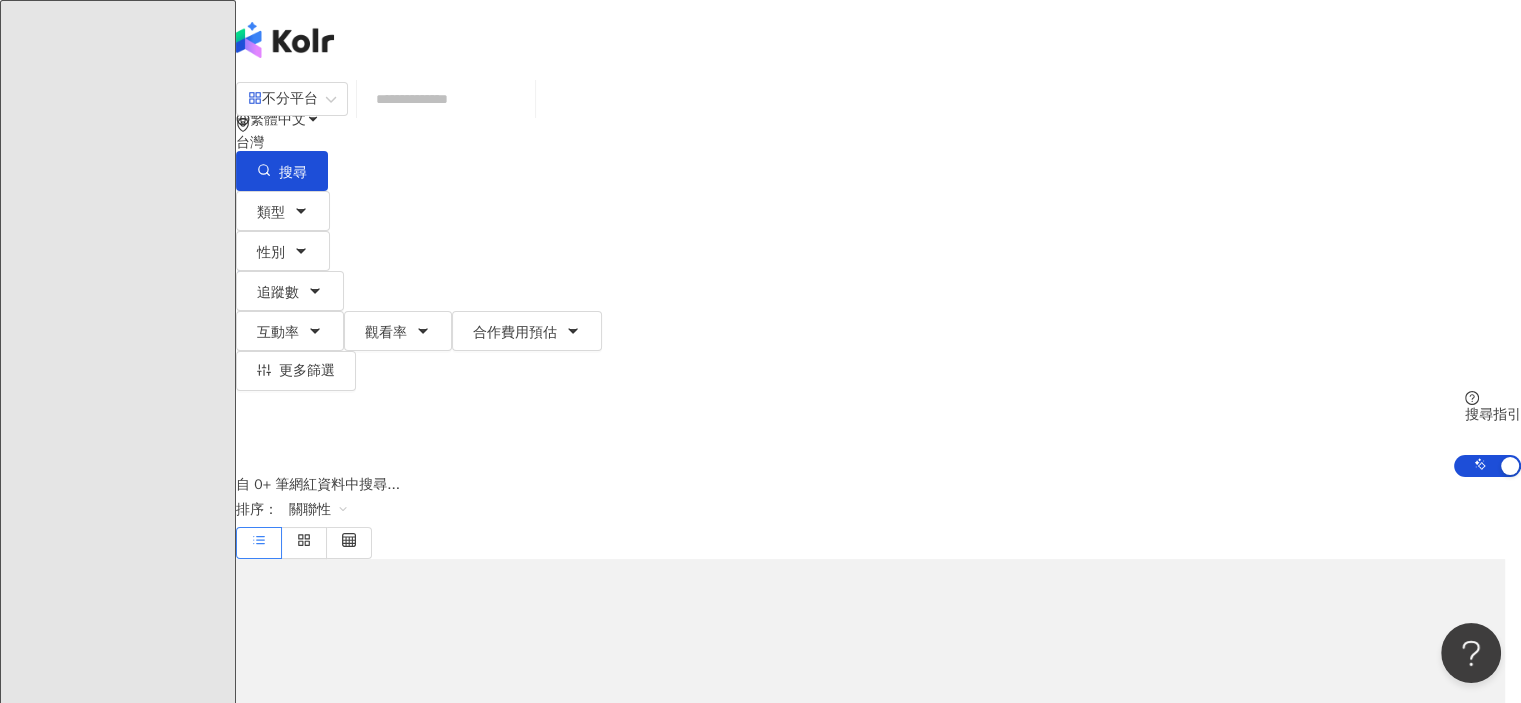 click on "商案媒合" at bounding box center [122, 1369] 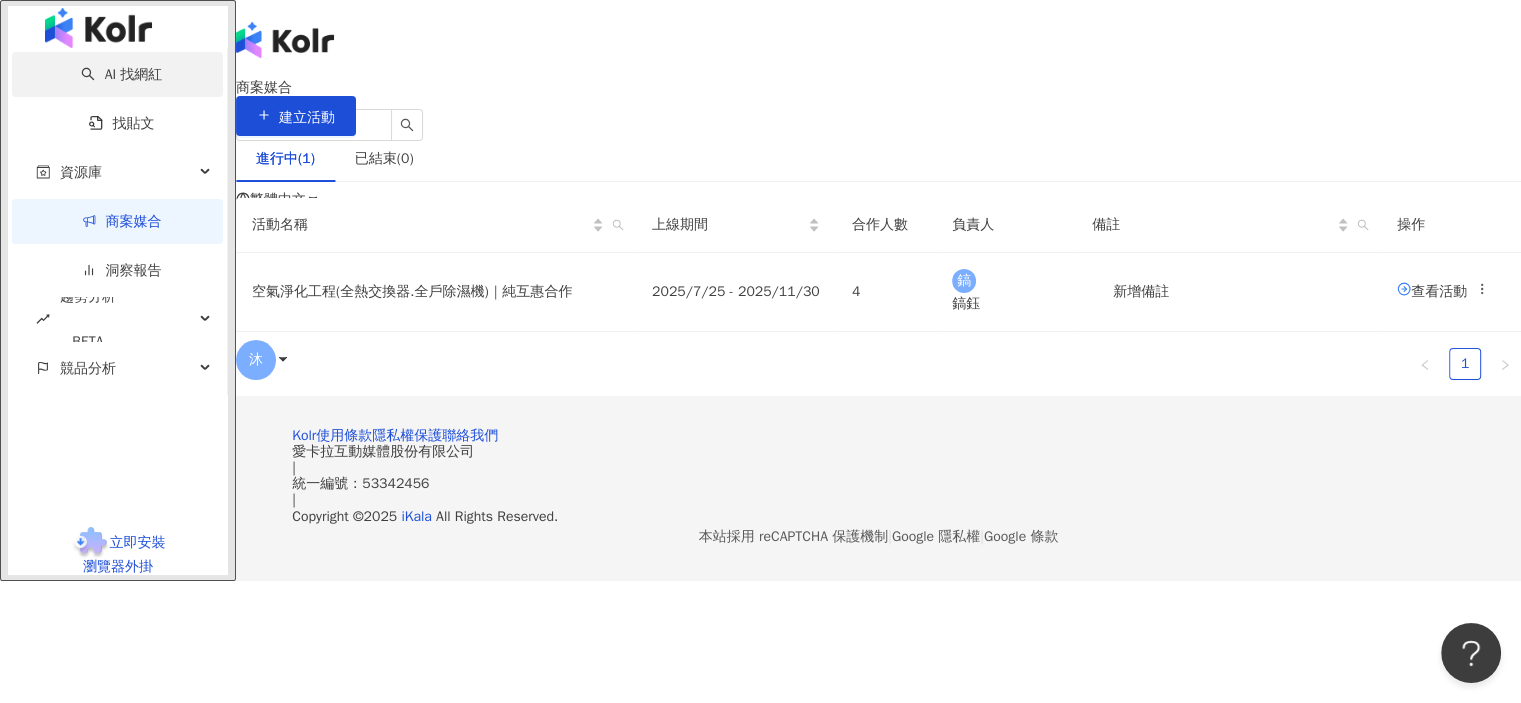 click on "AI 找網紅" at bounding box center (122, 74) 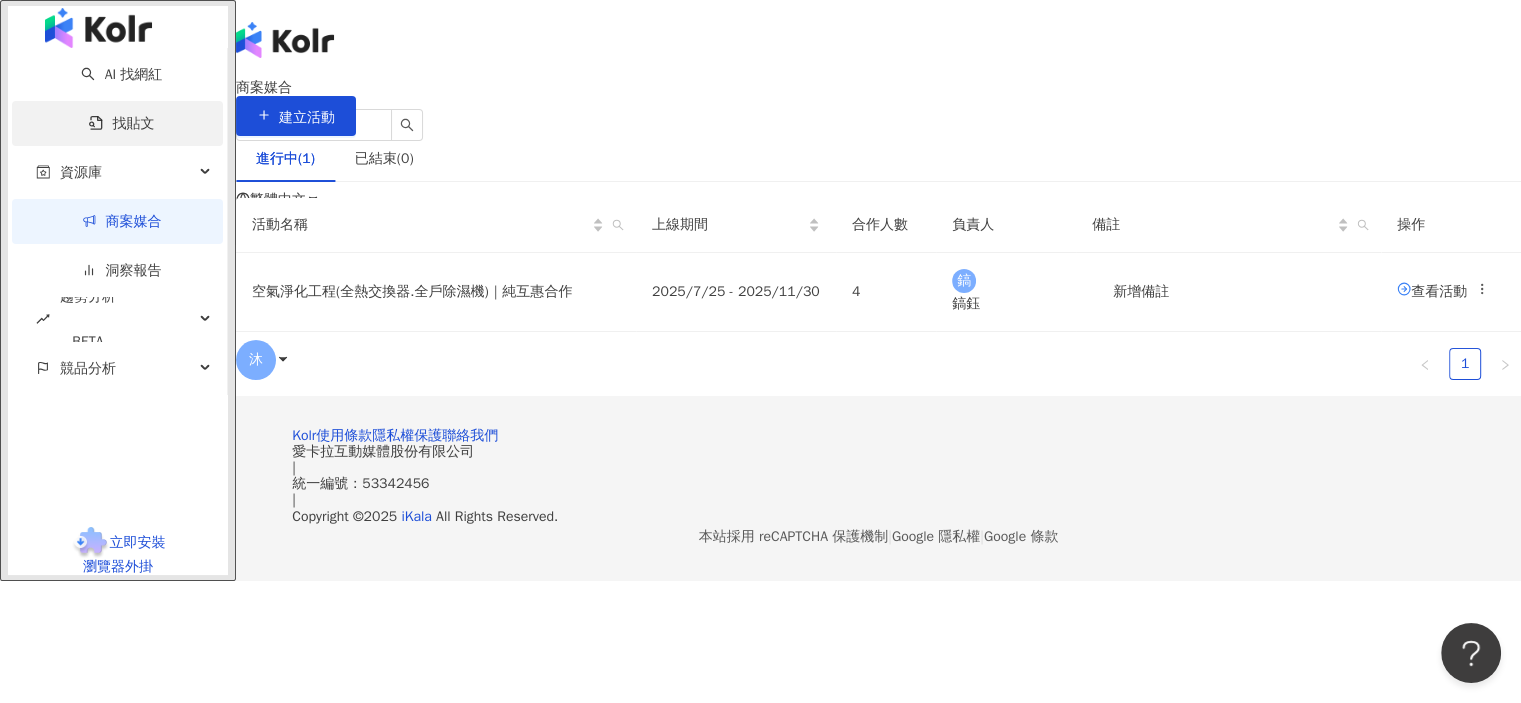 click on "找貼文" at bounding box center [122, 123] 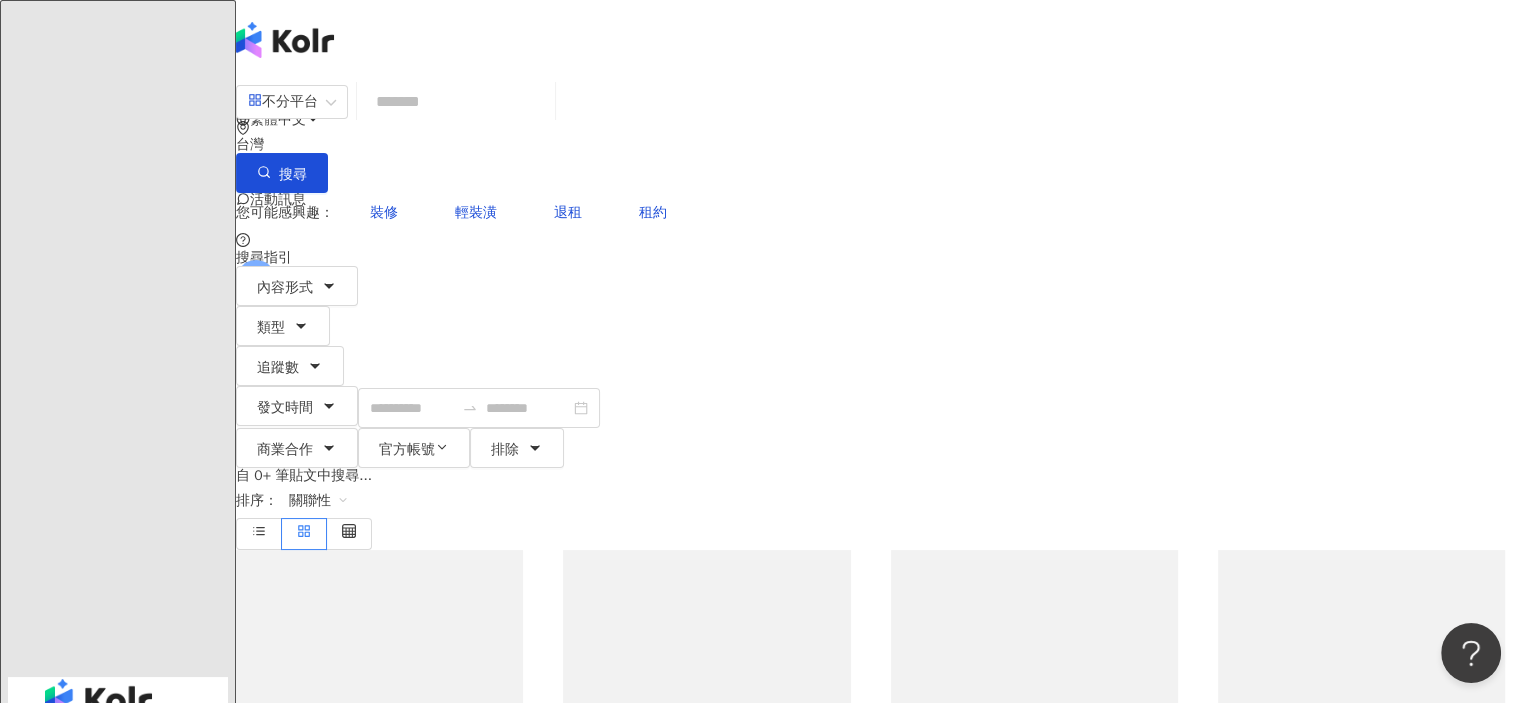 click at bounding box center [456, 101] 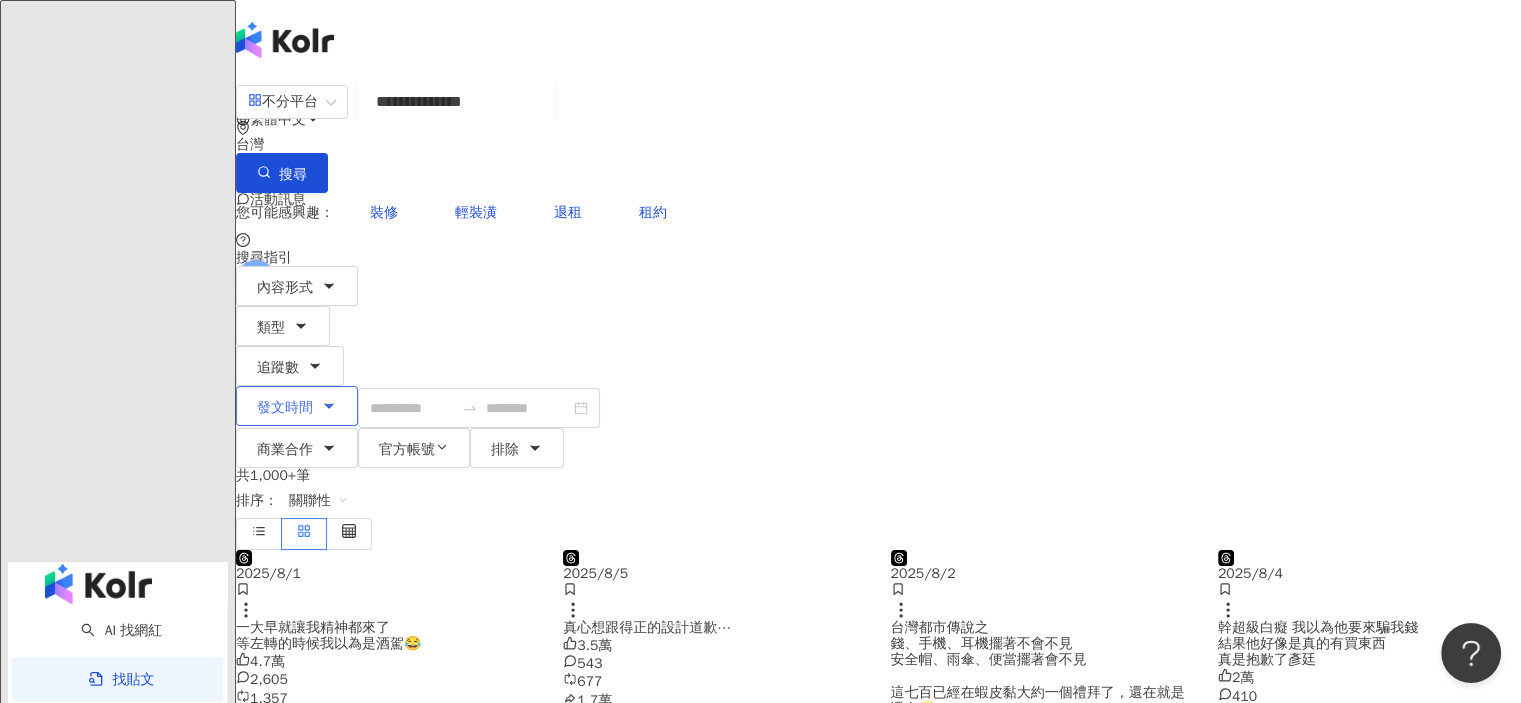 type on "**********" 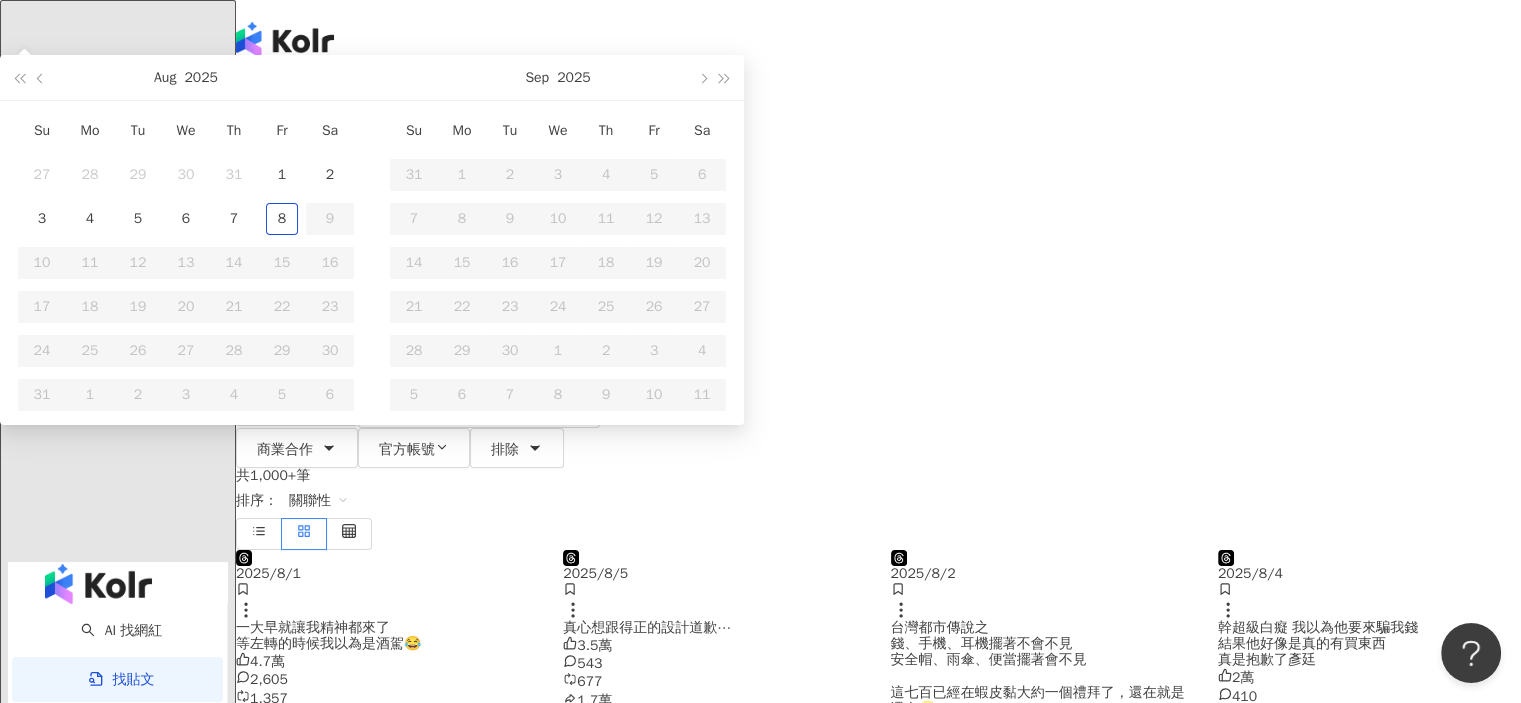 type on "**********" 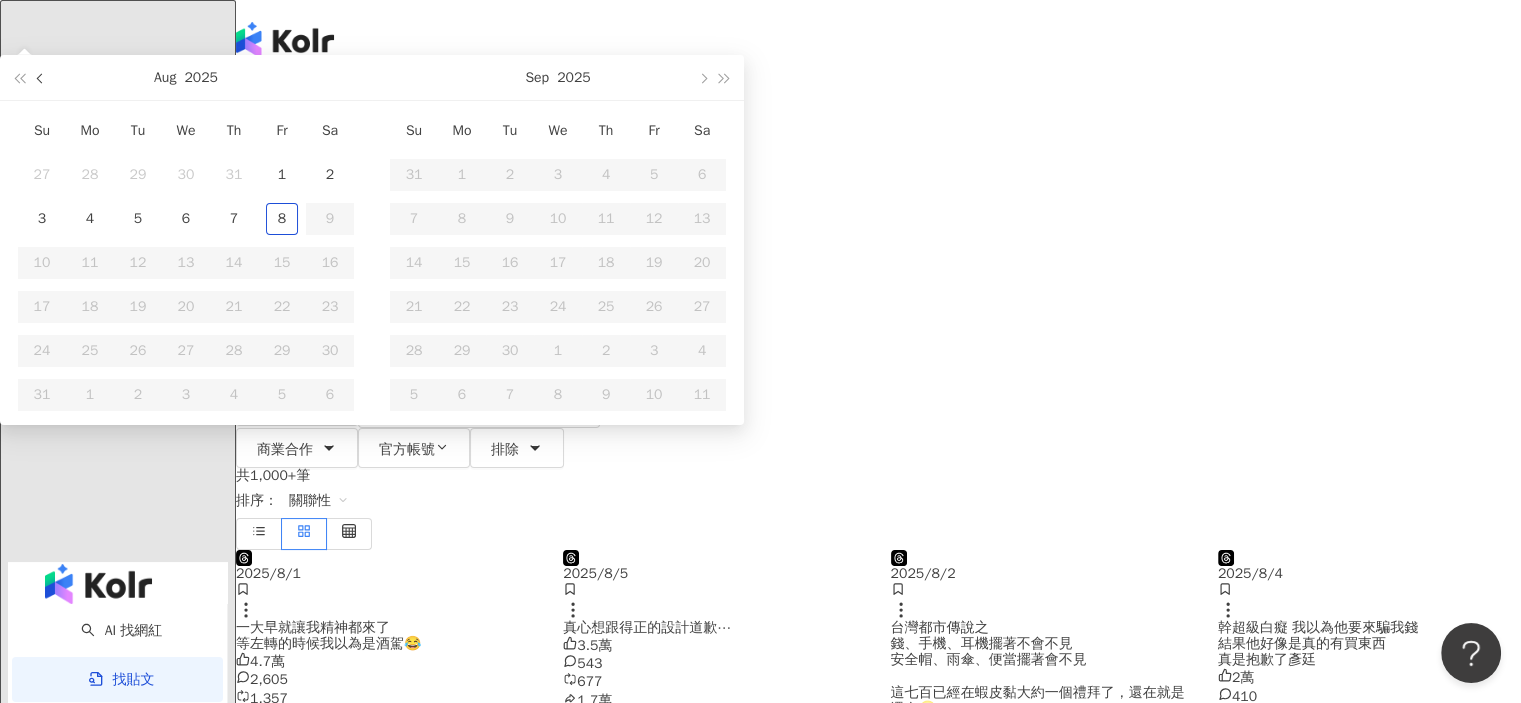 click at bounding box center [41, 77] 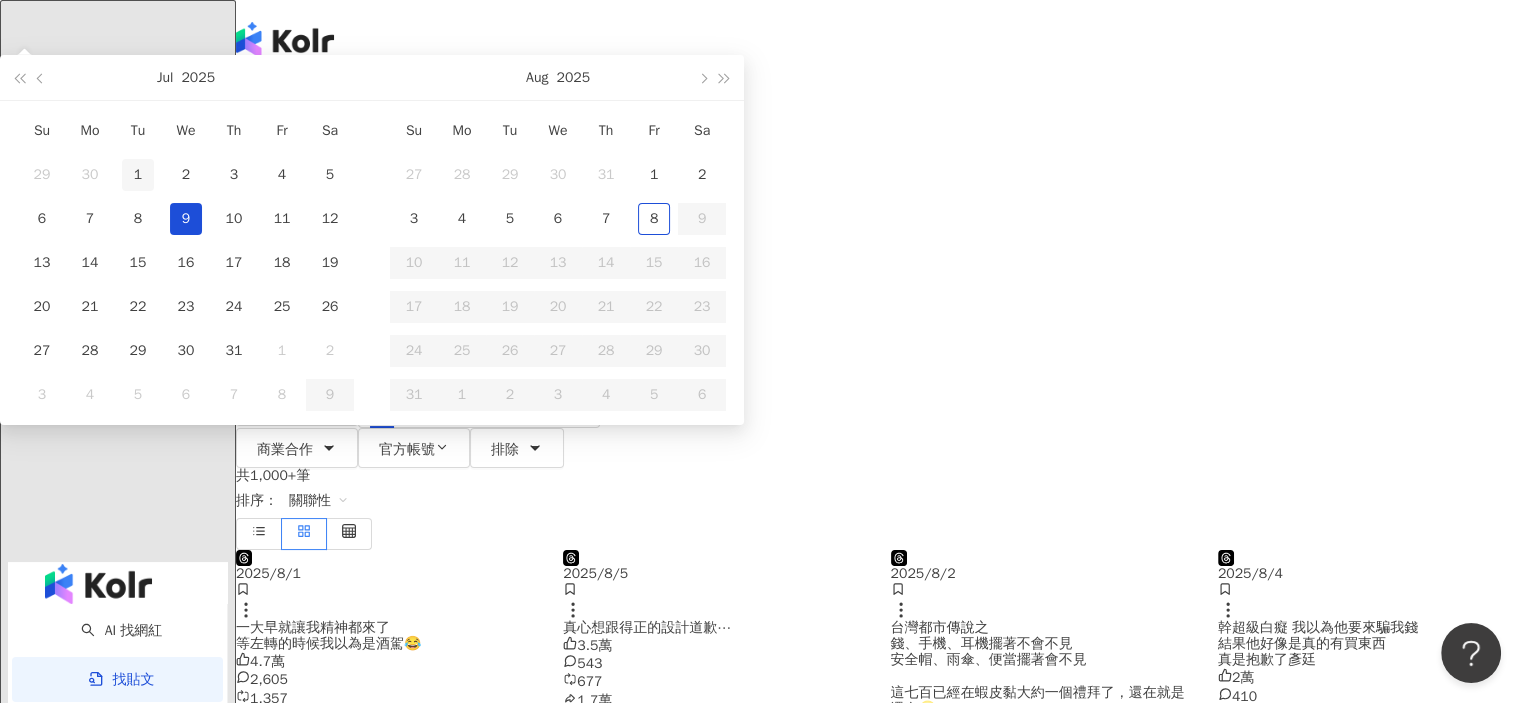 type on "**********" 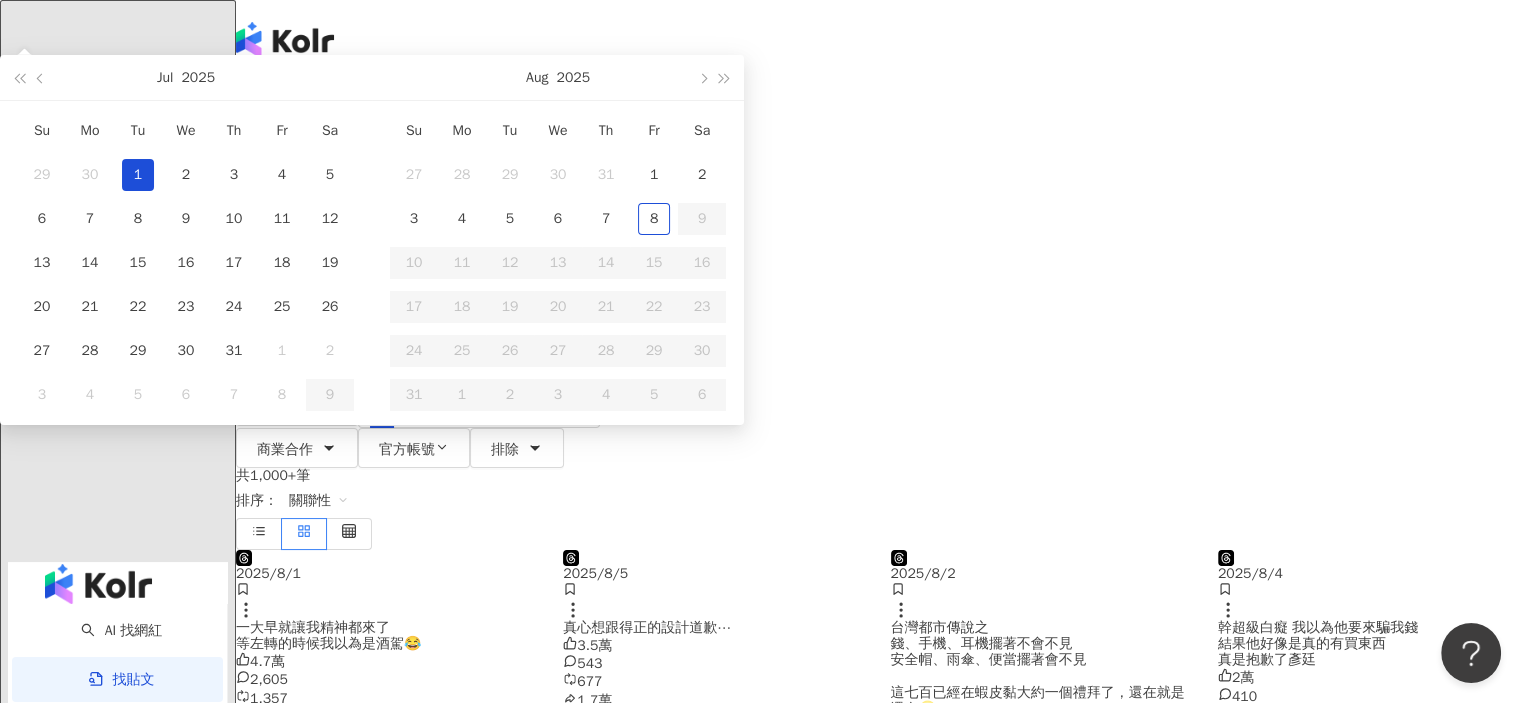 click on "1" at bounding box center (138, 175) 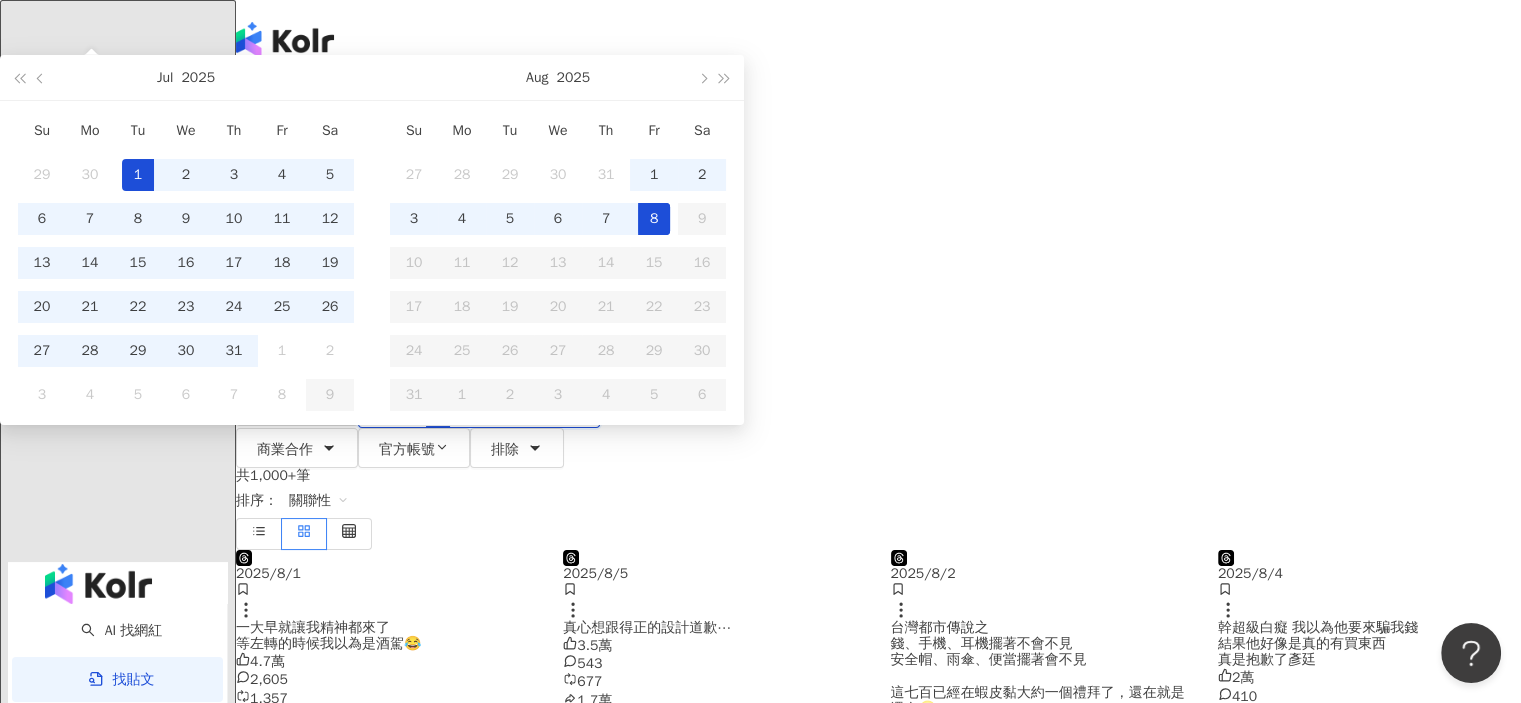 type on "**********" 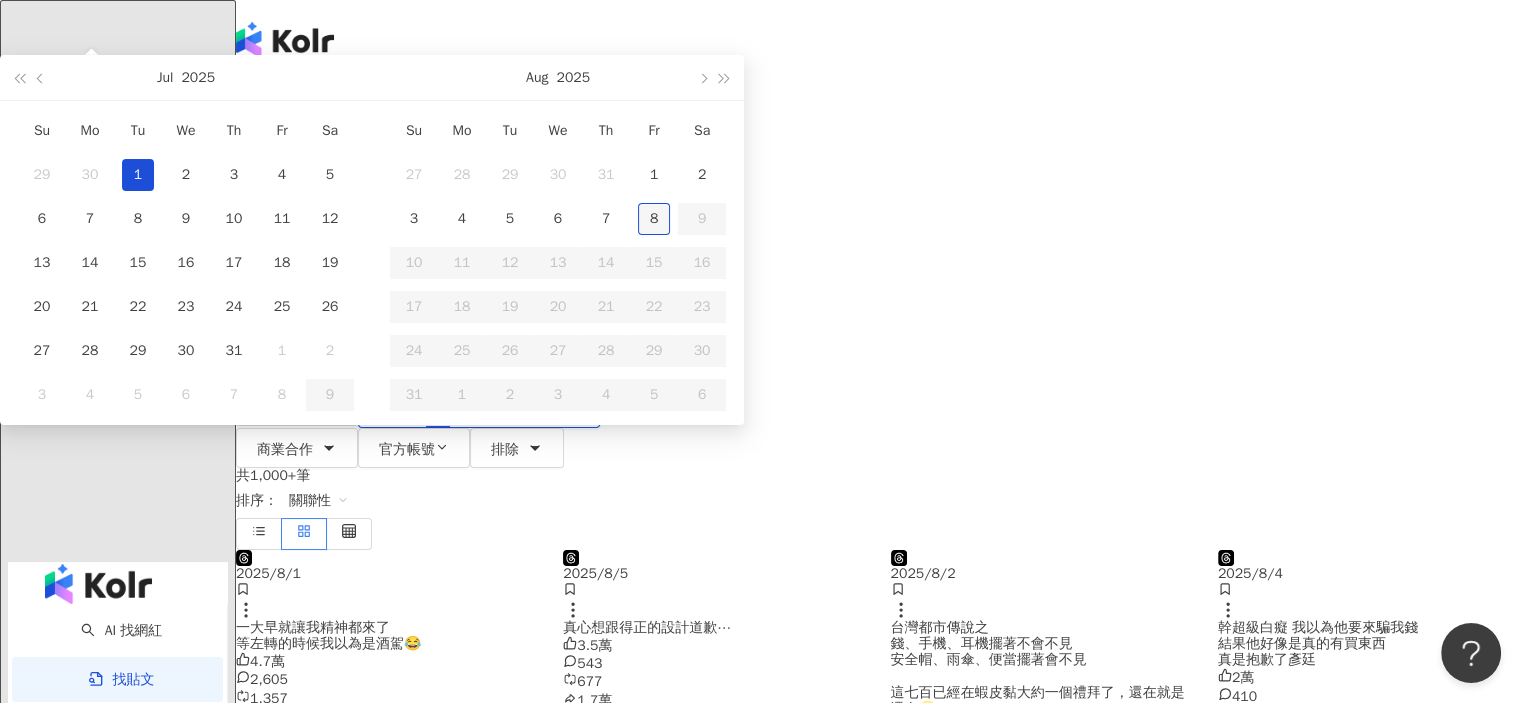 type on "**********" 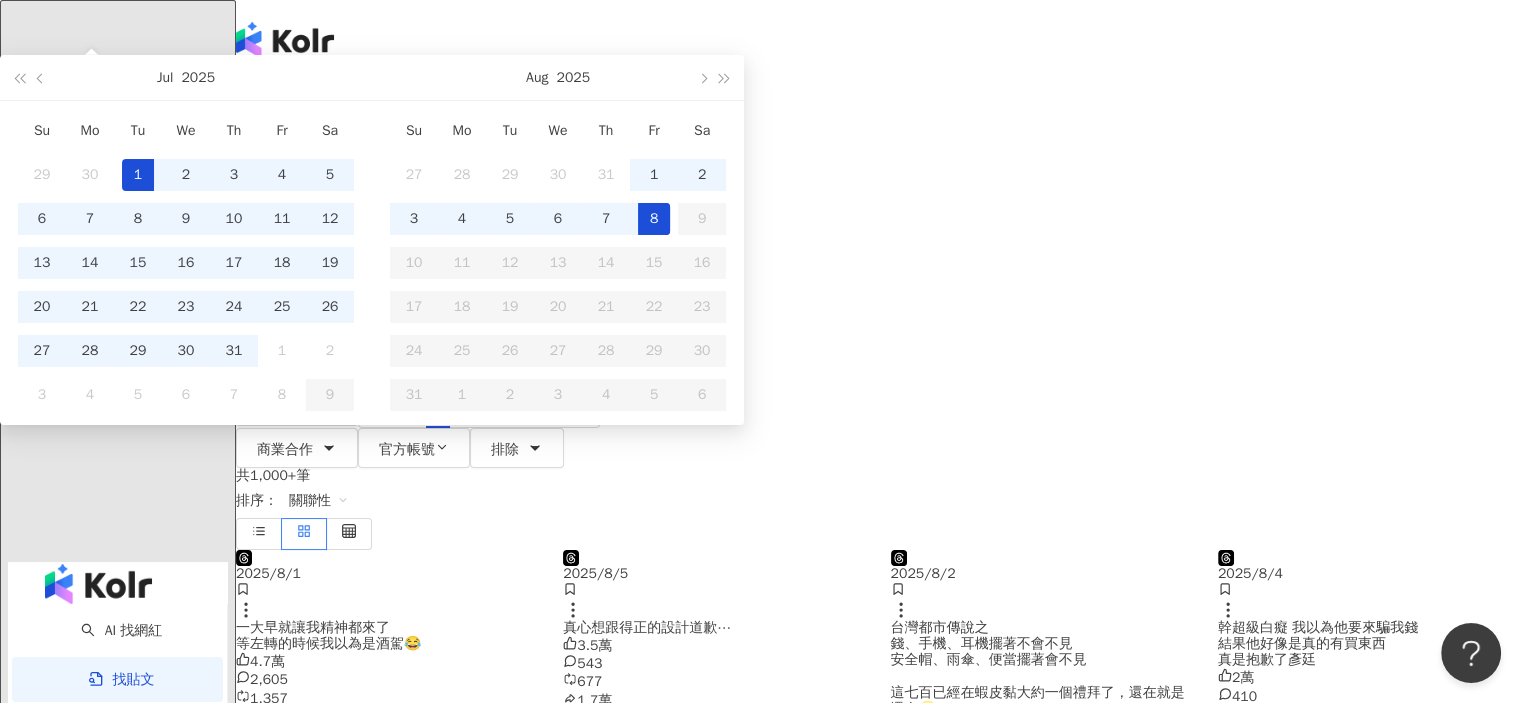 click on "8" at bounding box center (654, 219) 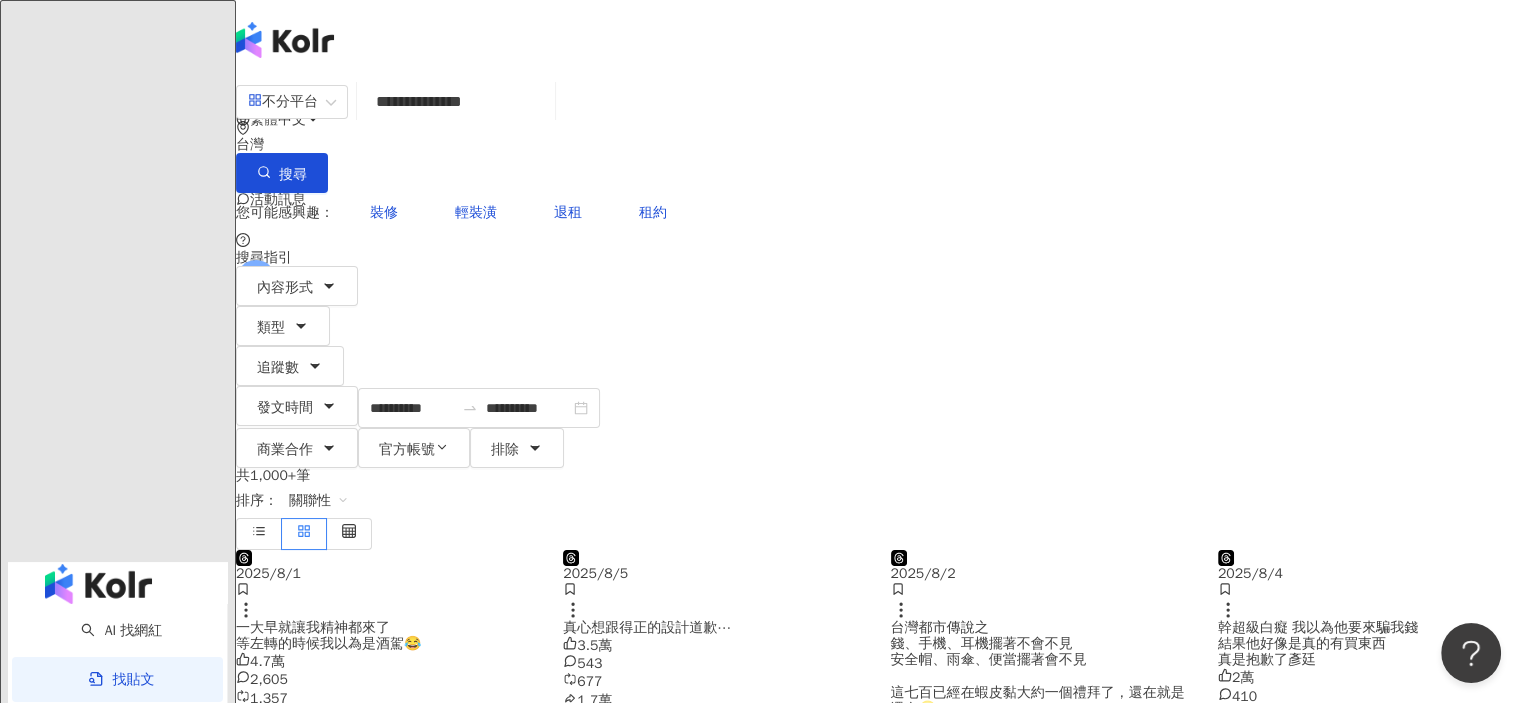 type 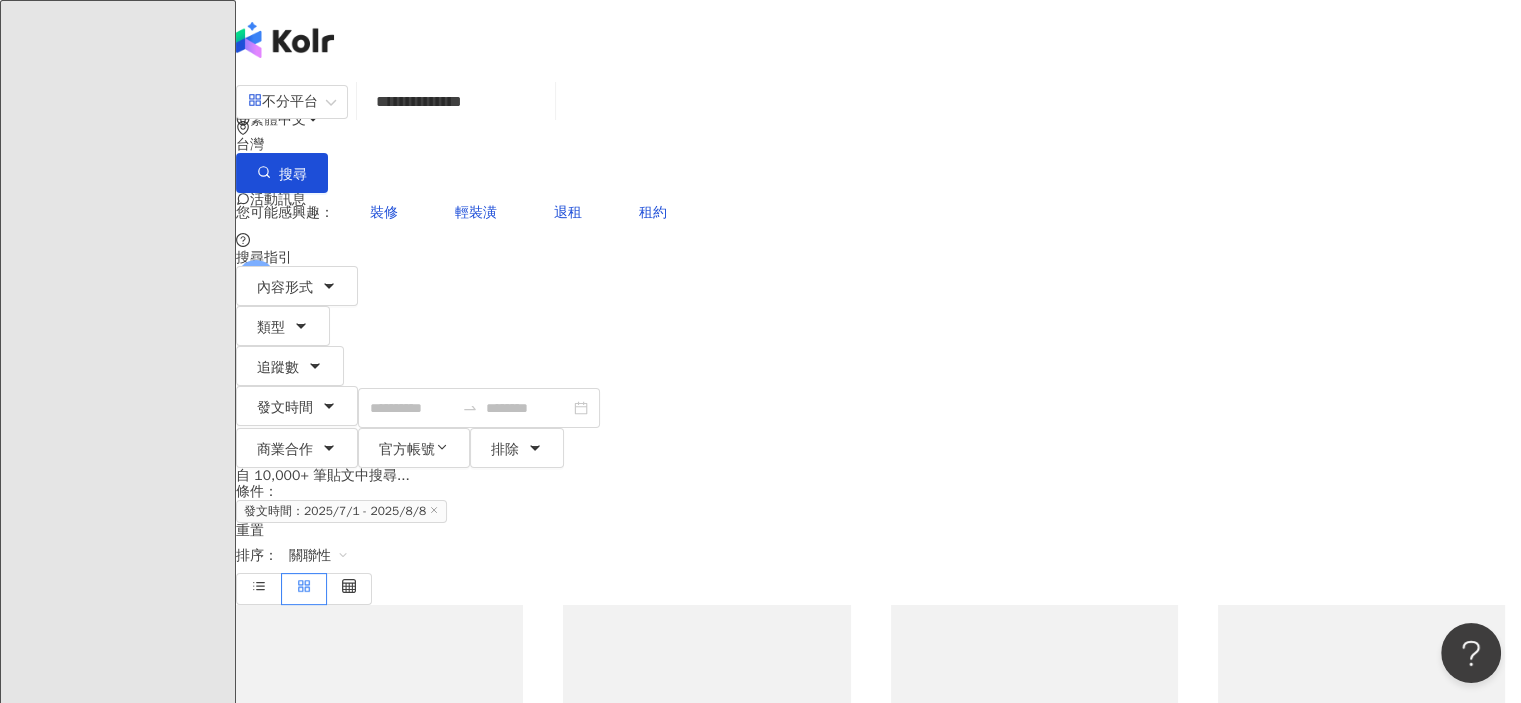 type on "**********" 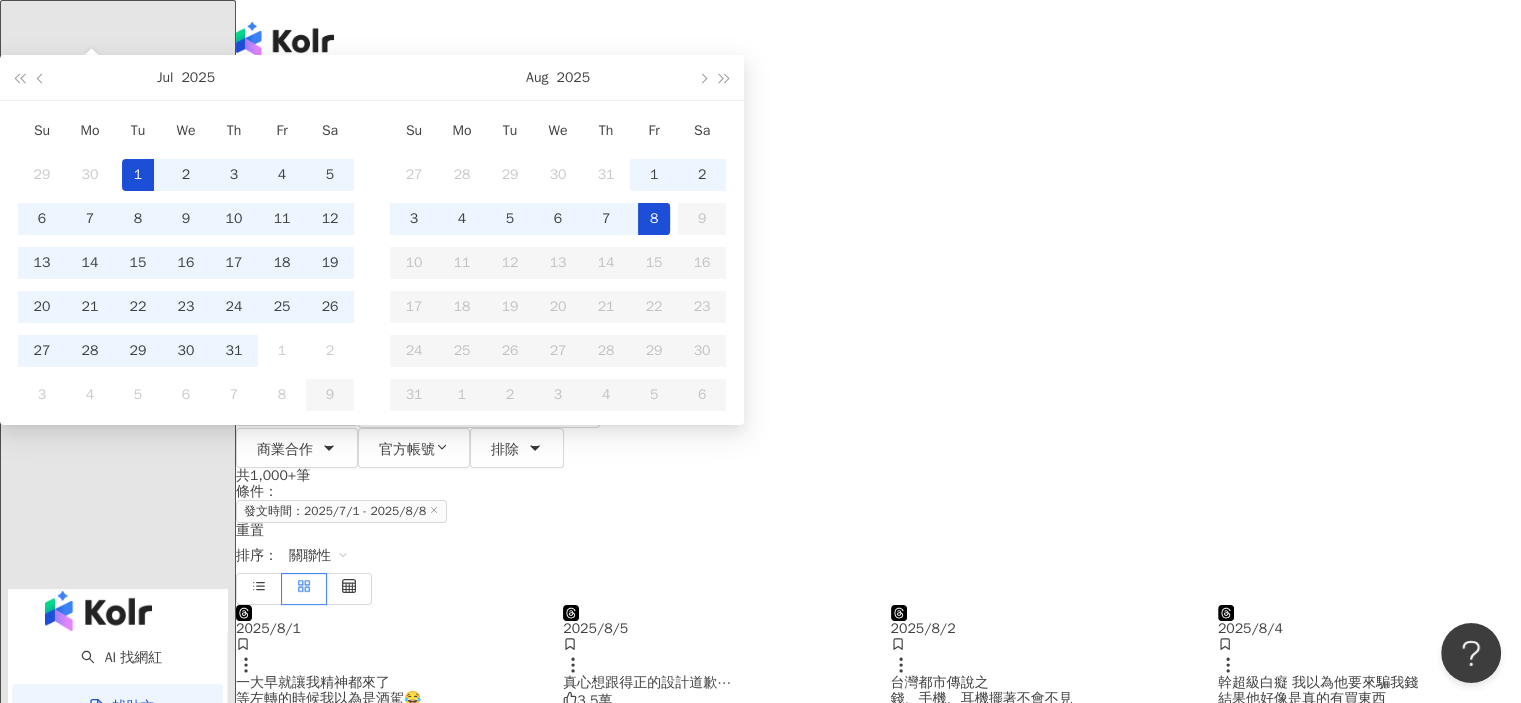 click on "**********" at bounding box center (878, 367) 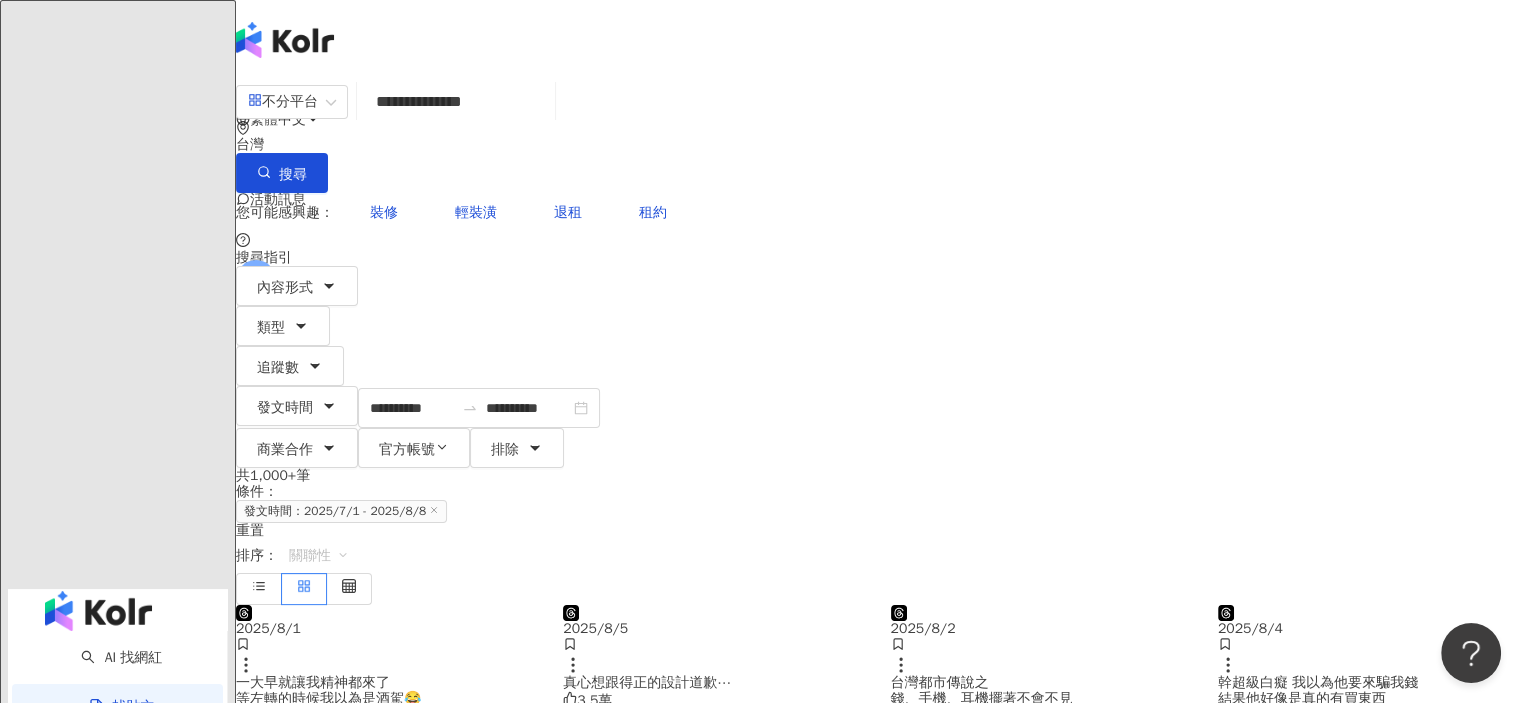 click on "關聯性" at bounding box center (319, 556) 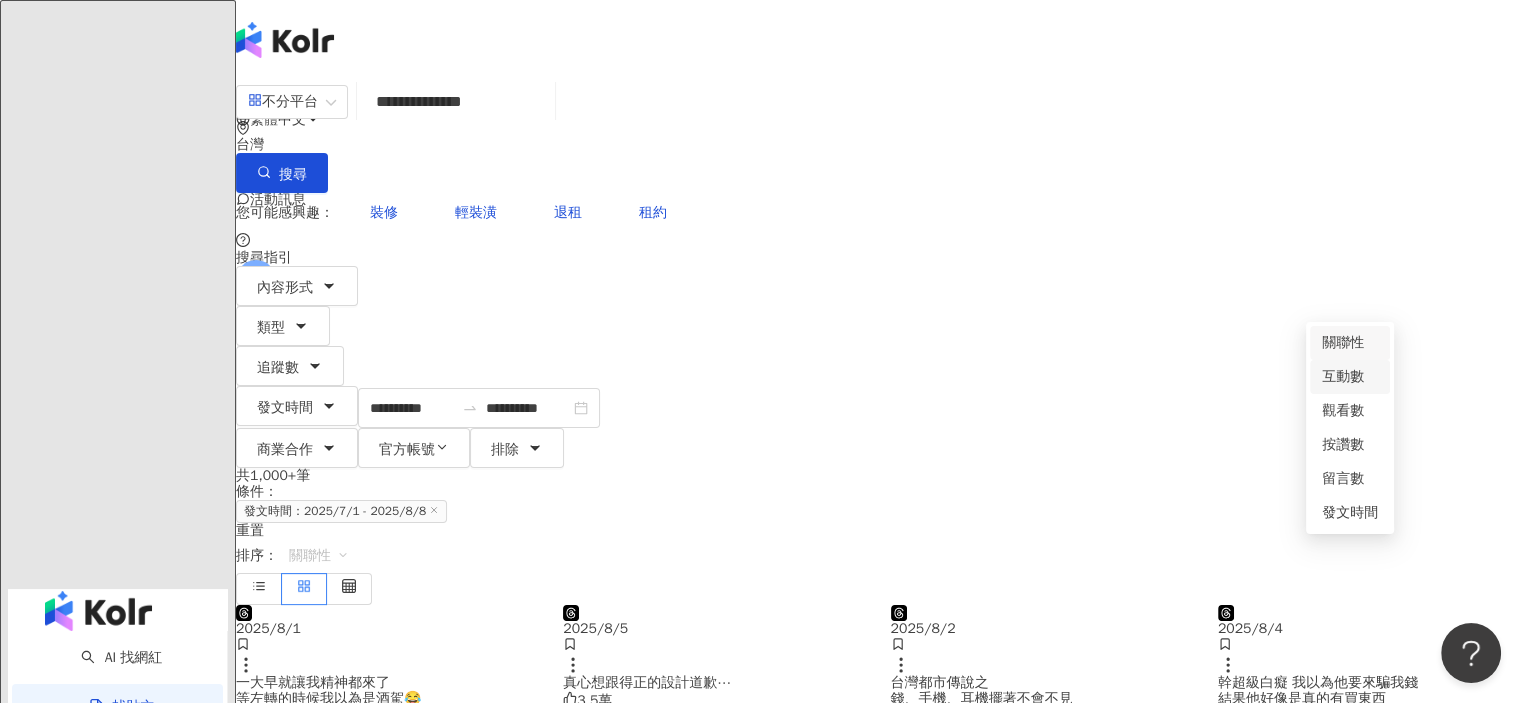 click on "互動數" at bounding box center [1350, 377] 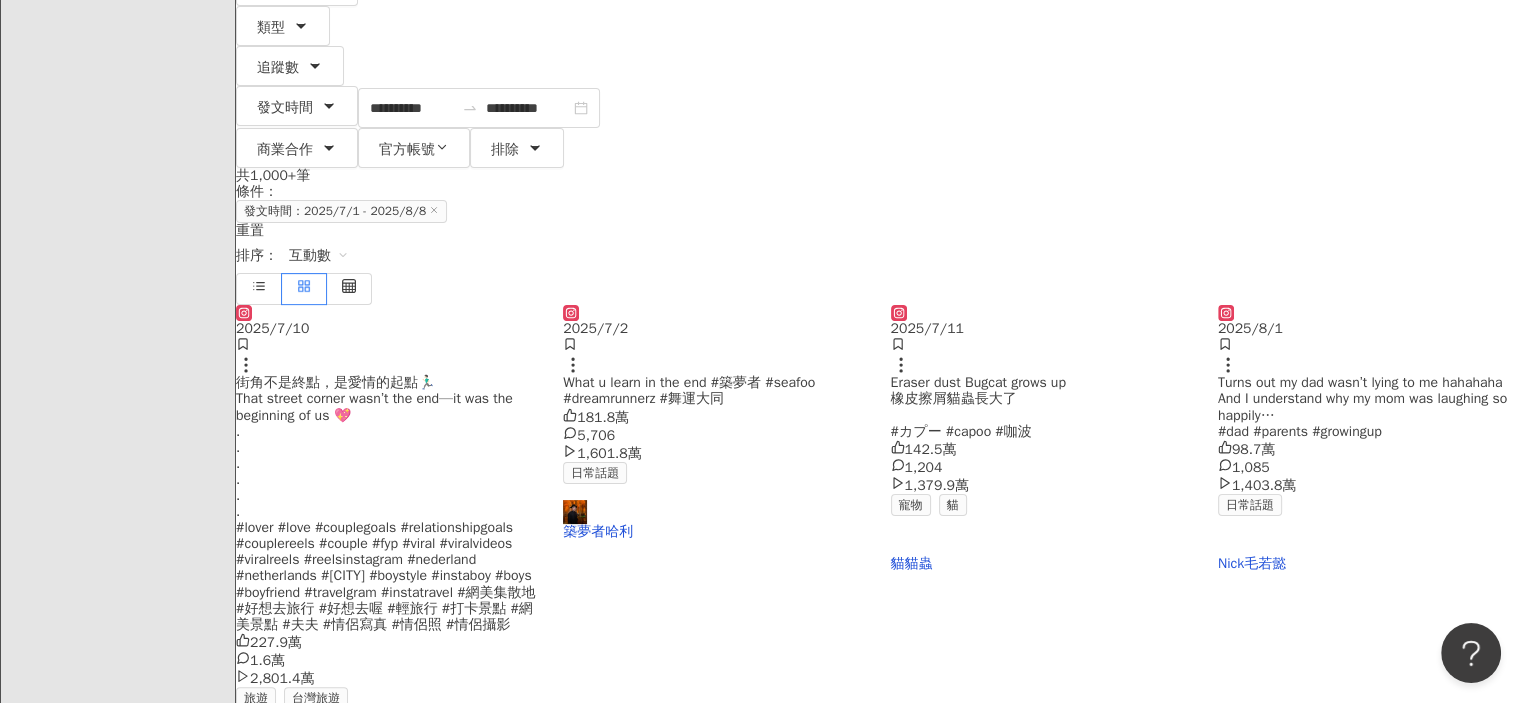 scroll, scrollTop: 0, scrollLeft: 0, axis: both 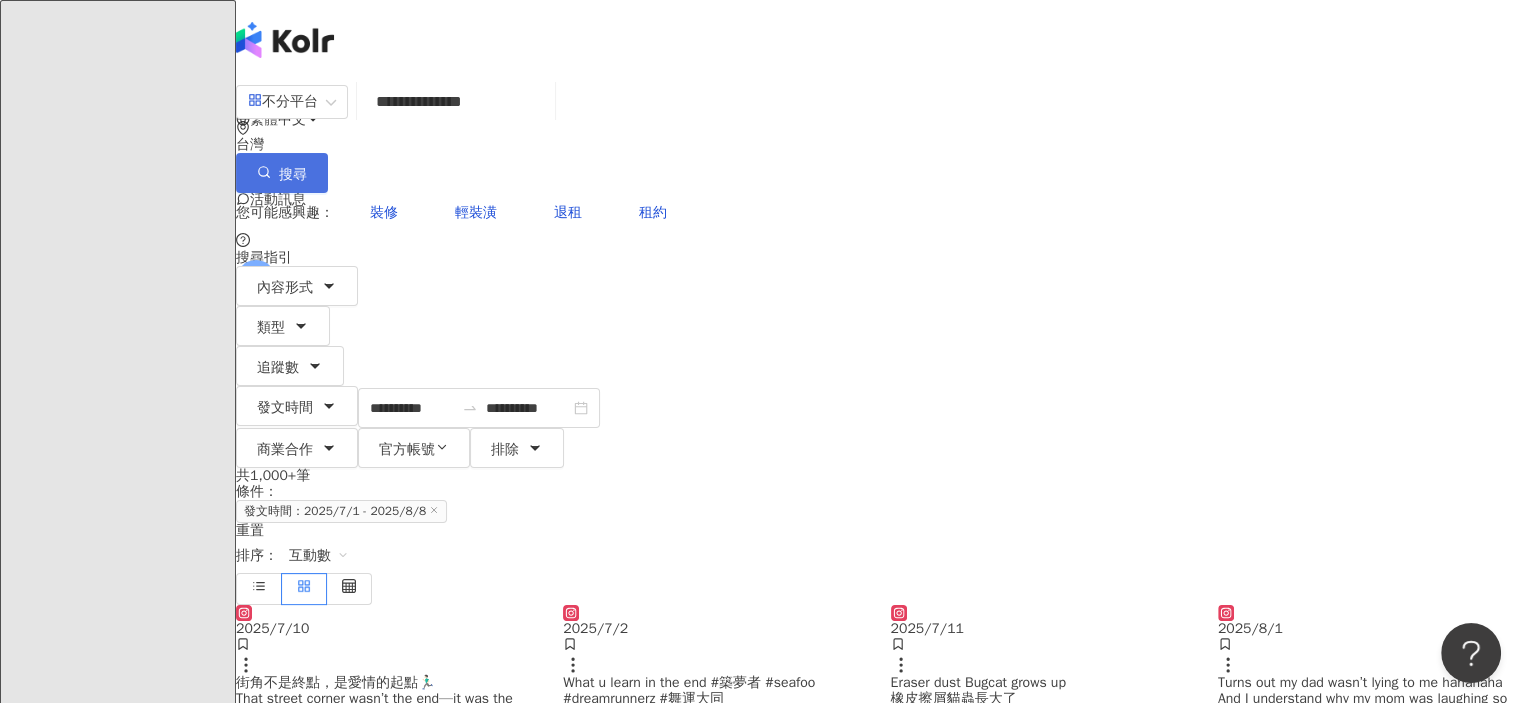 click on "搜尋" at bounding box center [282, 173] 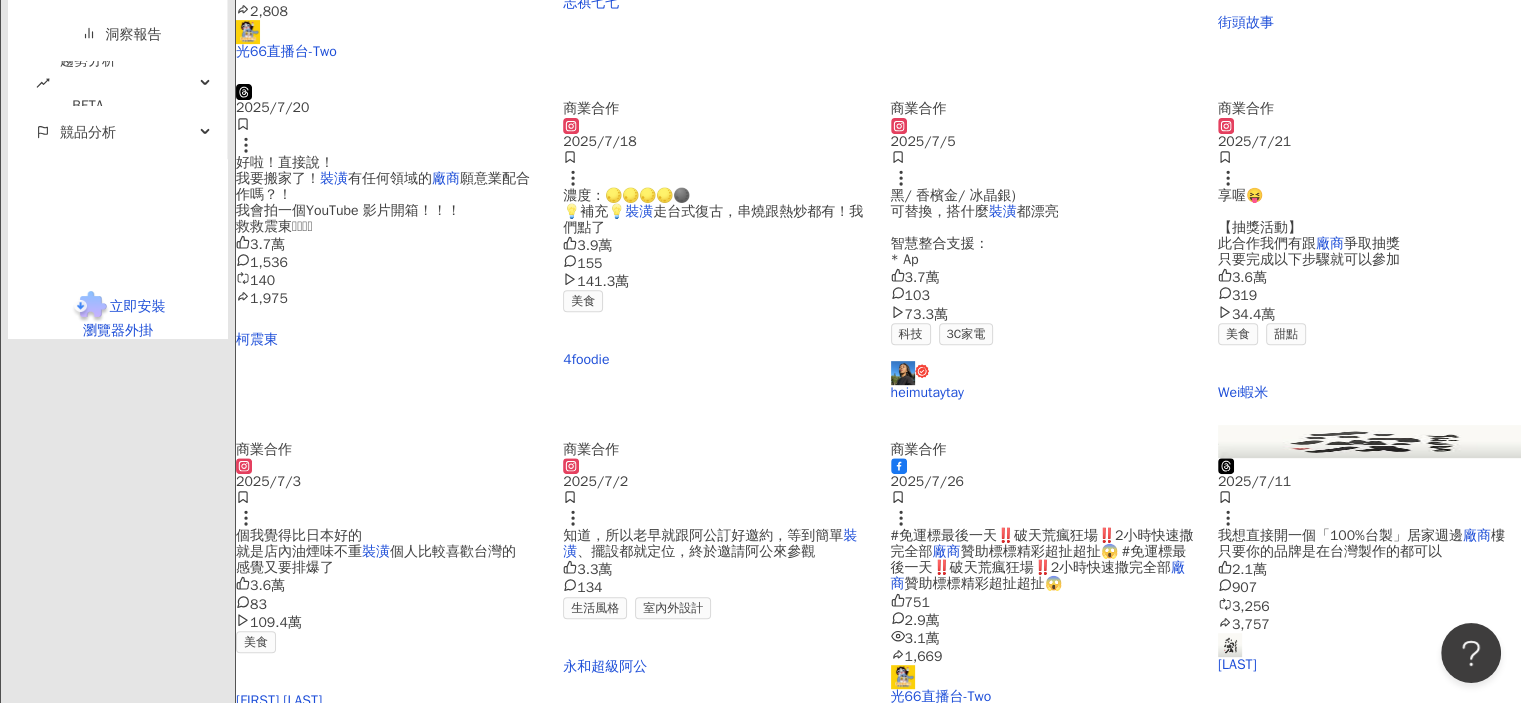 scroll, scrollTop: 1000, scrollLeft: 0, axis: vertical 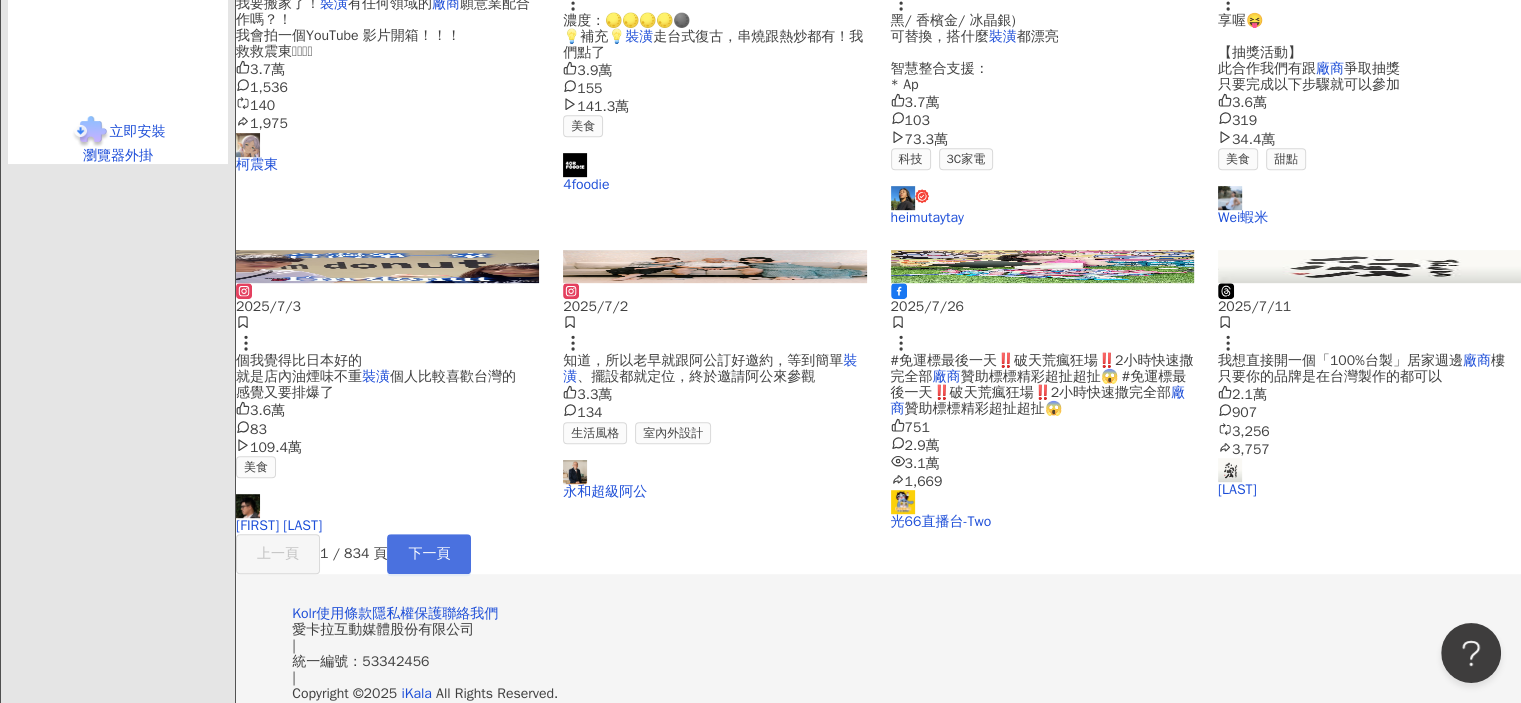 click on "下一頁" at bounding box center [429, 554] 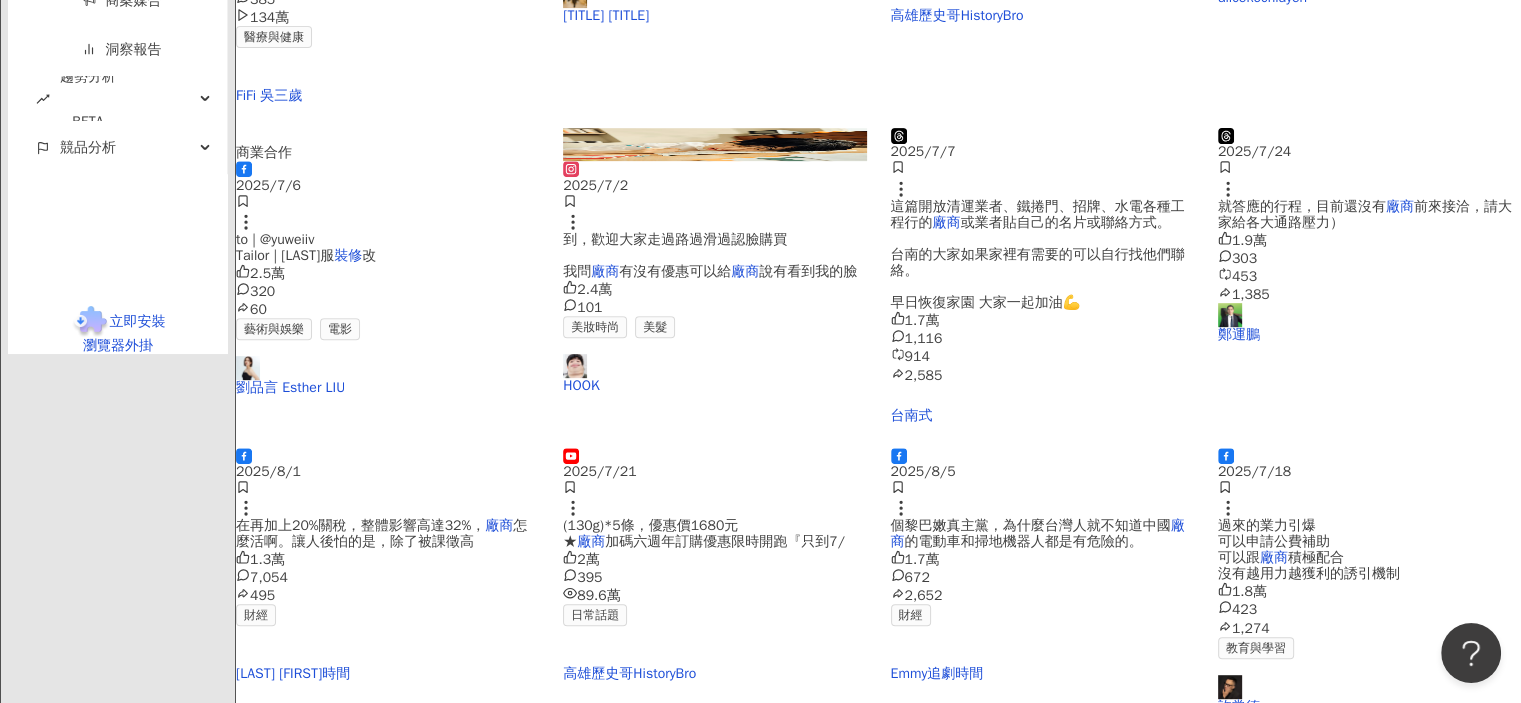 scroll, scrollTop: 1217, scrollLeft: 0, axis: vertical 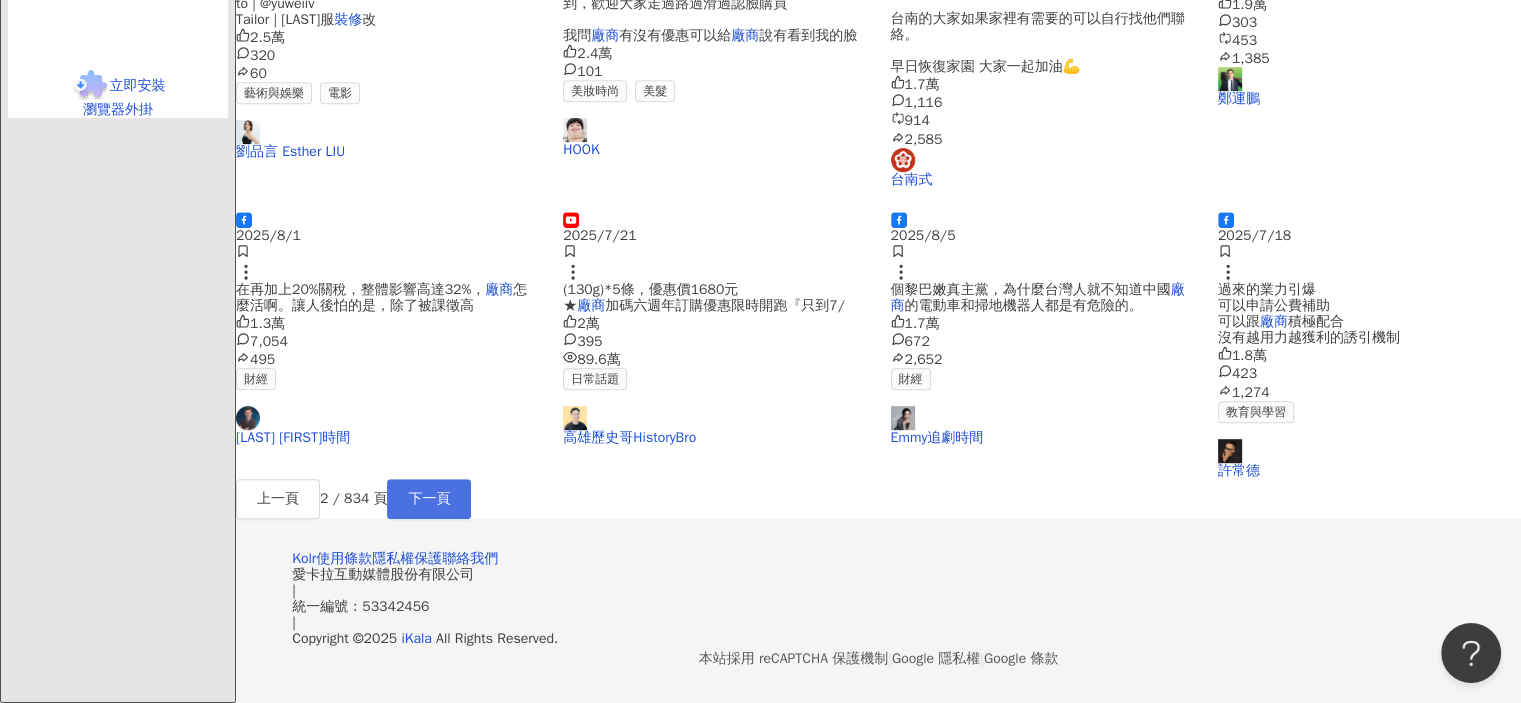 click on "下一頁" at bounding box center [429, 499] 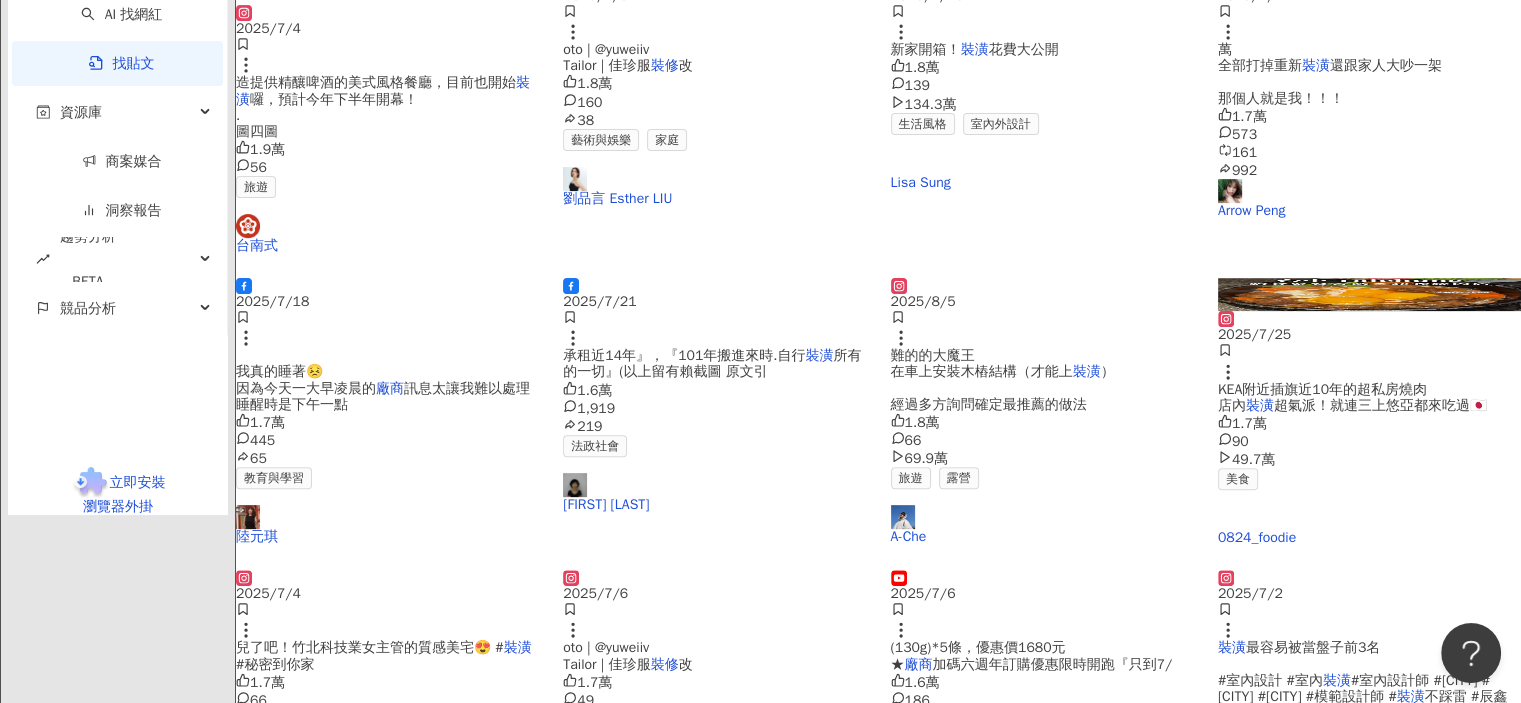scroll, scrollTop: 117, scrollLeft: 0, axis: vertical 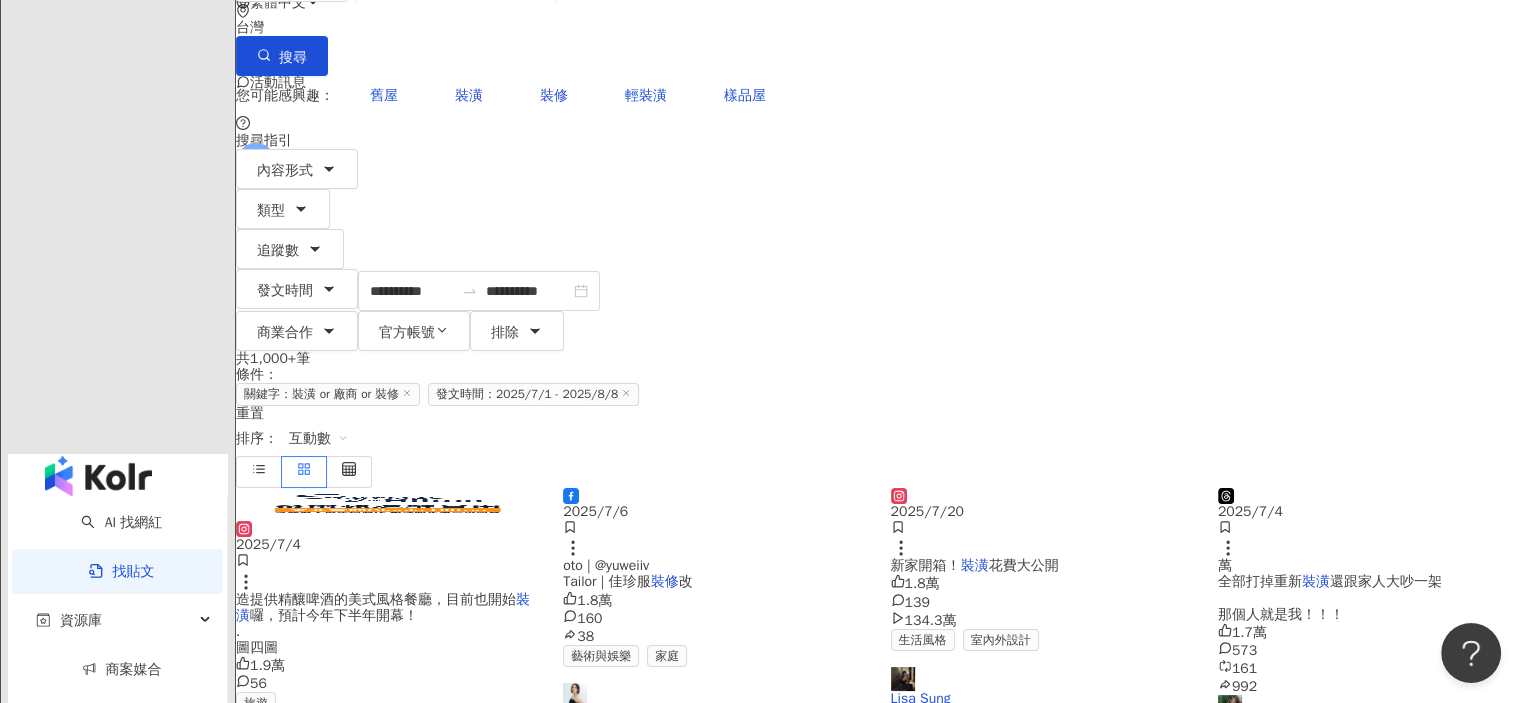 click on "萬
全部打掉重新" at bounding box center (1260, 573) 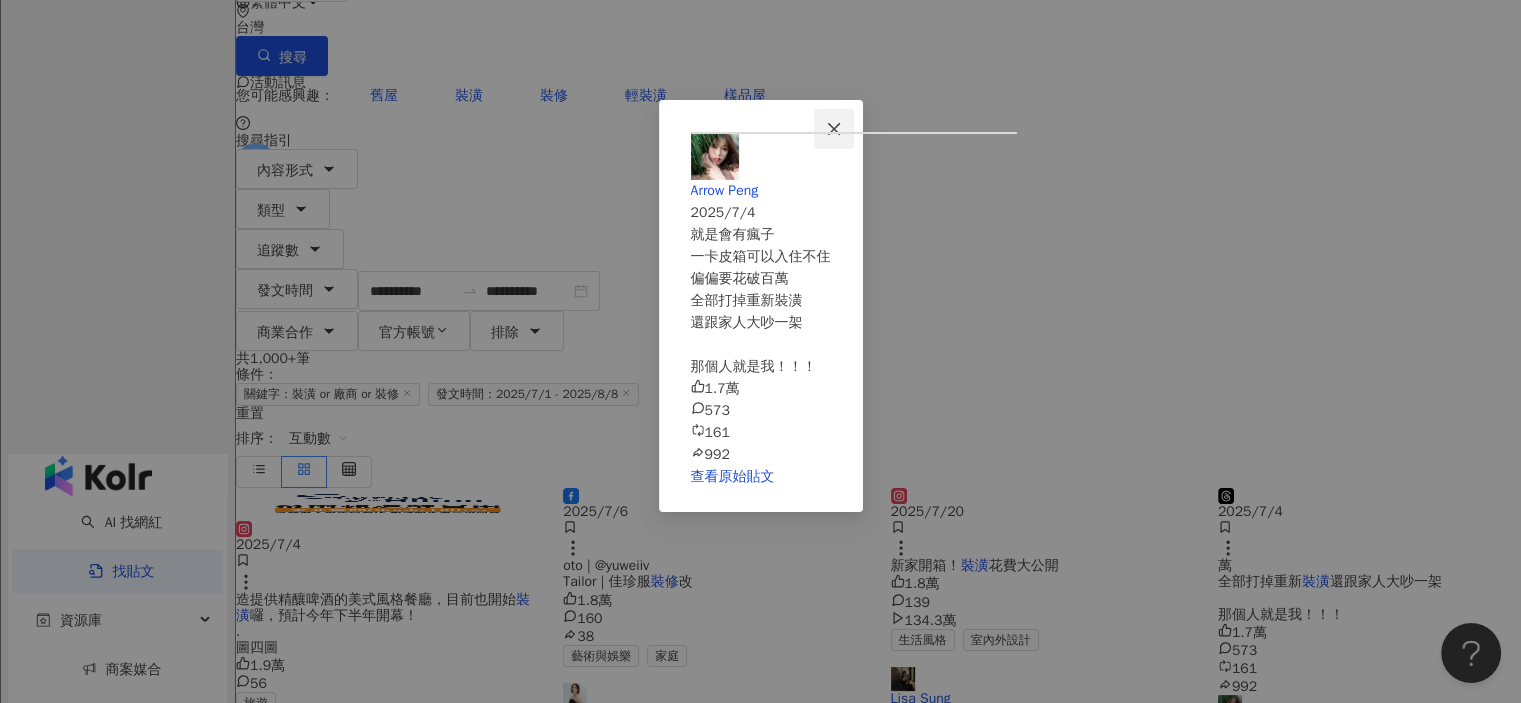 click 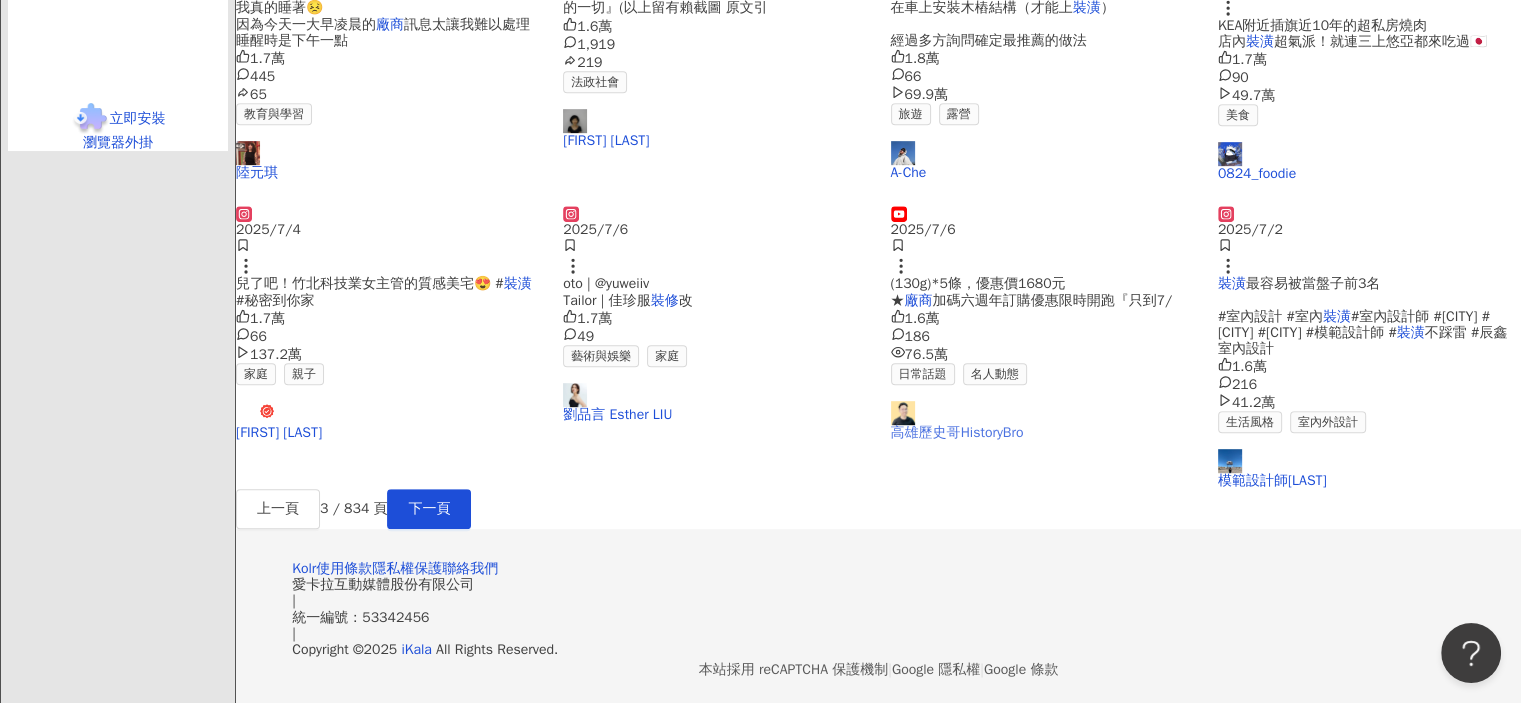 scroll, scrollTop: 1117, scrollLeft: 0, axis: vertical 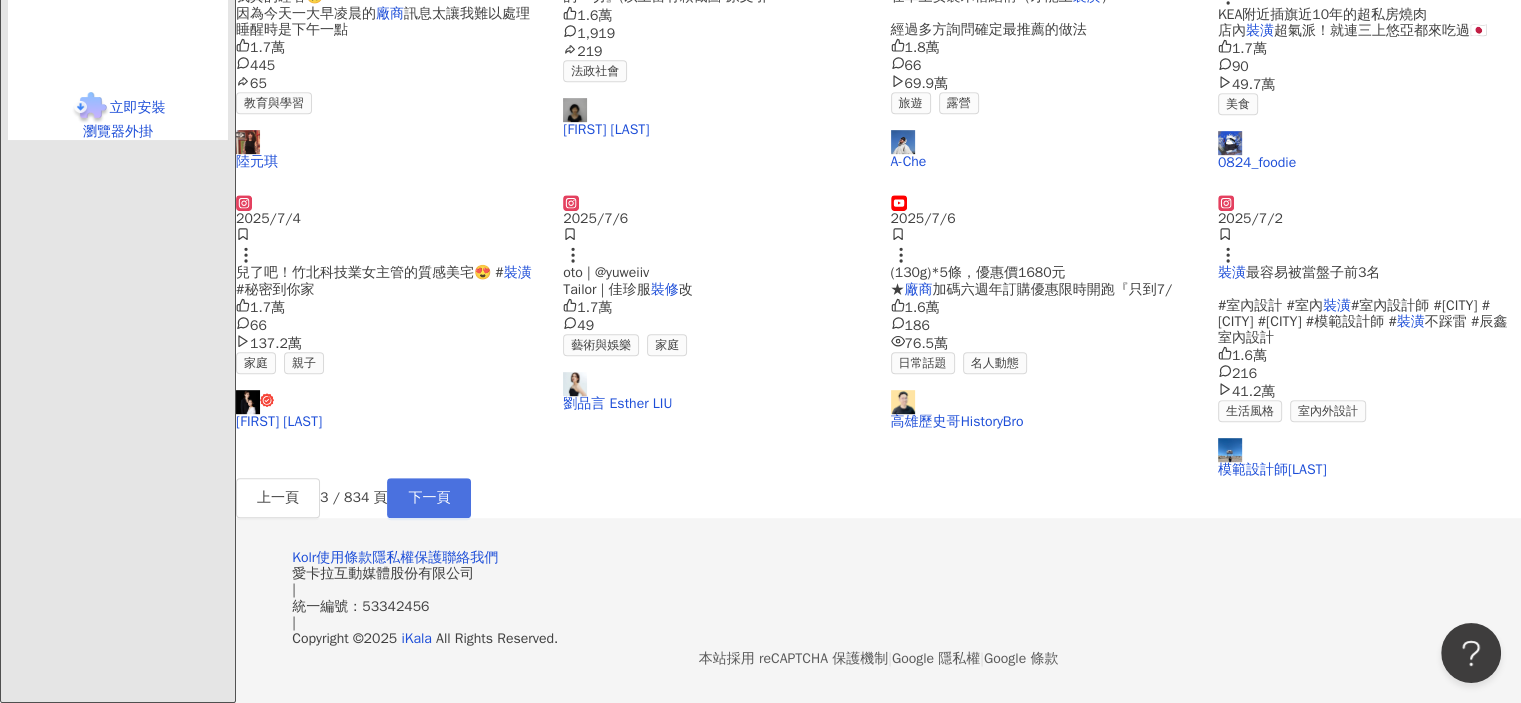 click on "下一頁" at bounding box center (429, 498) 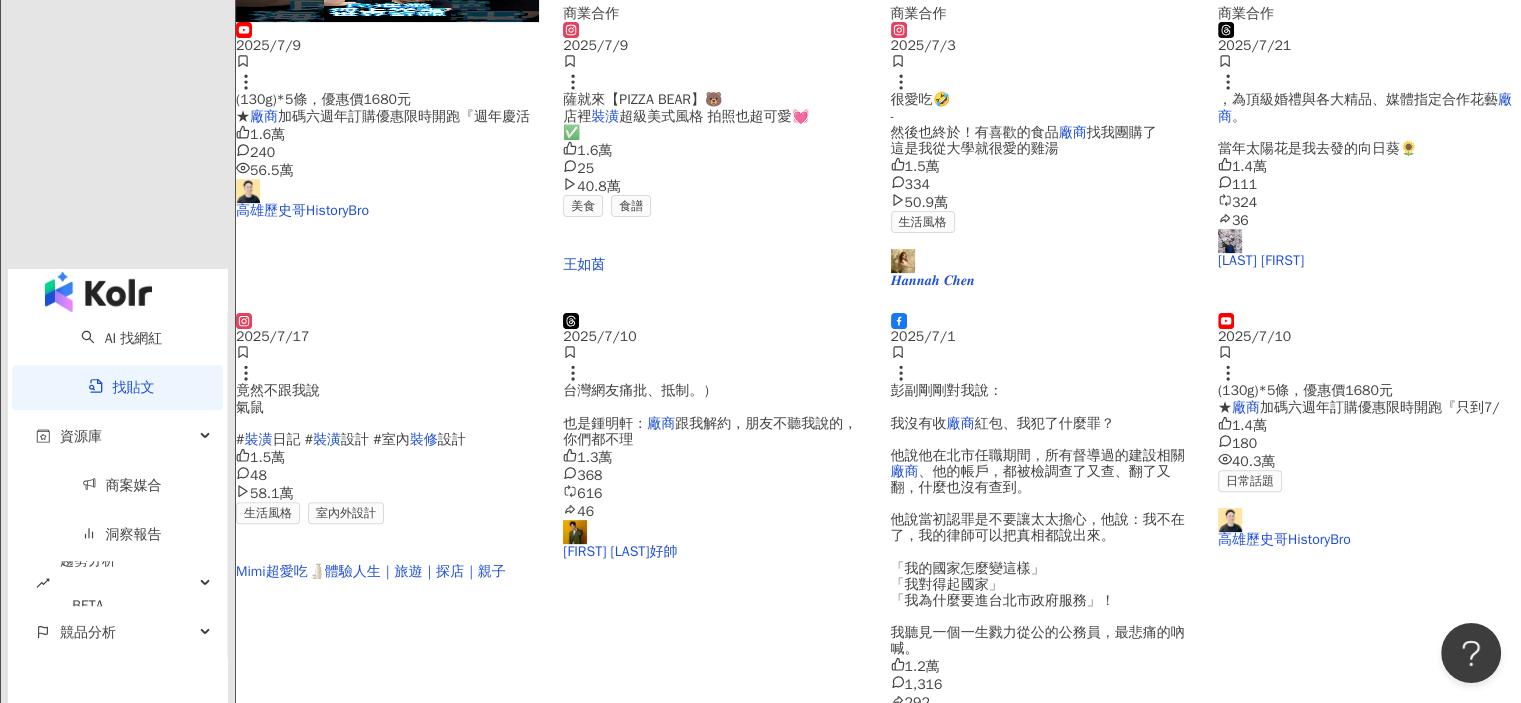scroll, scrollTop: 1000, scrollLeft: 0, axis: vertical 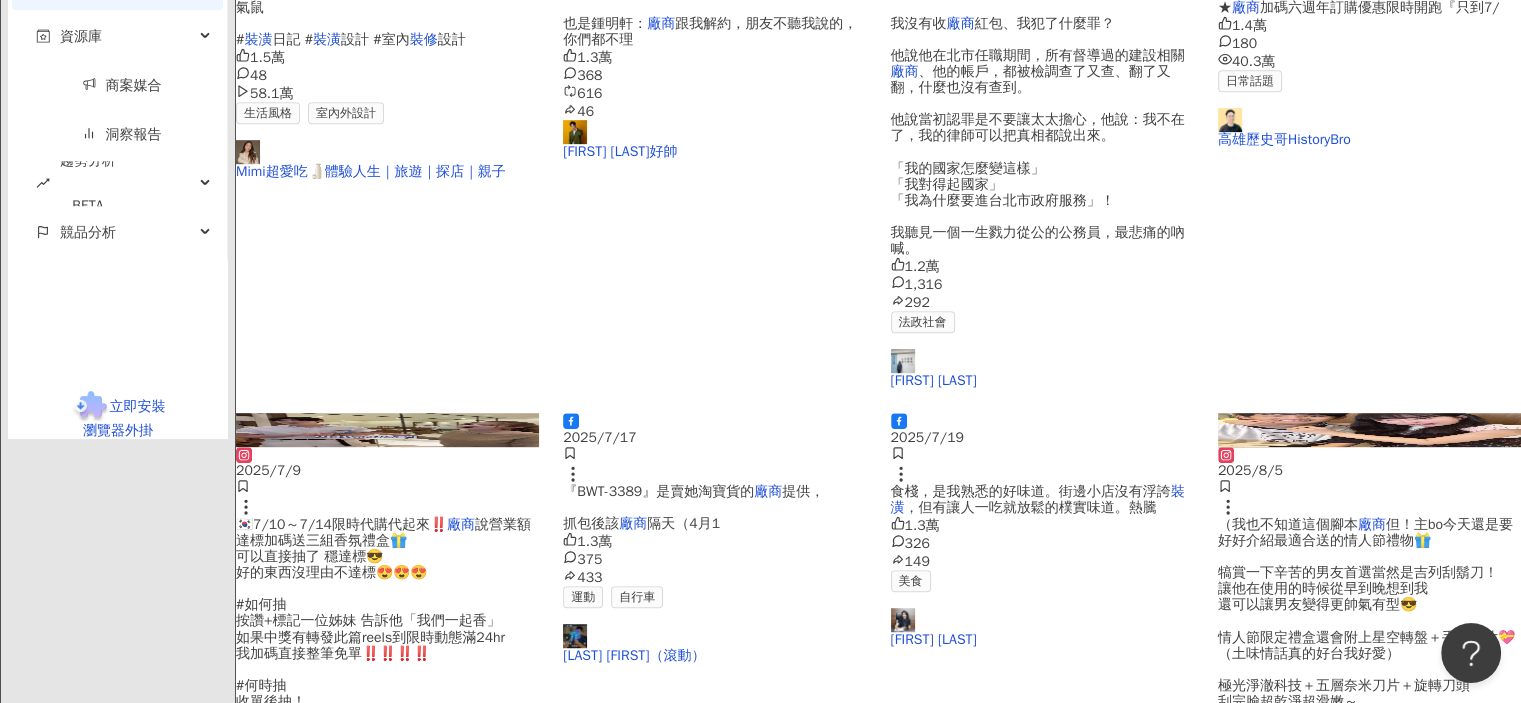 click on "下一頁" at bounding box center [429, 1104] 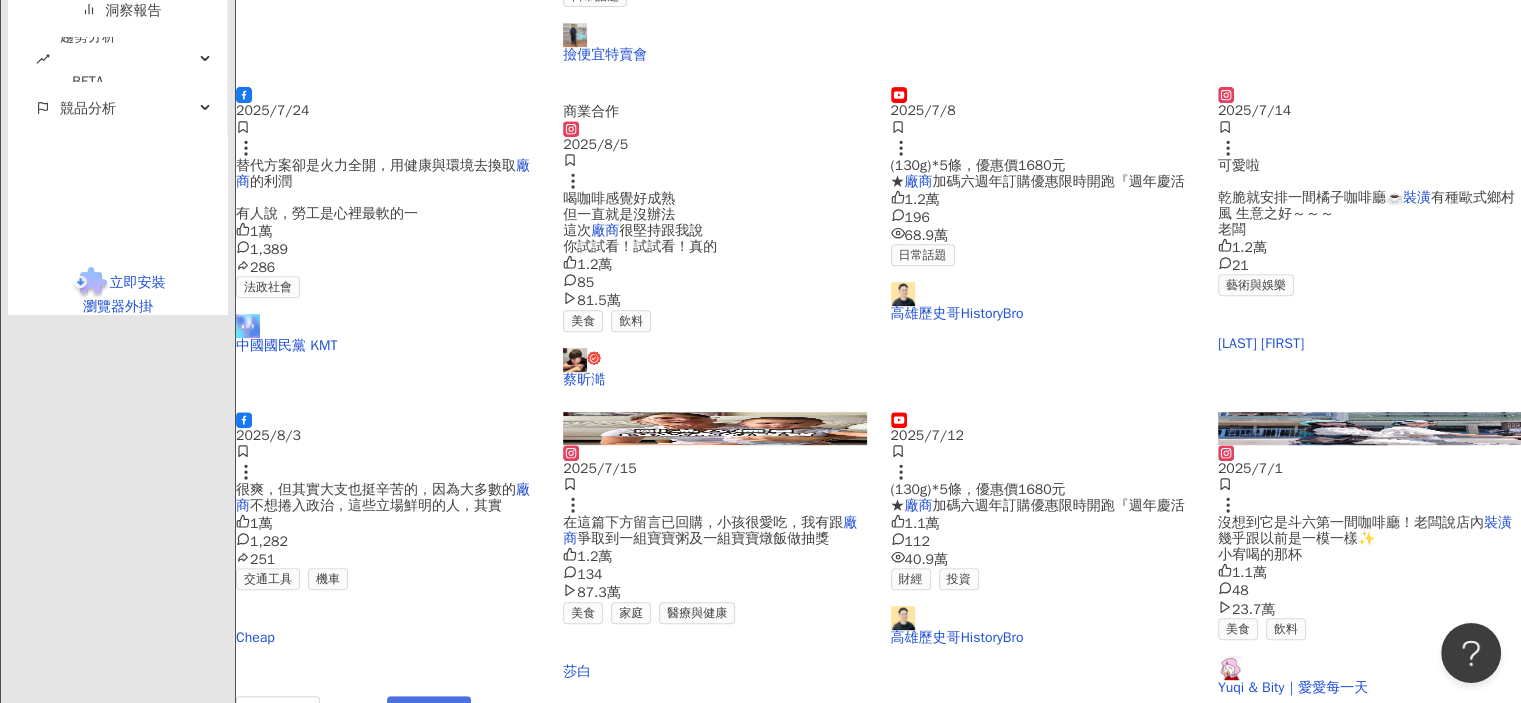 scroll, scrollTop: 1000, scrollLeft: 0, axis: vertical 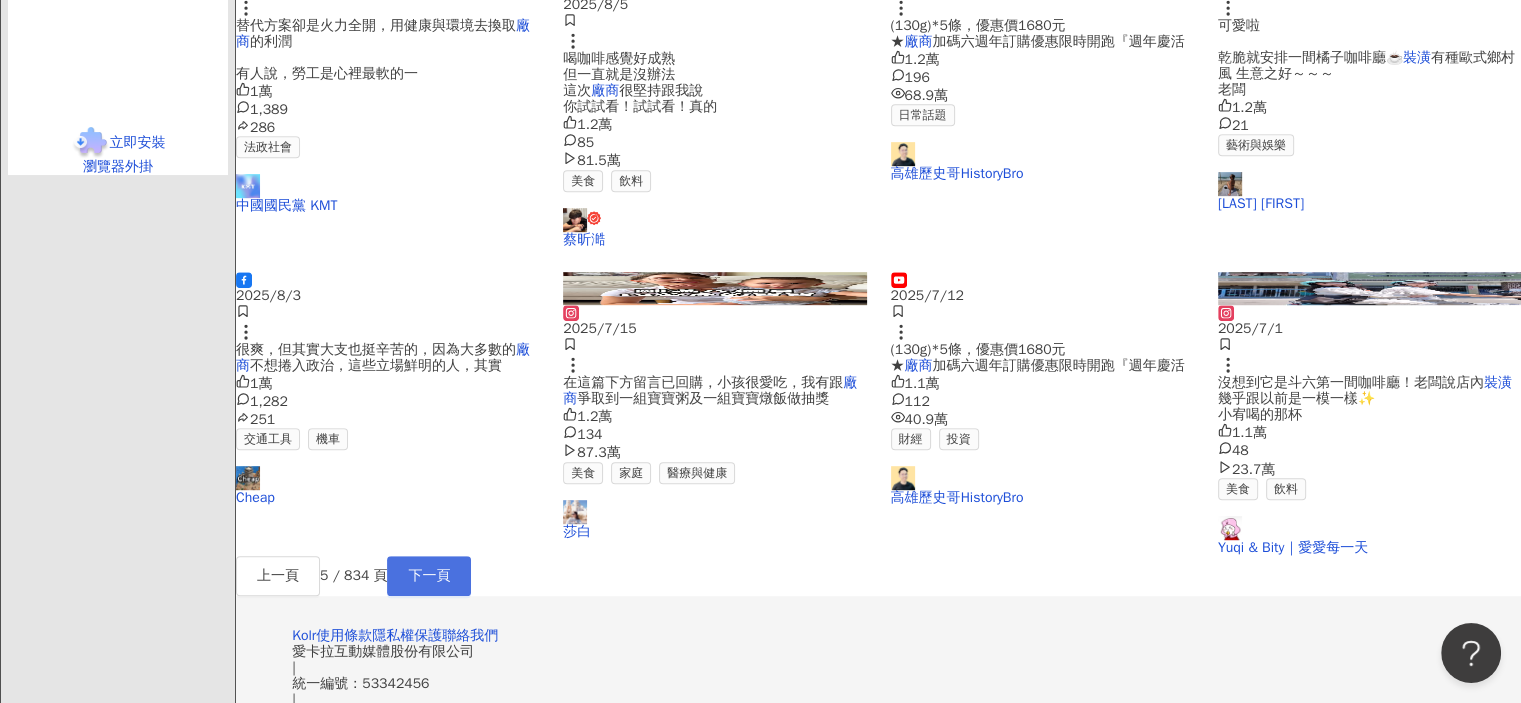 click on "下一頁" at bounding box center (429, 576) 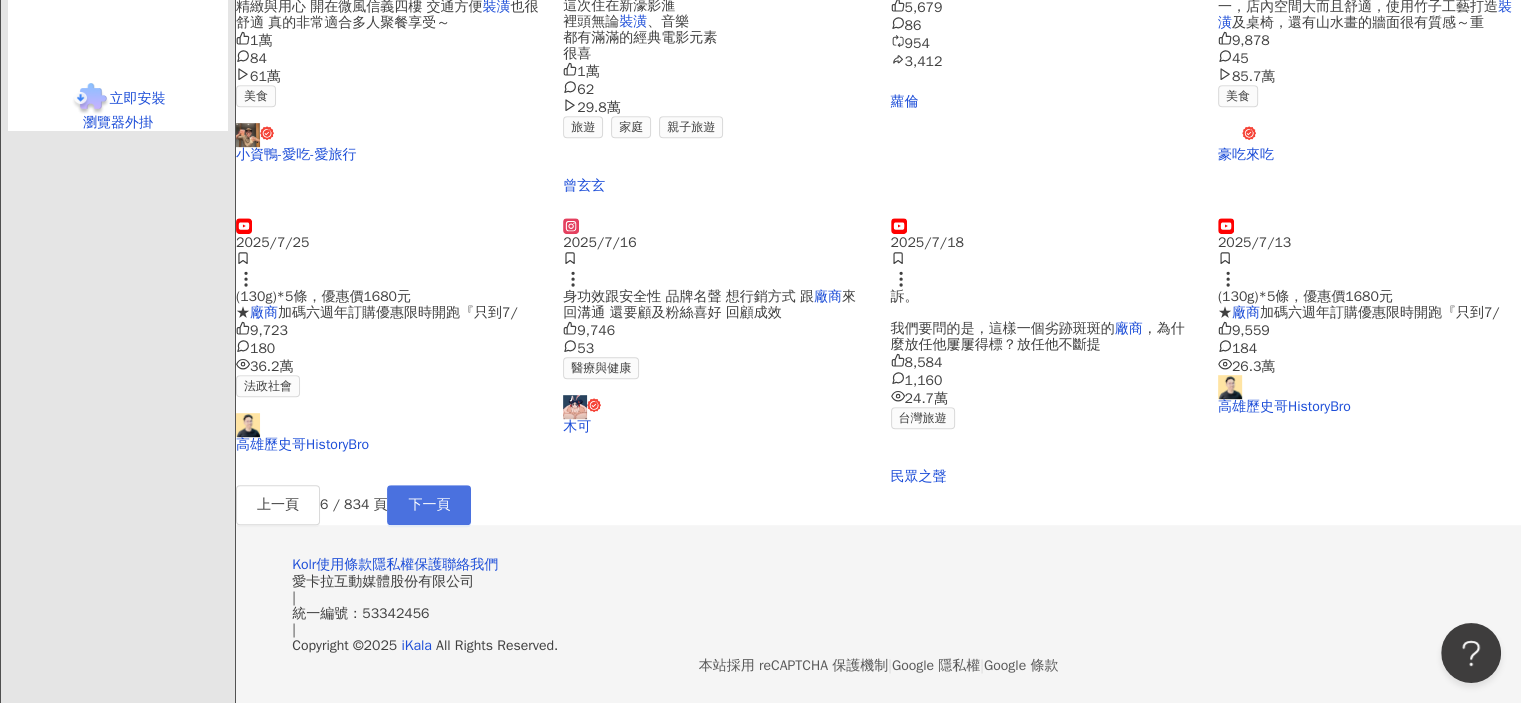 scroll, scrollTop: 1000, scrollLeft: 0, axis: vertical 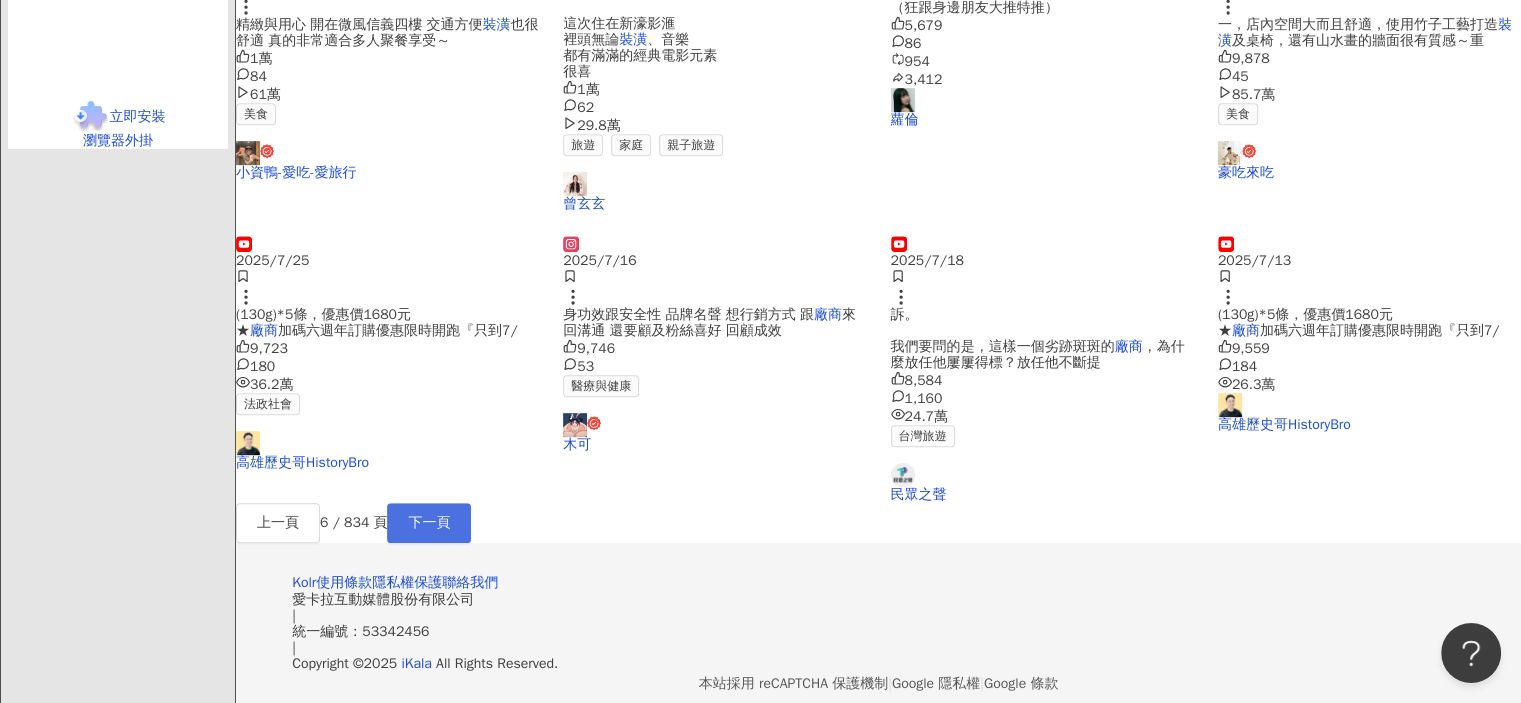 click on "下一頁" at bounding box center [429, 523] 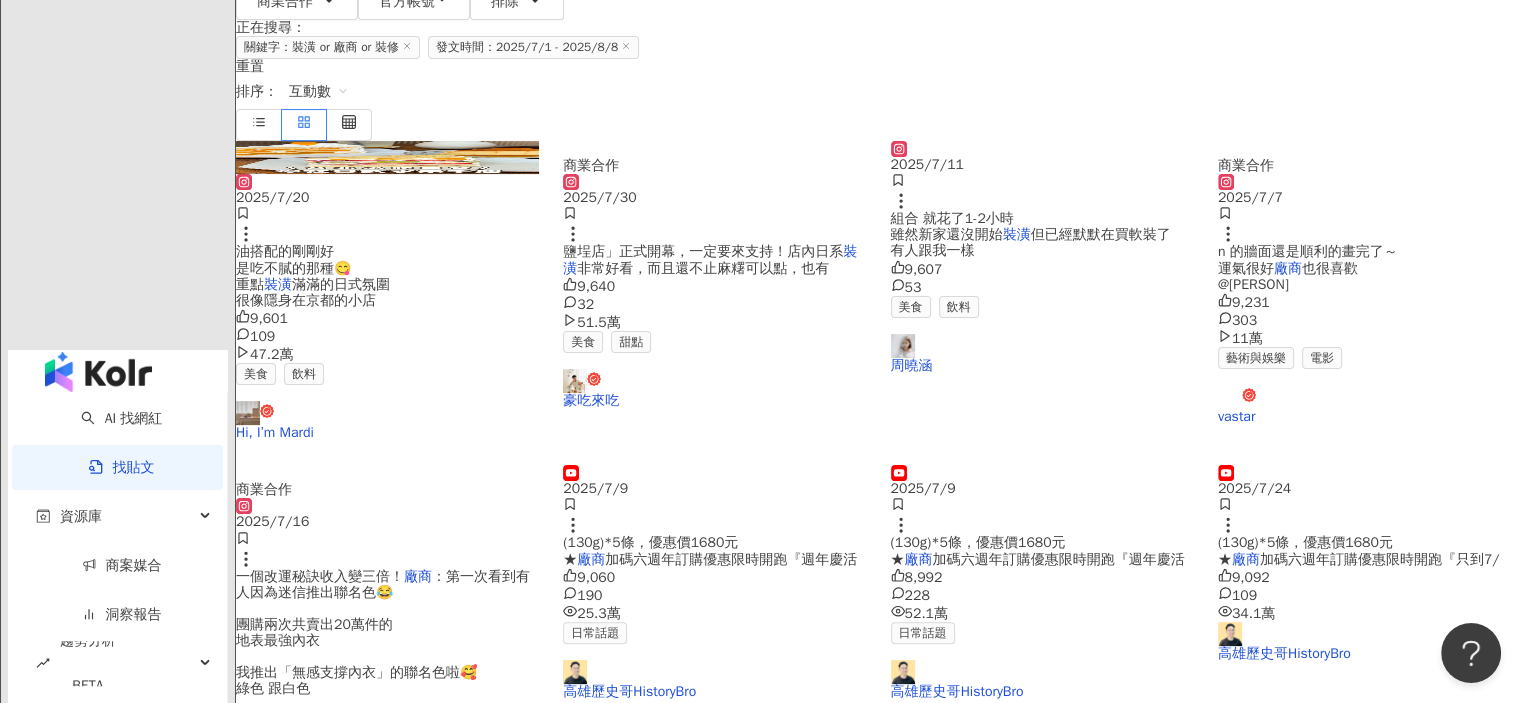 scroll, scrollTop: 200, scrollLeft: 0, axis: vertical 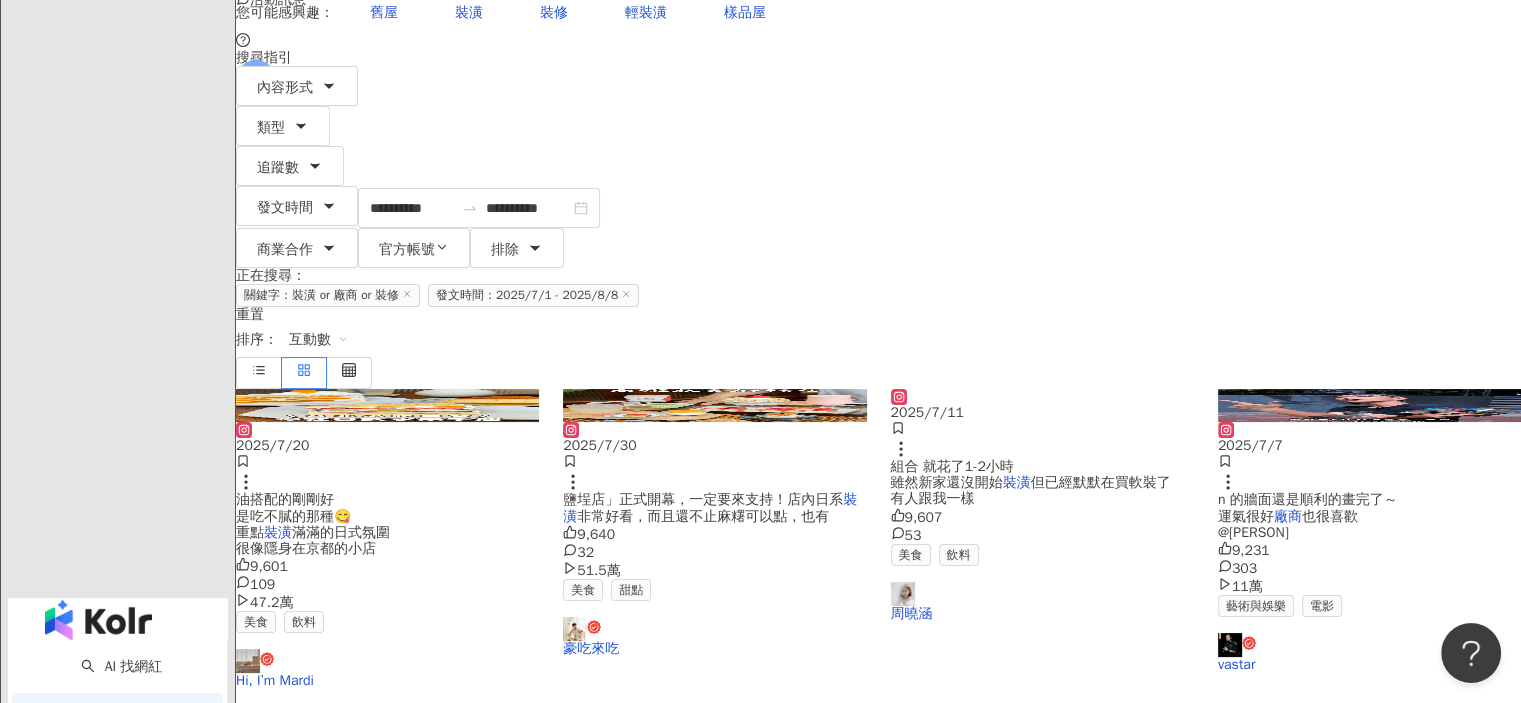 click on "但已經默默在買軟裝了
有人跟我一樣" at bounding box center [1031, 490] 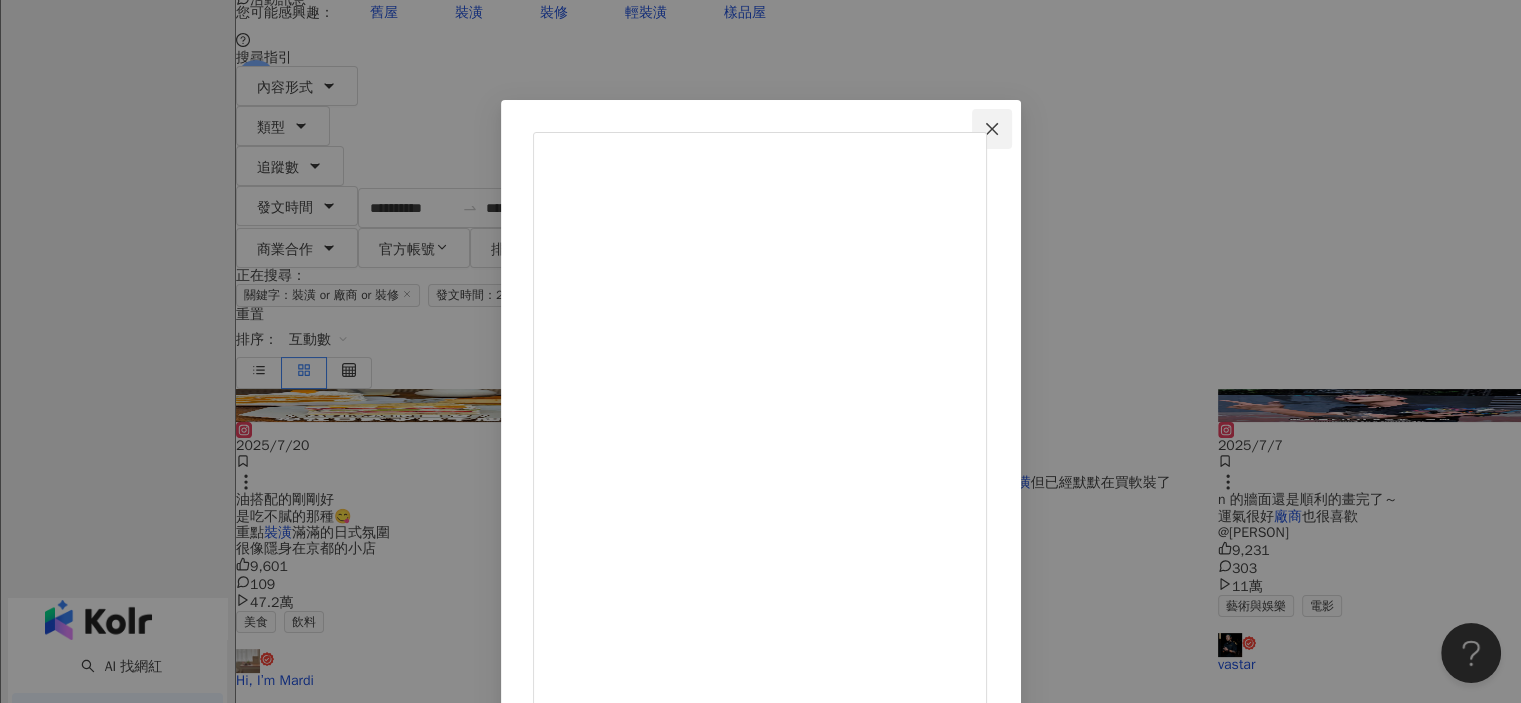 click at bounding box center (992, 129) 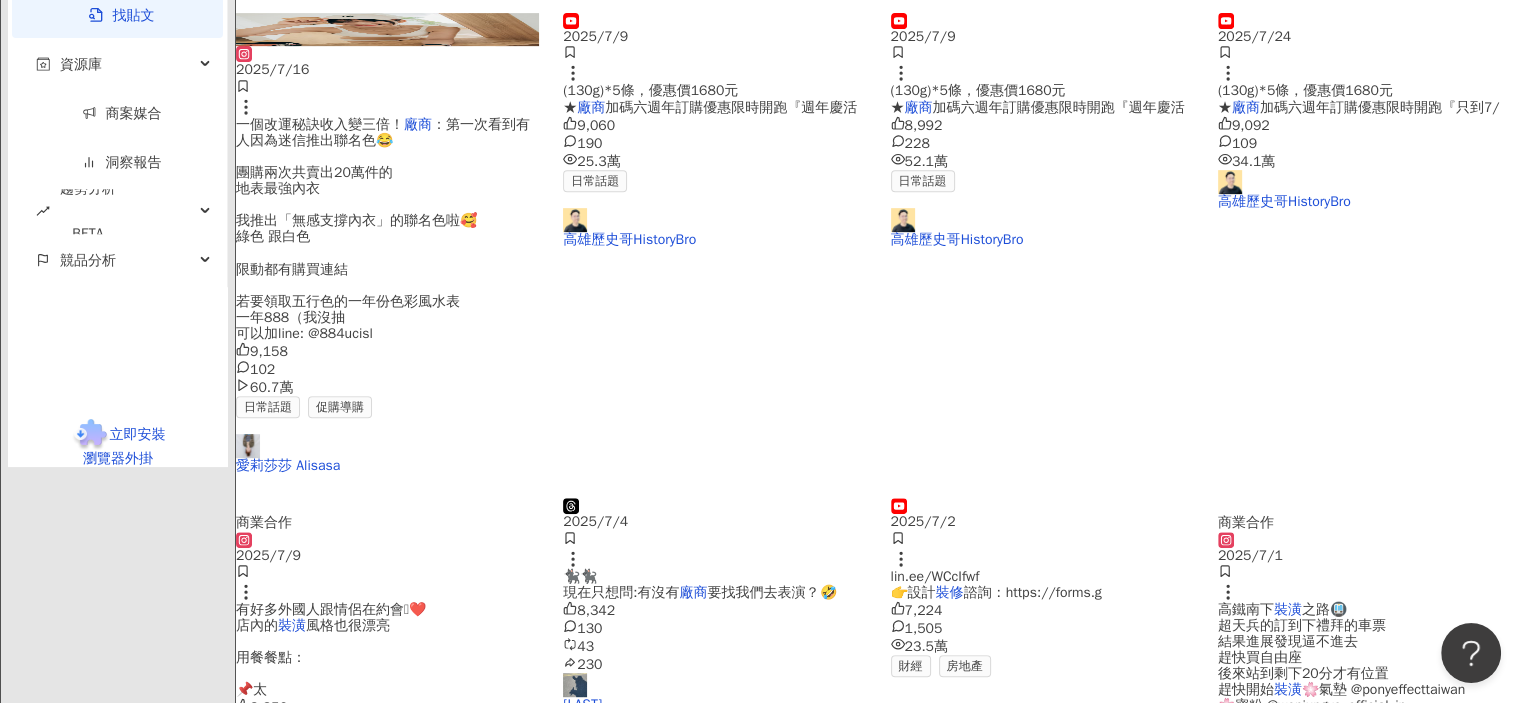 scroll, scrollTop: 1217, scrollLeft: 0, axis: vertical 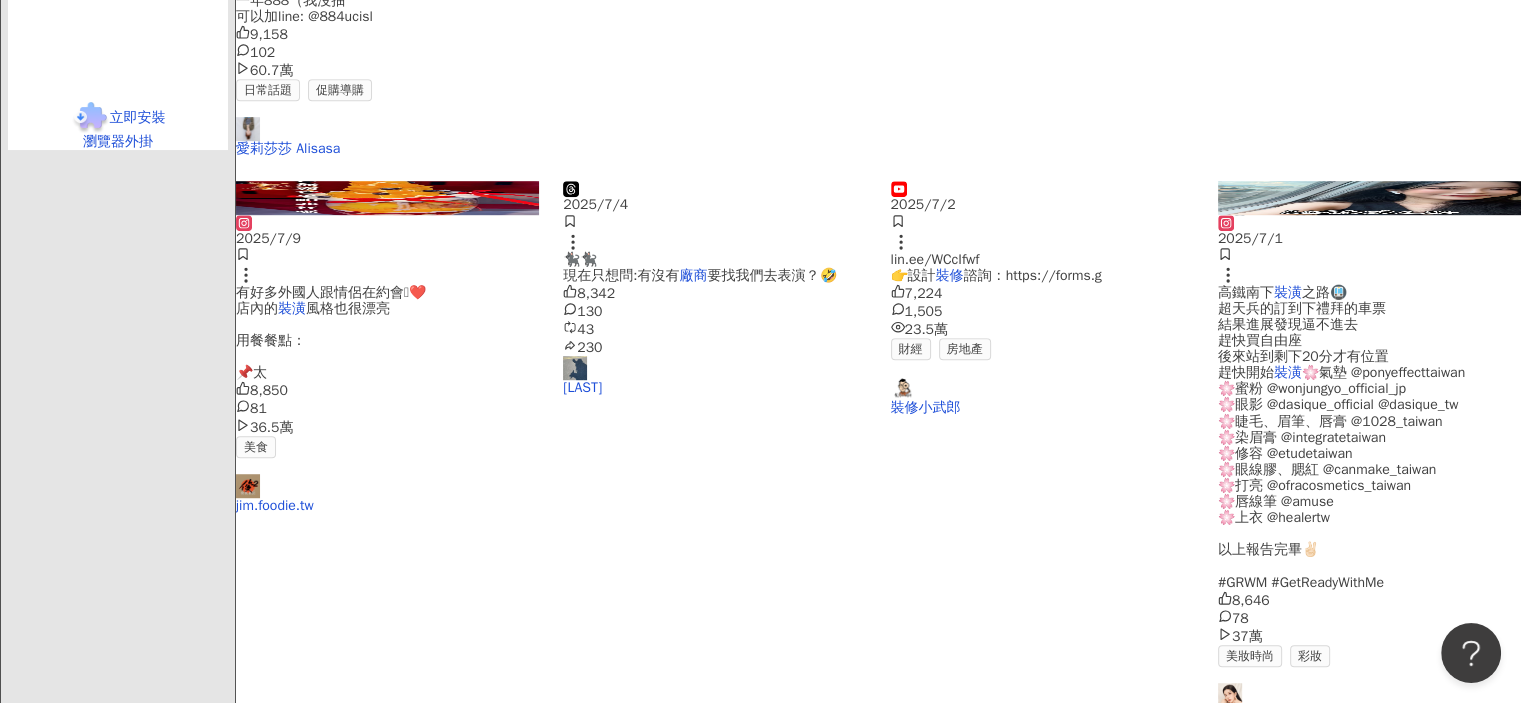 click on "下一頁" at bounding box center (429, 743) 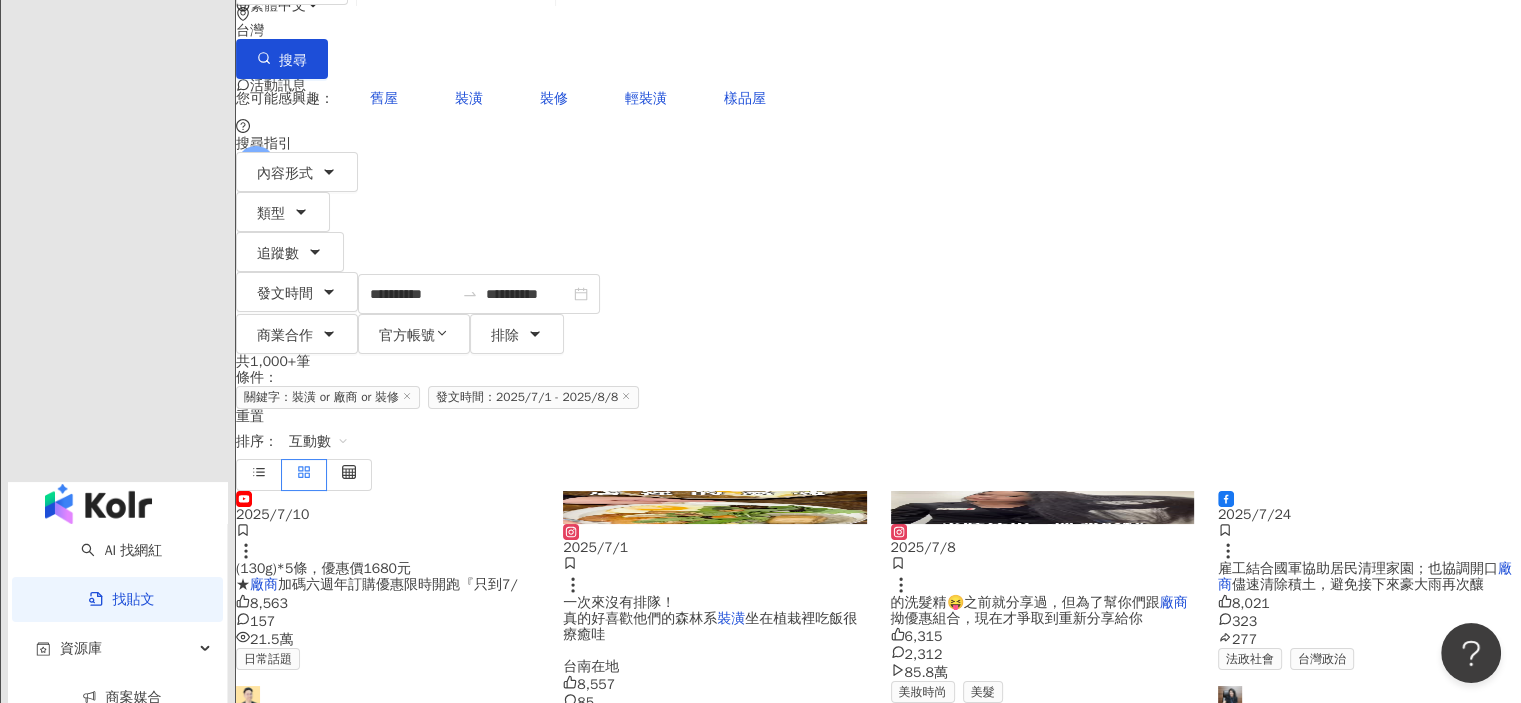 scroll, scrollTop: 100, scrollLeft: 0, axis: vertical 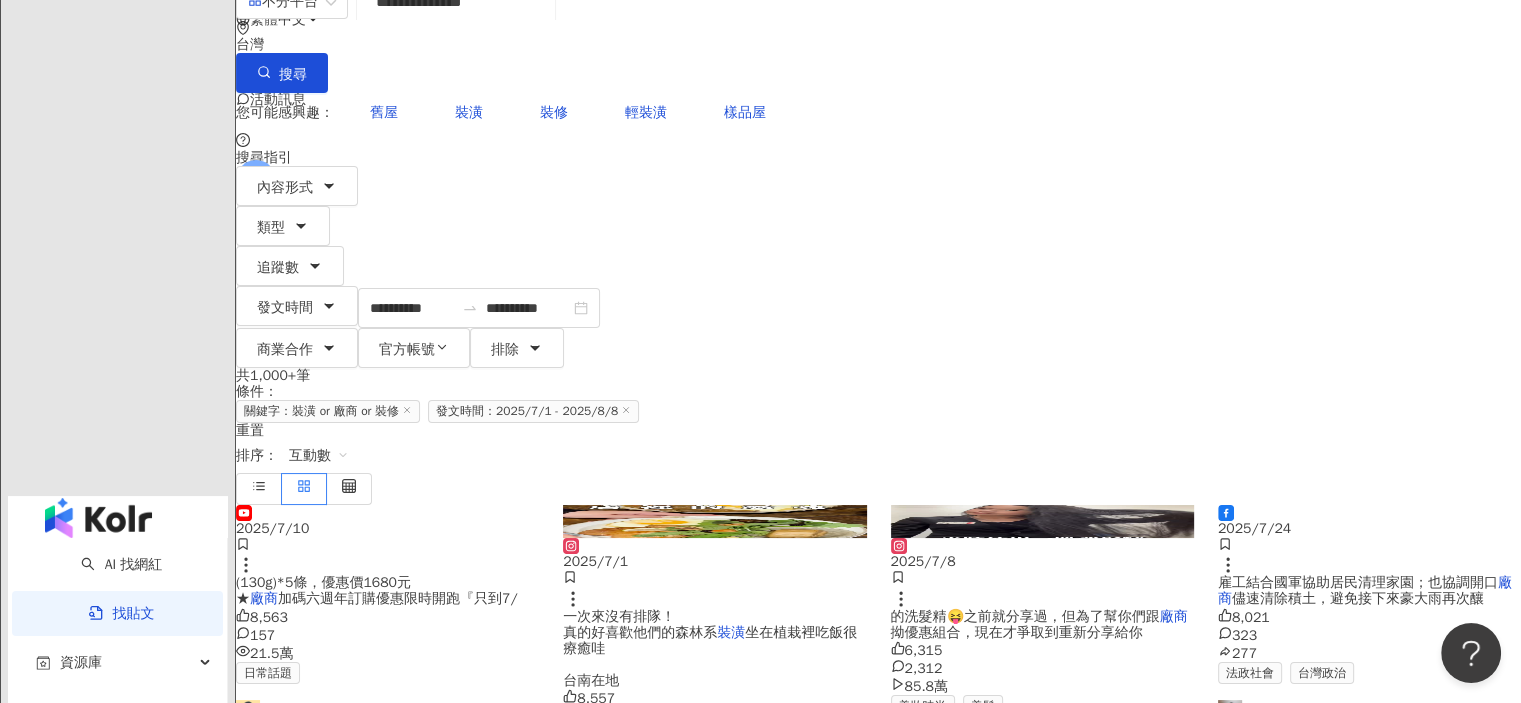 click on "發文時間：2025/7/1 - 2025/8/8" at bounding box center [533, 411] 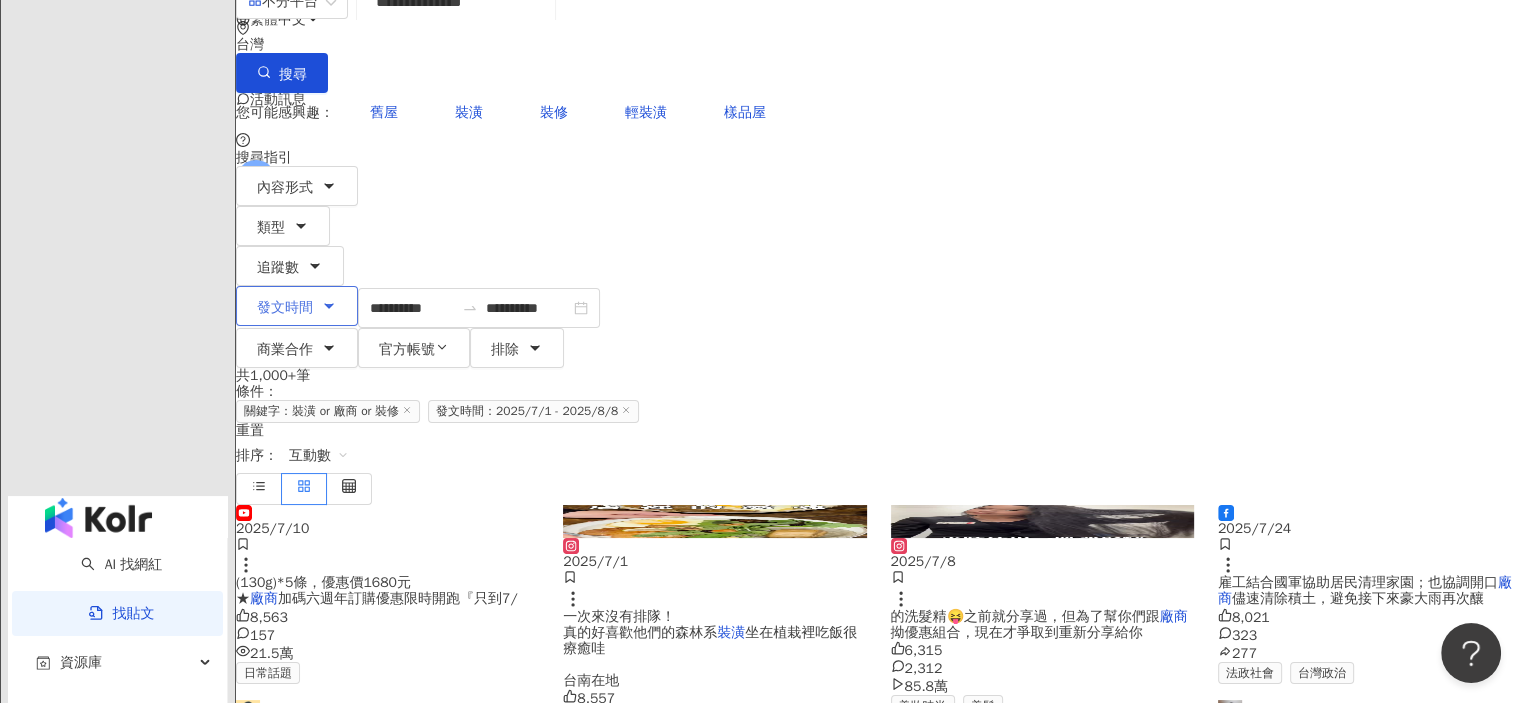 click on "發文時間" at bounding box center [285, 308] 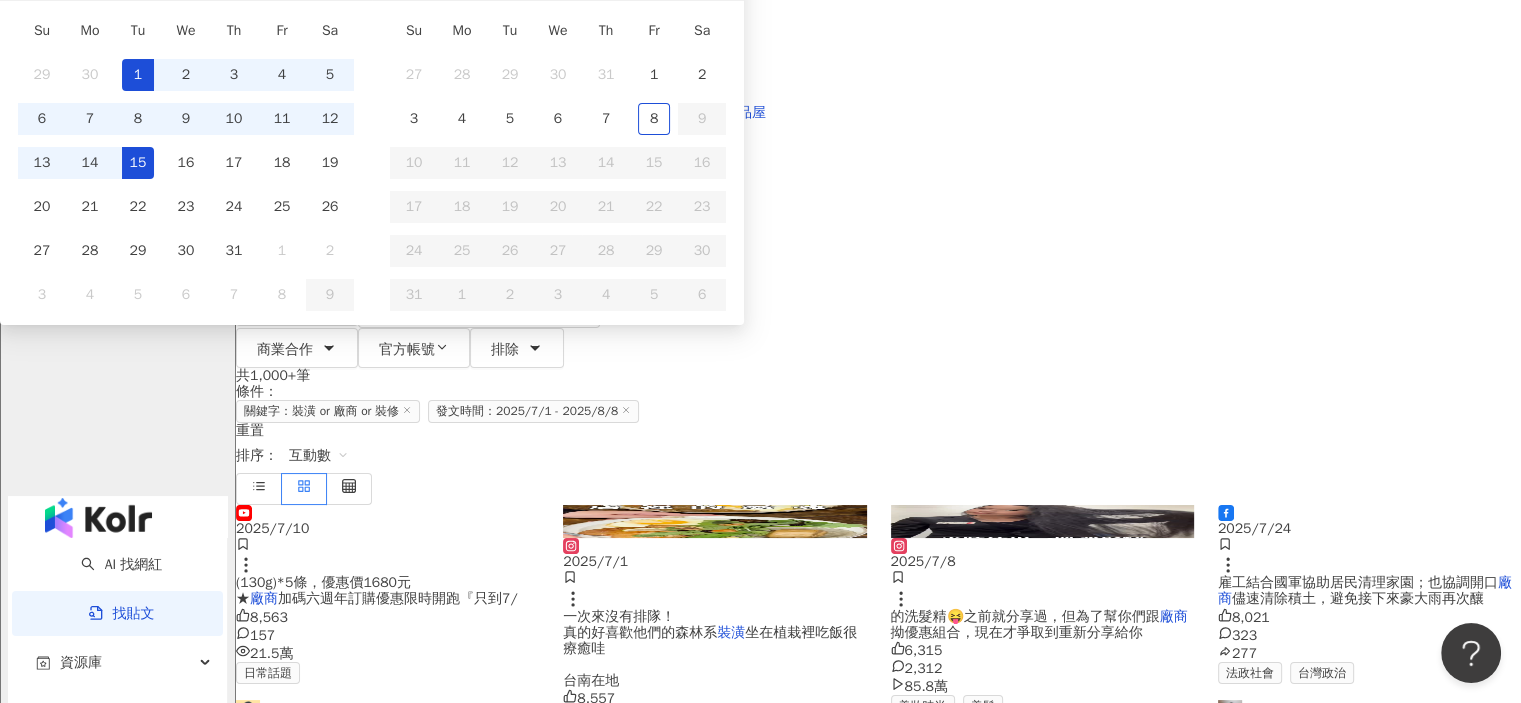 type on "**********" 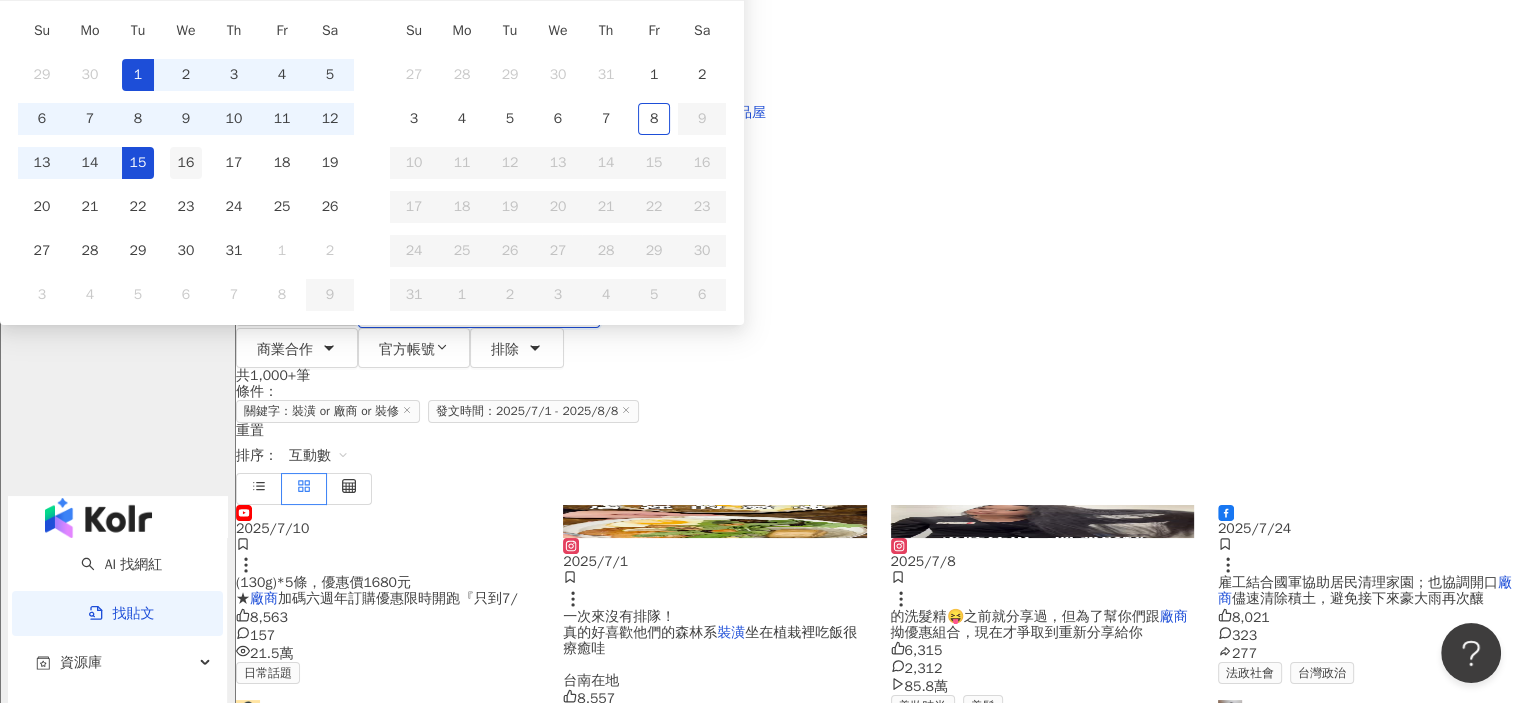 scroll, scrollTop: 0, scrollLeft: 48, axis: horizontal 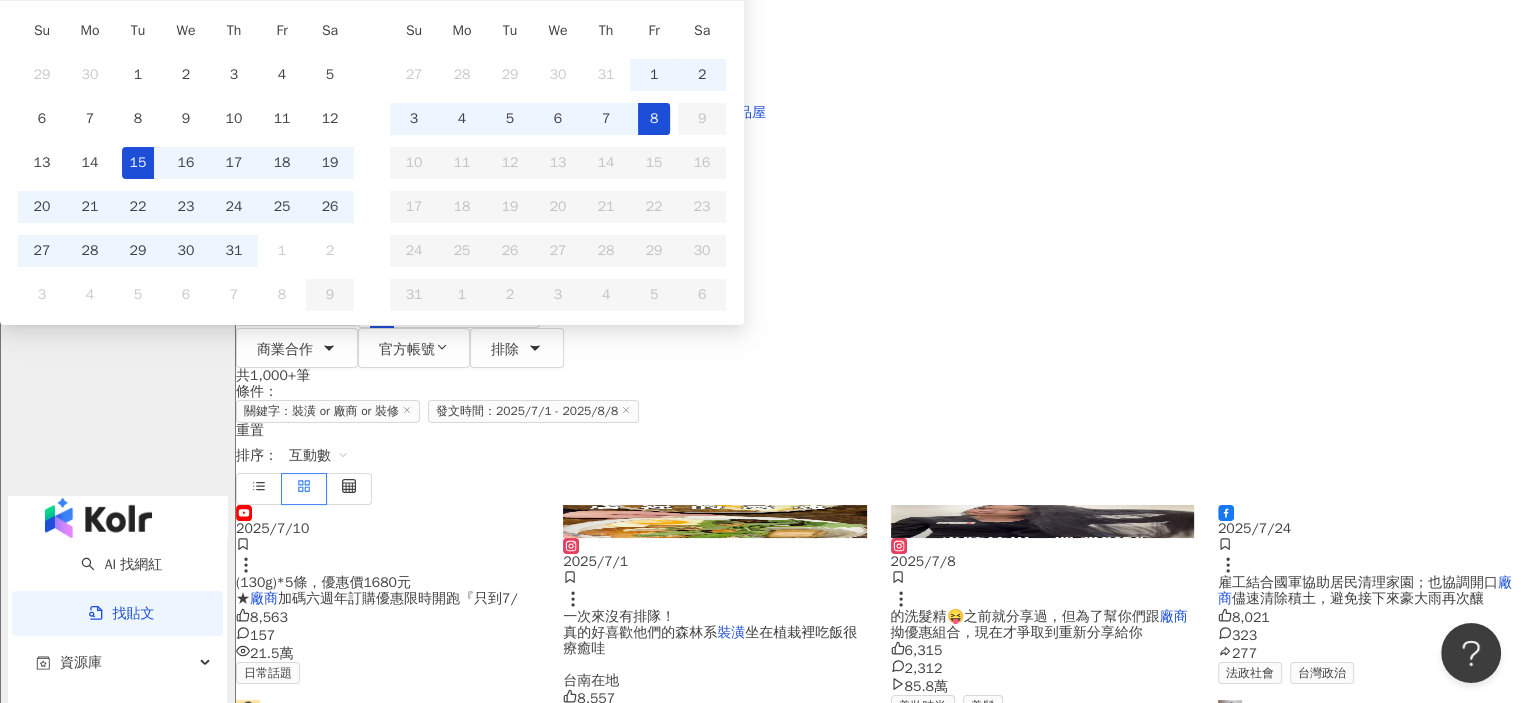 click on "8" at bounding box center (654, 119) 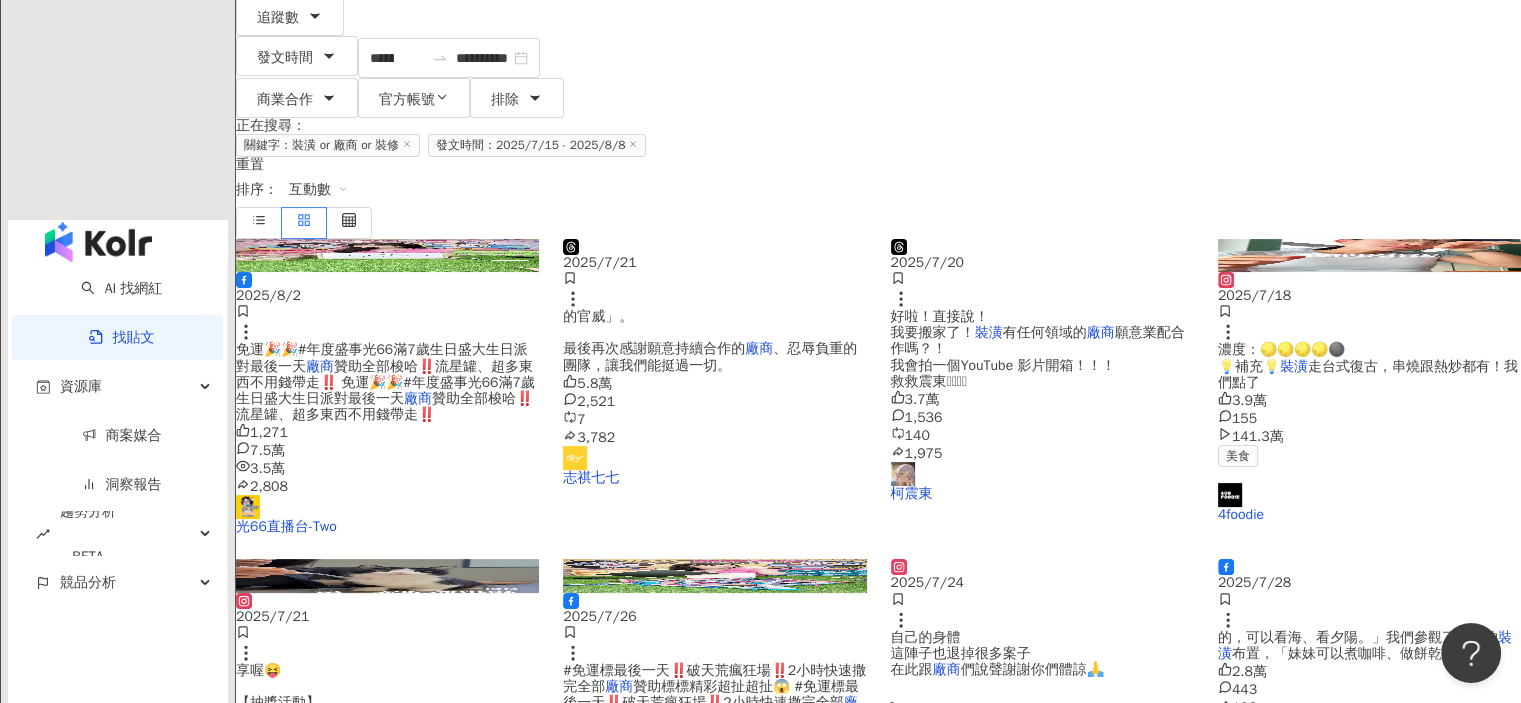 scroll, scrollTop: 1200, scrollLeft: 0, axis: vertical 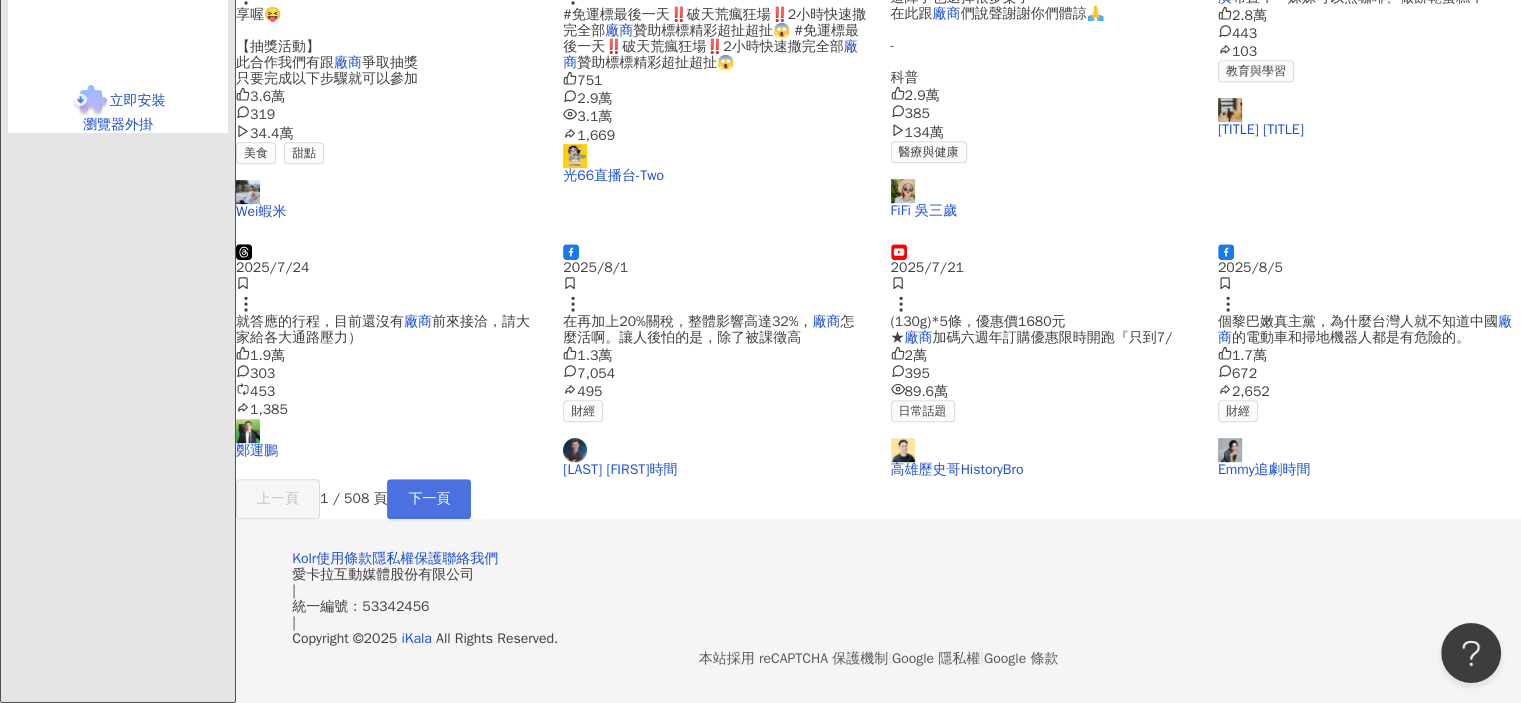 click on "下一頁" at bounding box center (429, 499) 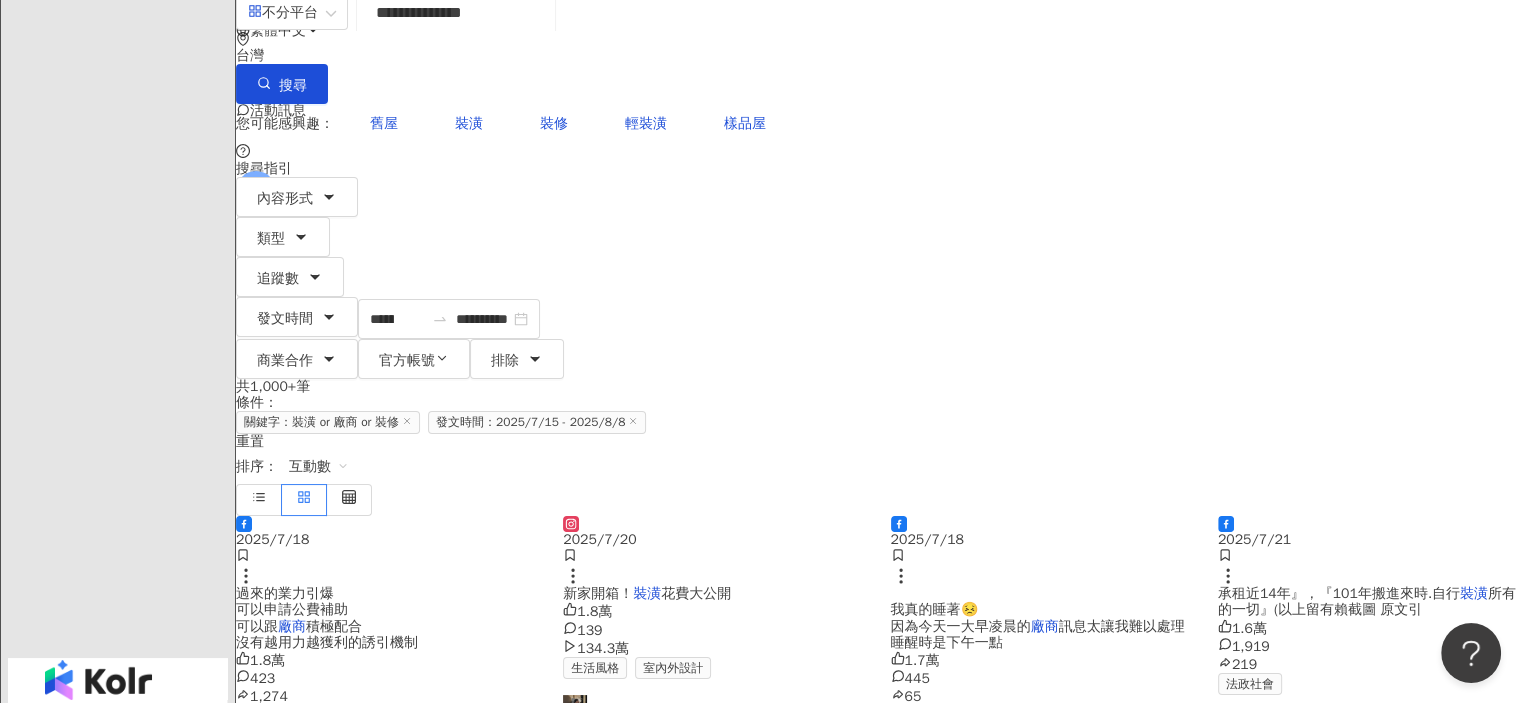 scroll, scrollTop: 0, scrollLeft: 0, axis: both 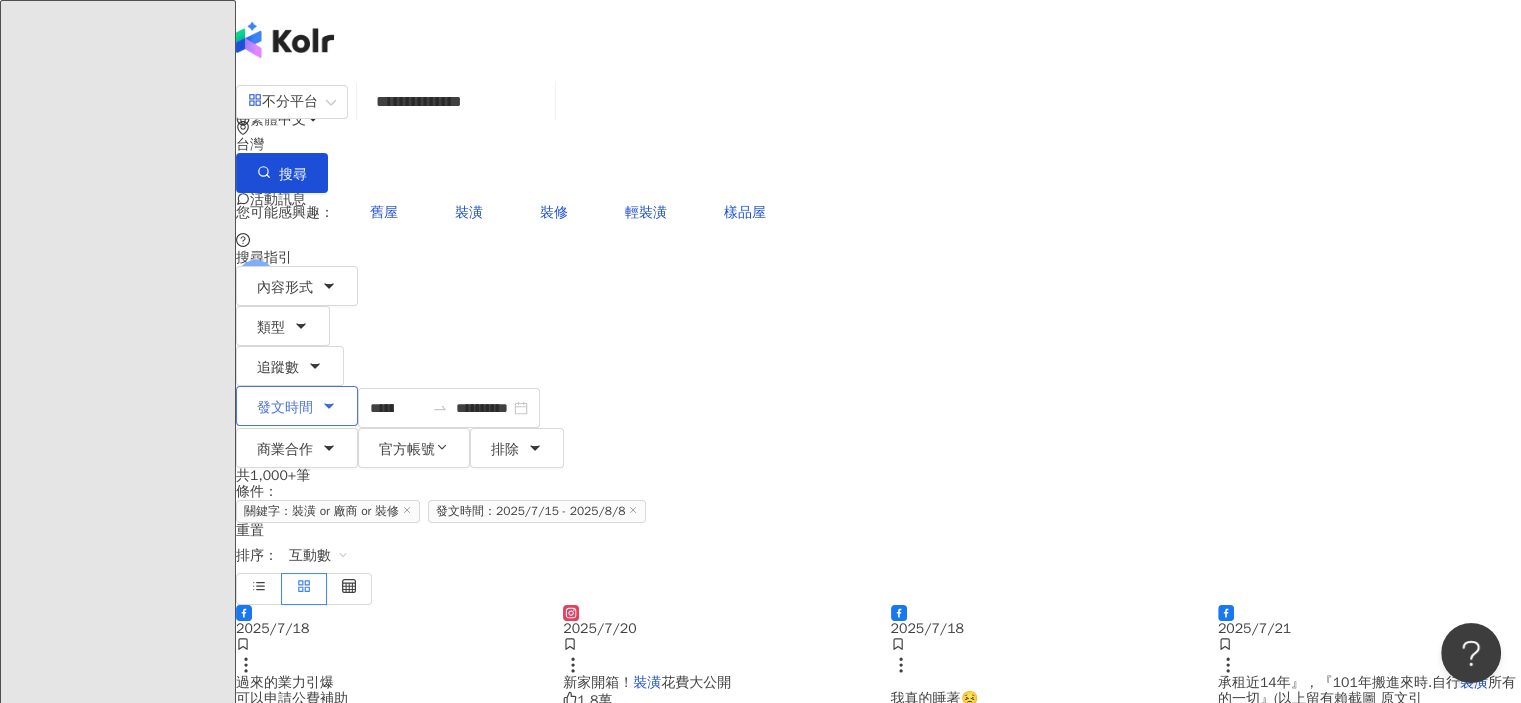 click on "發文時間" at bounding box center [297, 406] 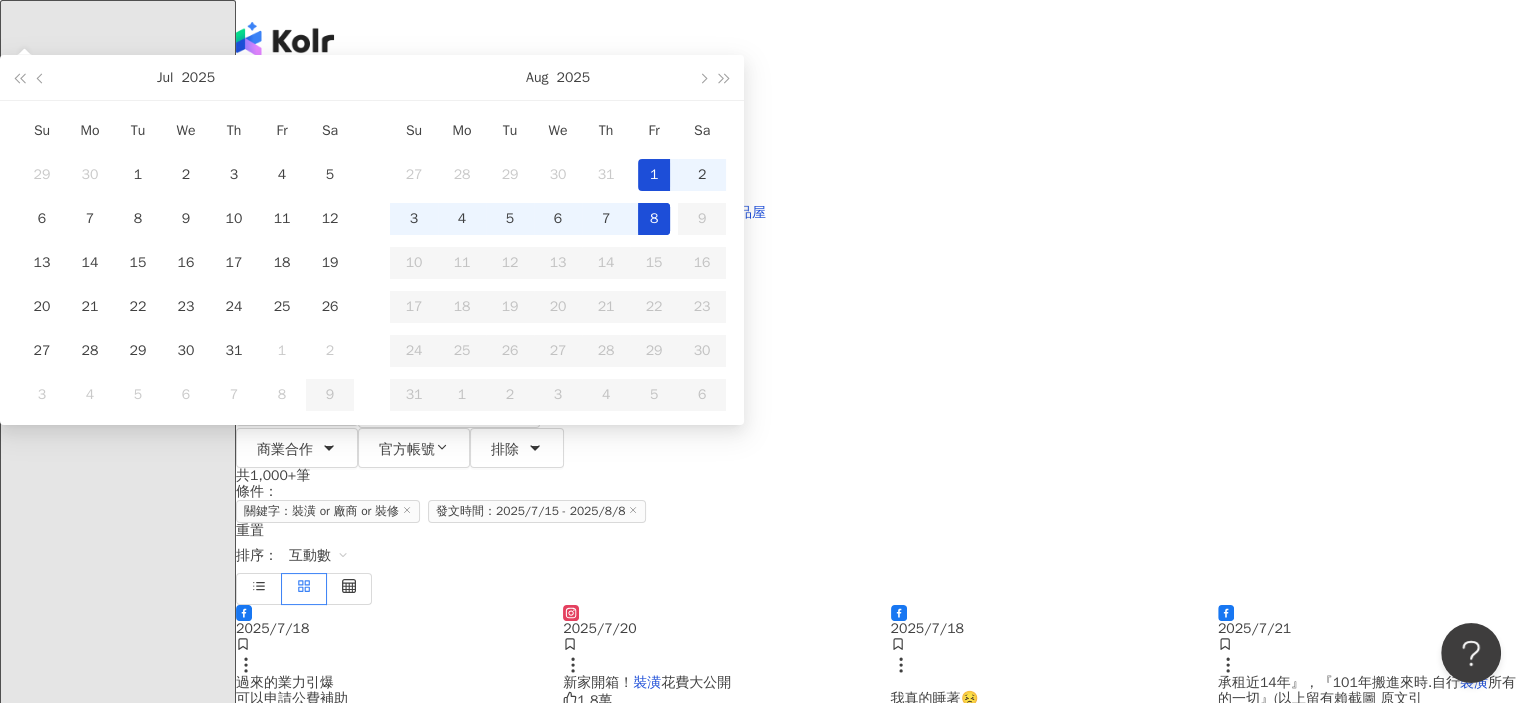 click on "1" at bounding box center [654, 175] 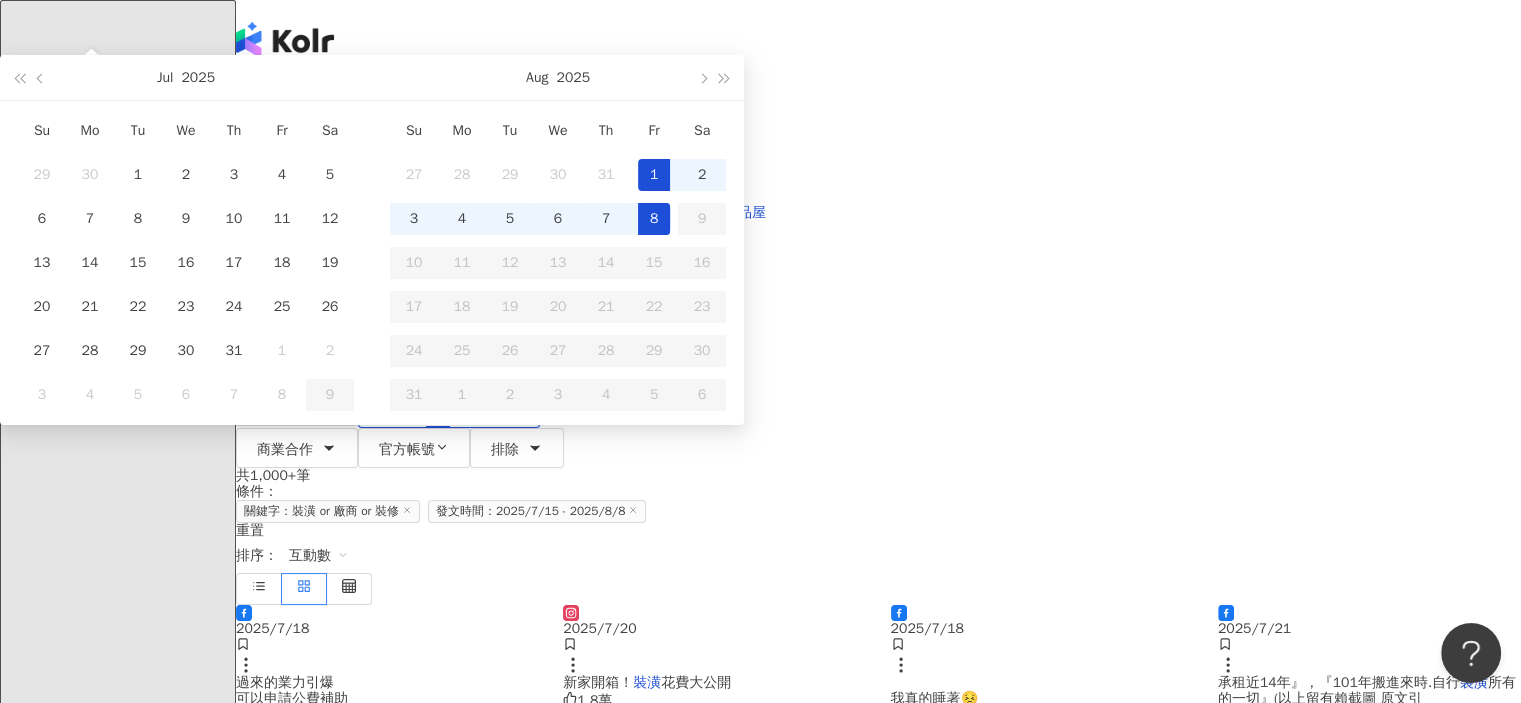 scroll, scrollTop: 0, scrollLeft: 48, axis: horizontal 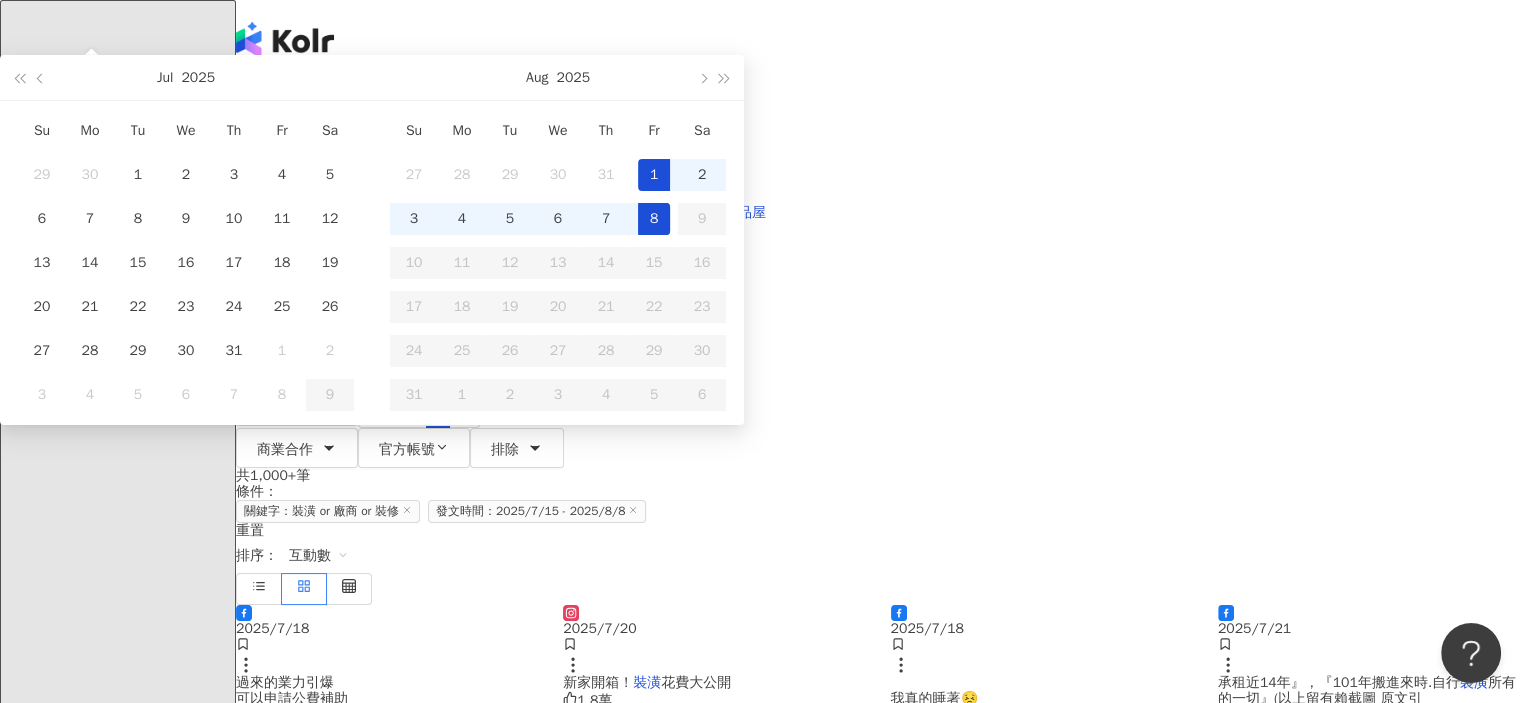 click on "8" at bounding box center (654, 219) 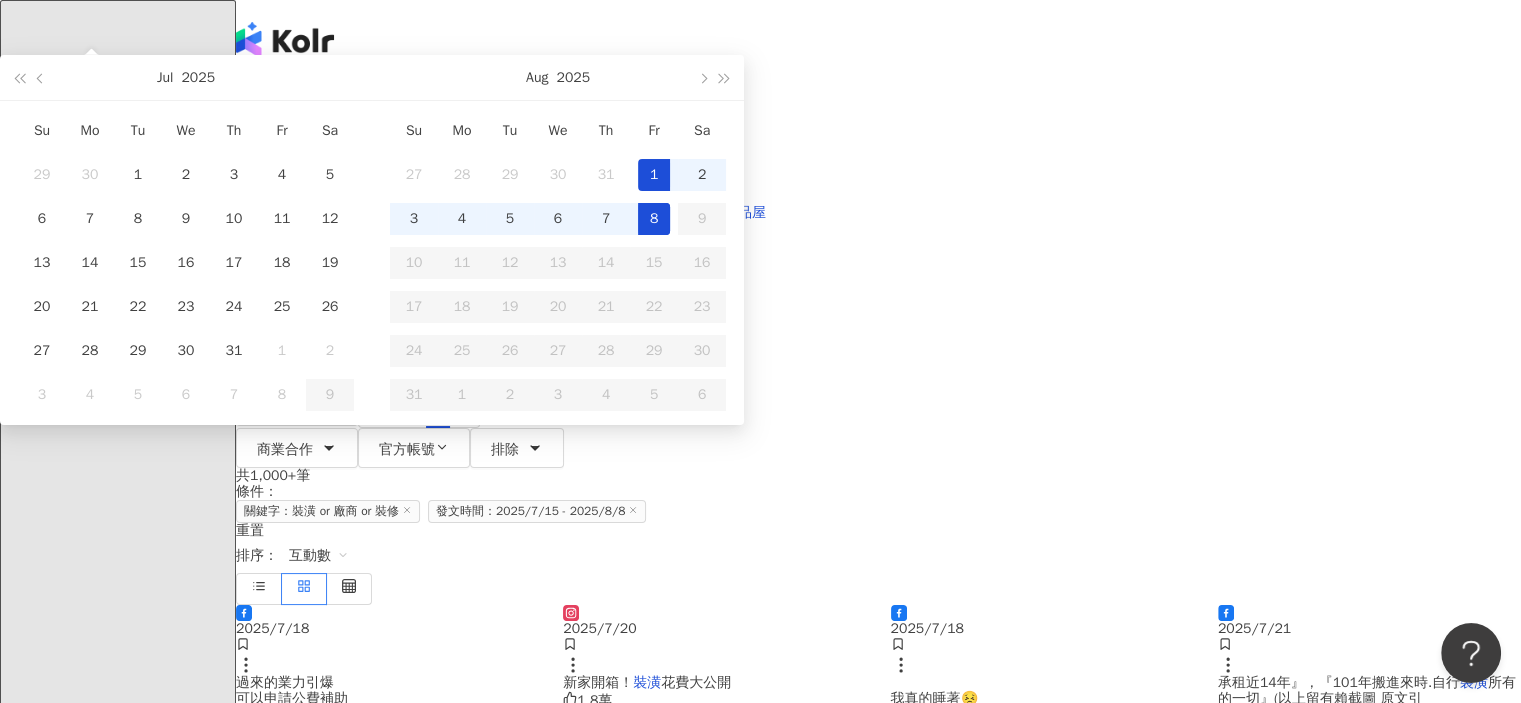 scroll, scrollTop: 0, scrollLeft: 0, axis: both 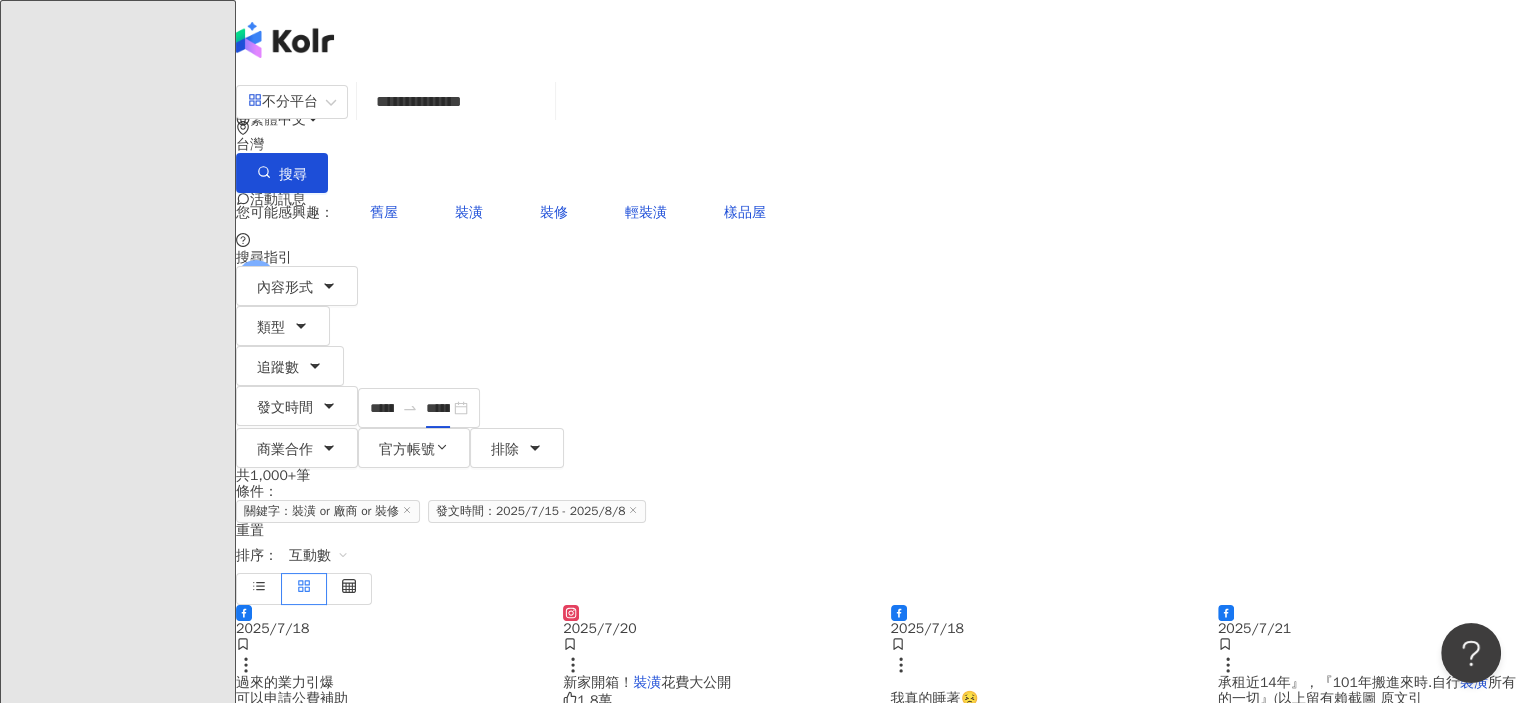type on "**********" 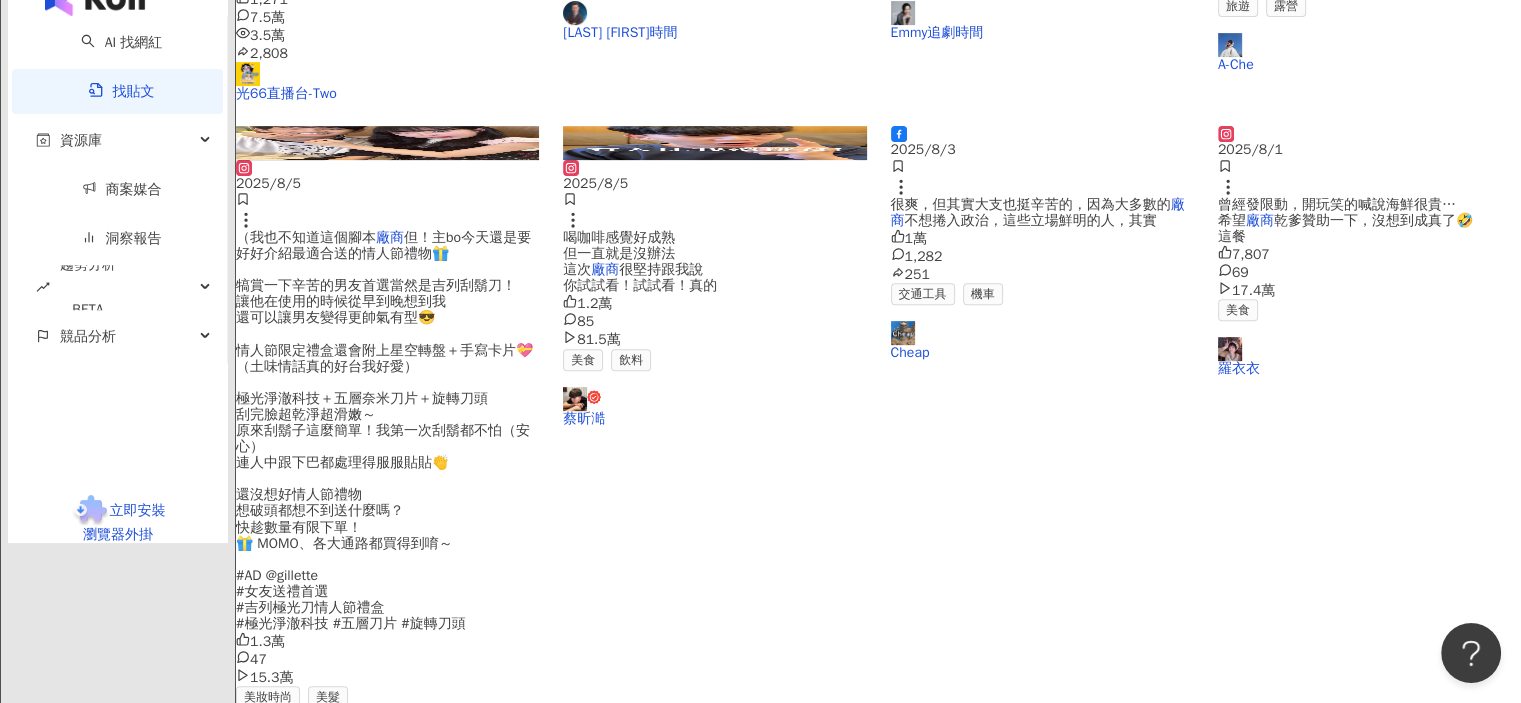 scroll, scrollTop: 1000, scrollLeft: 0, axis: vertical 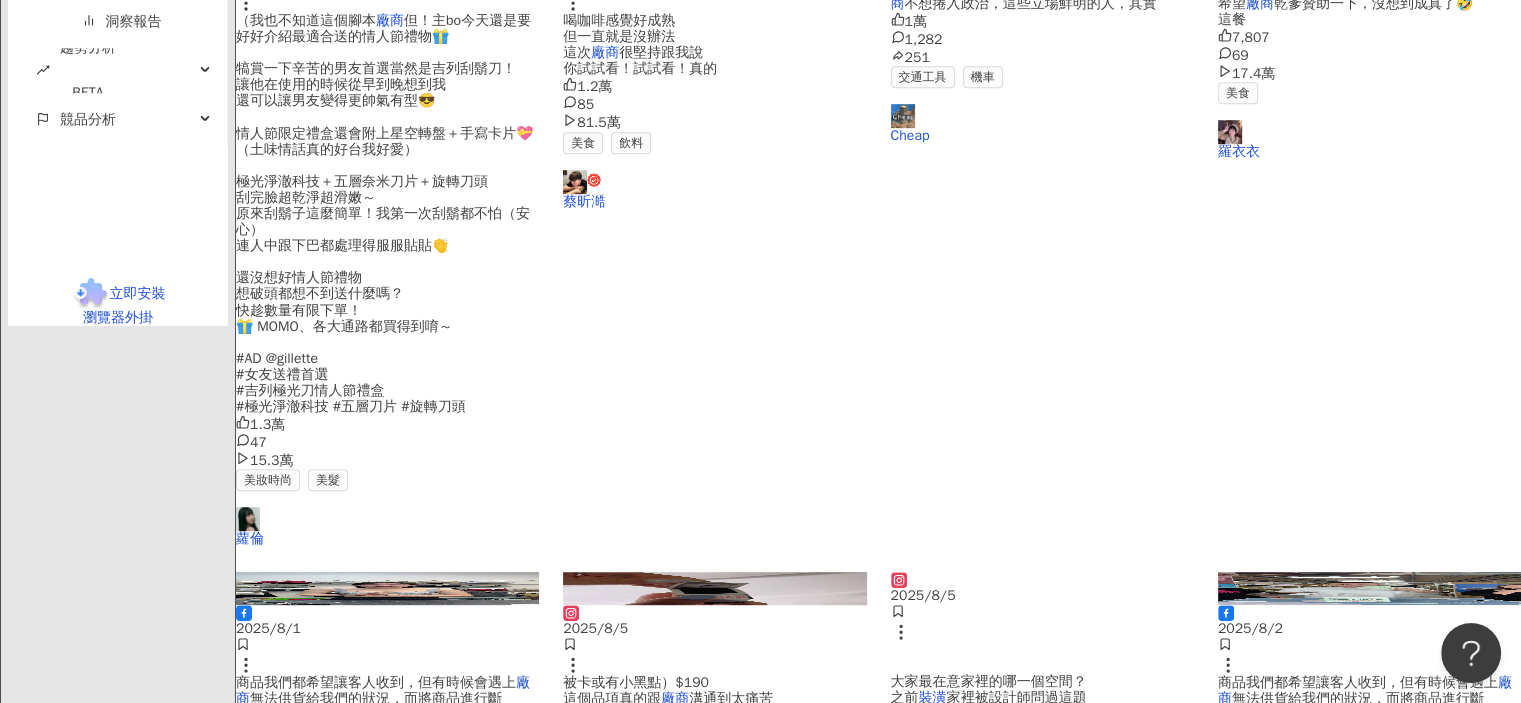 click on "下一頁" at bounding box center [421, 878] 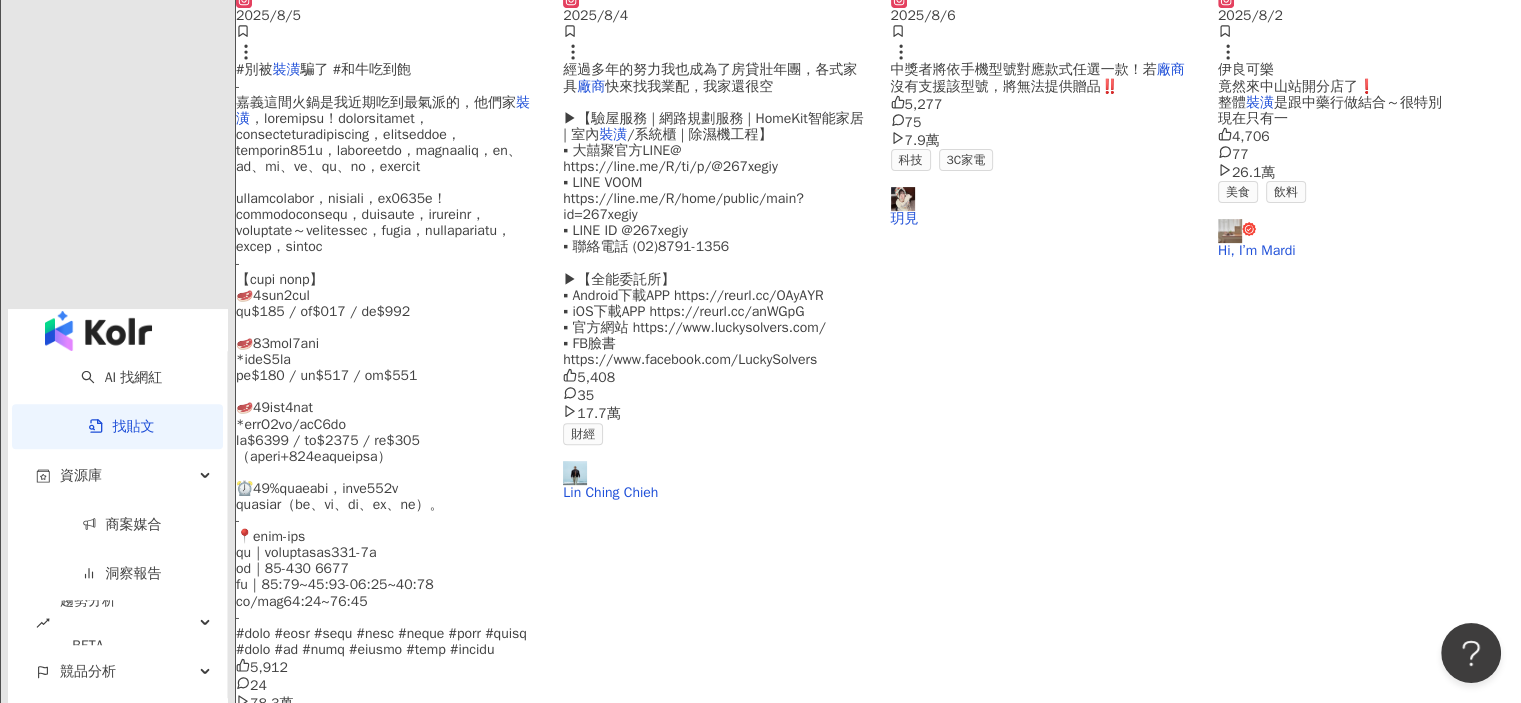 scroll, scrollTop: 1009, scrollLeft: 0, axis: vertical 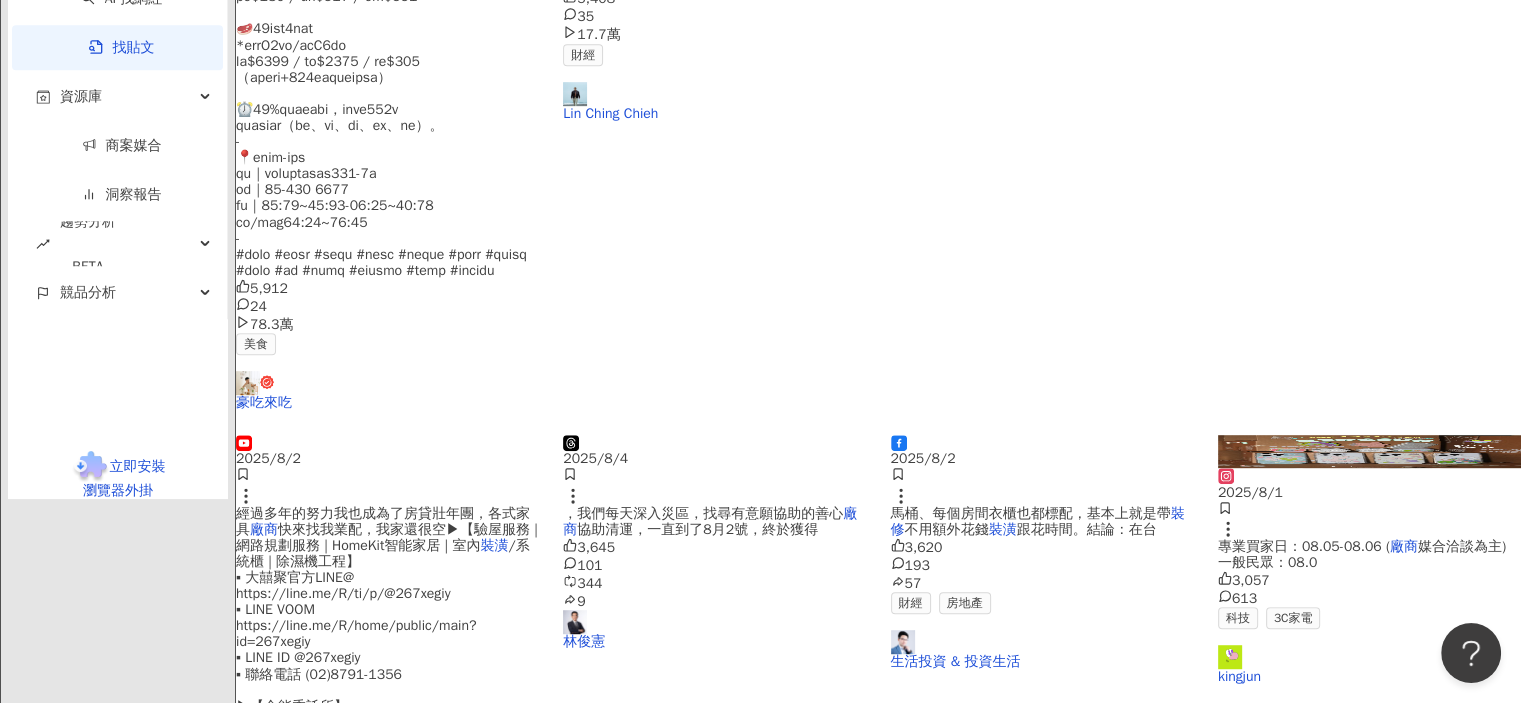 click on "下一頁" at bounding box center (421, 1234) 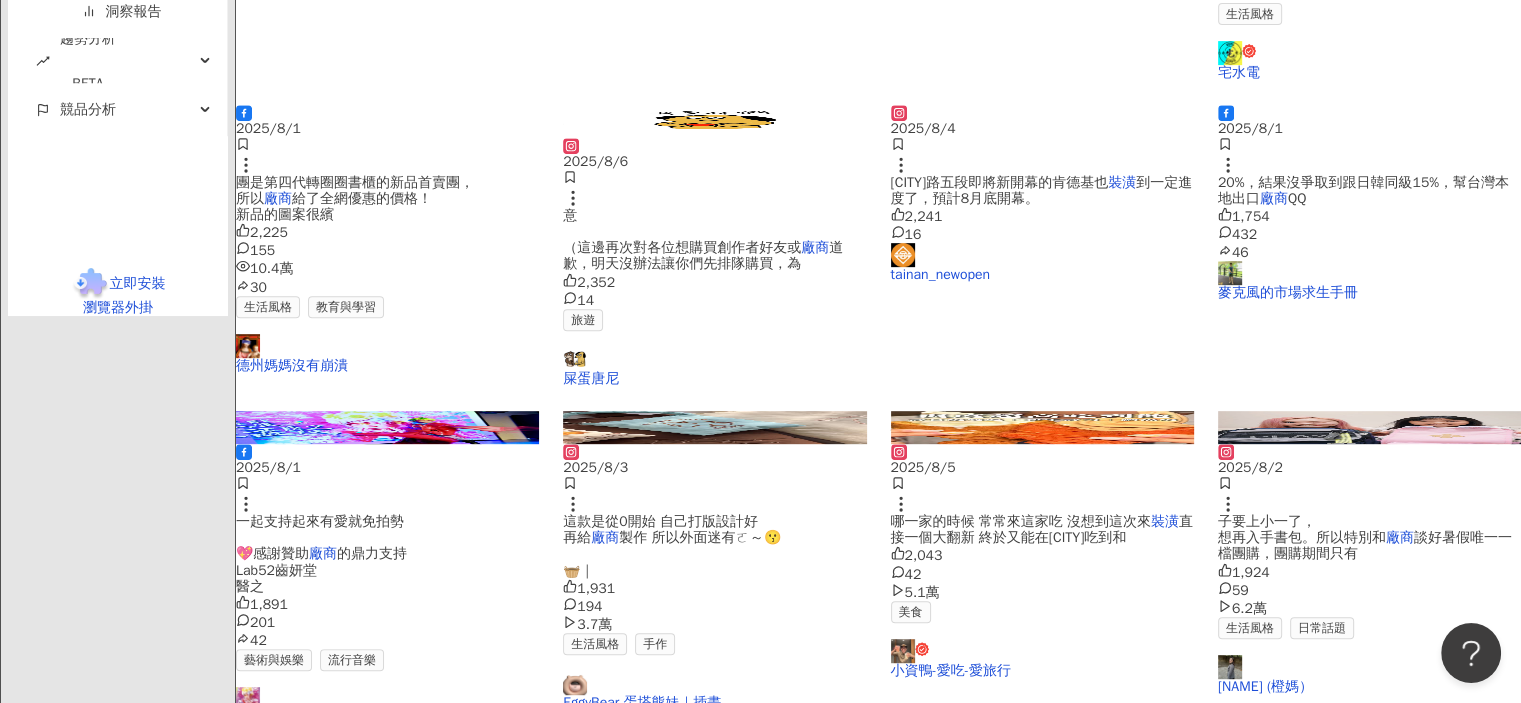 scroll, scrollTop: 1200, scrollLeft: 0, axis: vertical 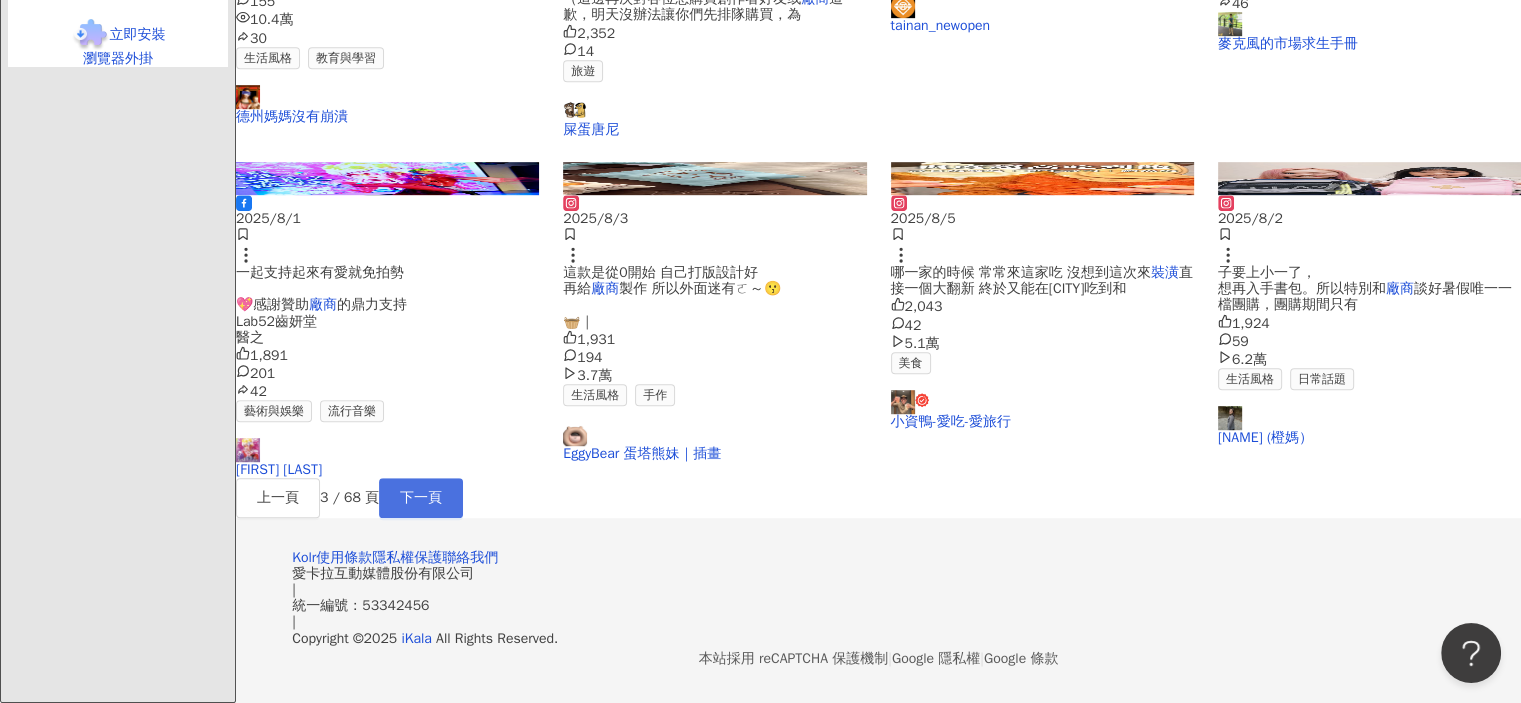 click on "下一頁" at bounding box center [421, 498] 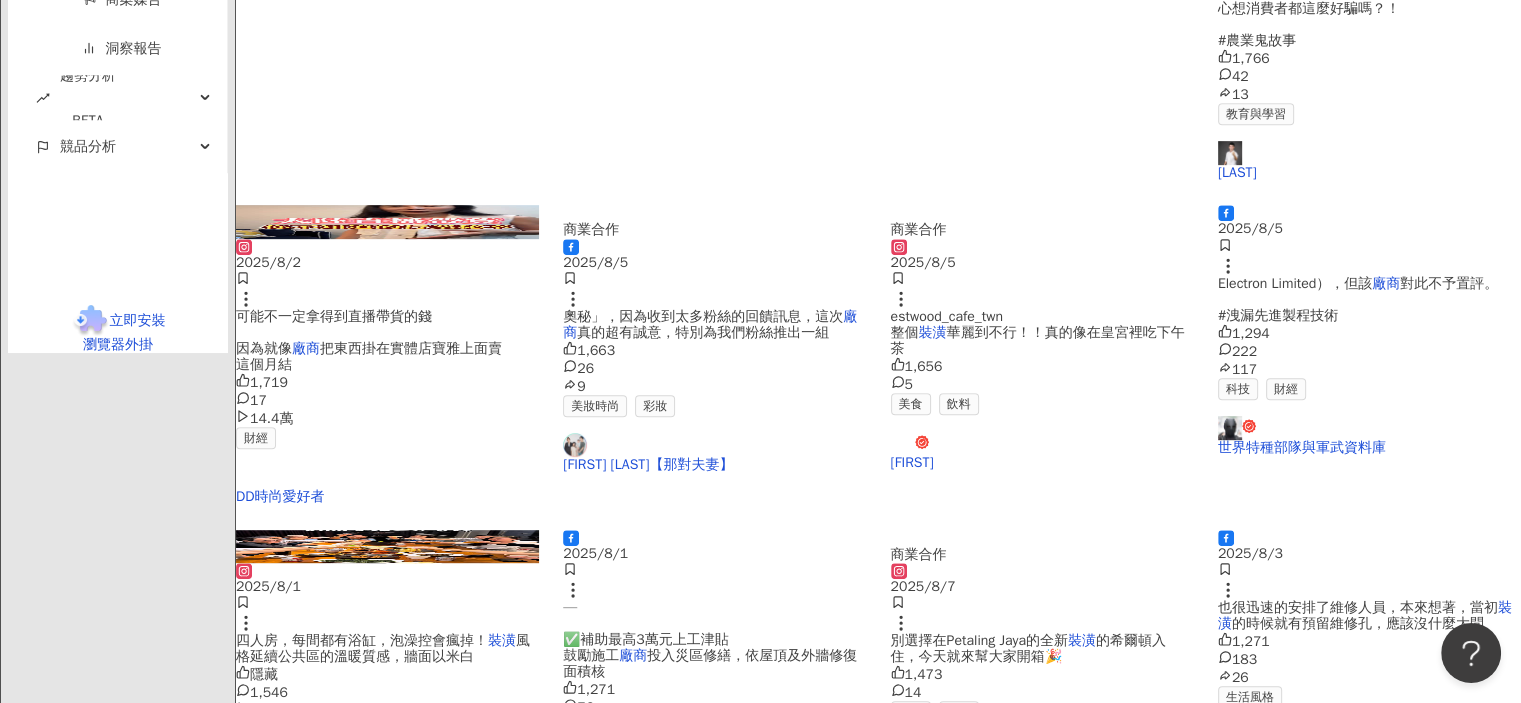 scroll, scrollTop: 1217, scrollLeft: 0, axis: vertical 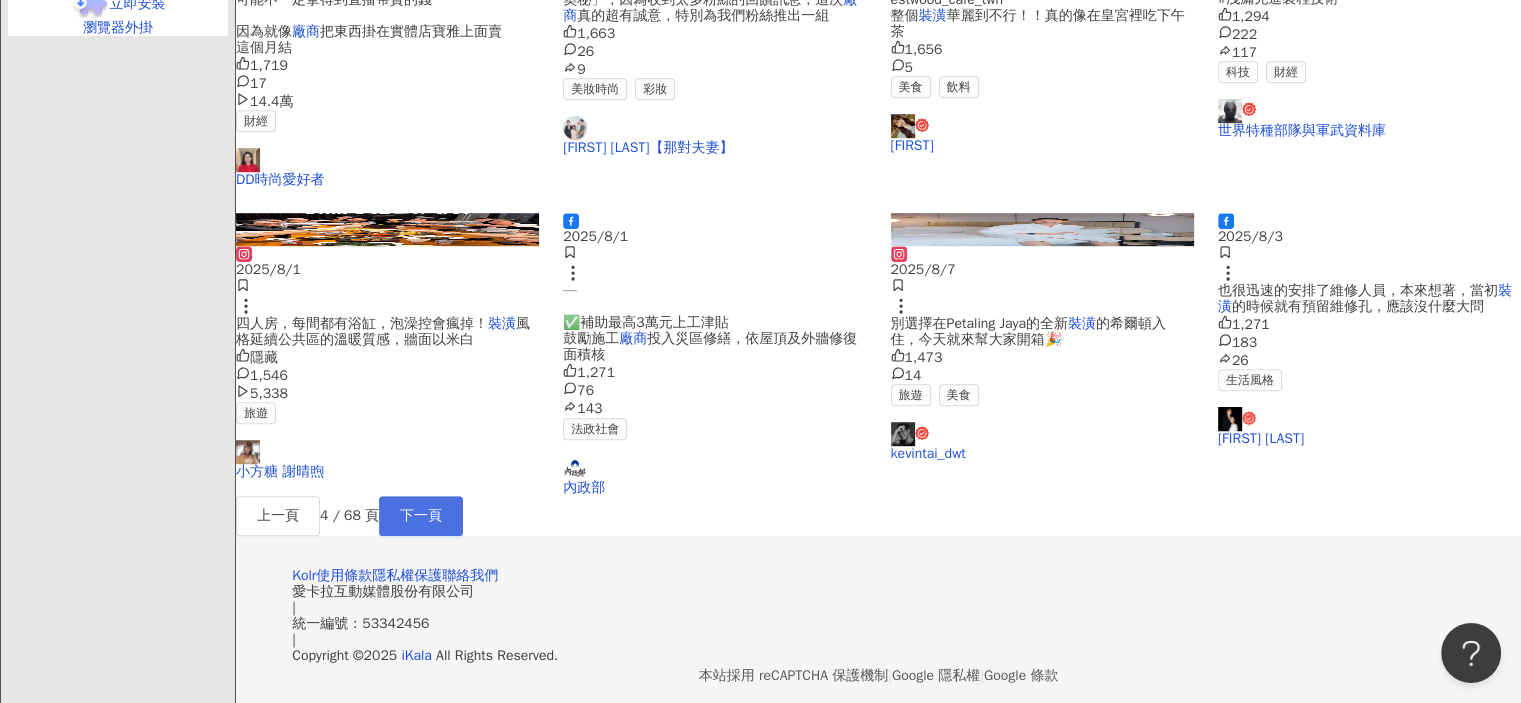click on "下一頁" at bounding box center [421, 516] 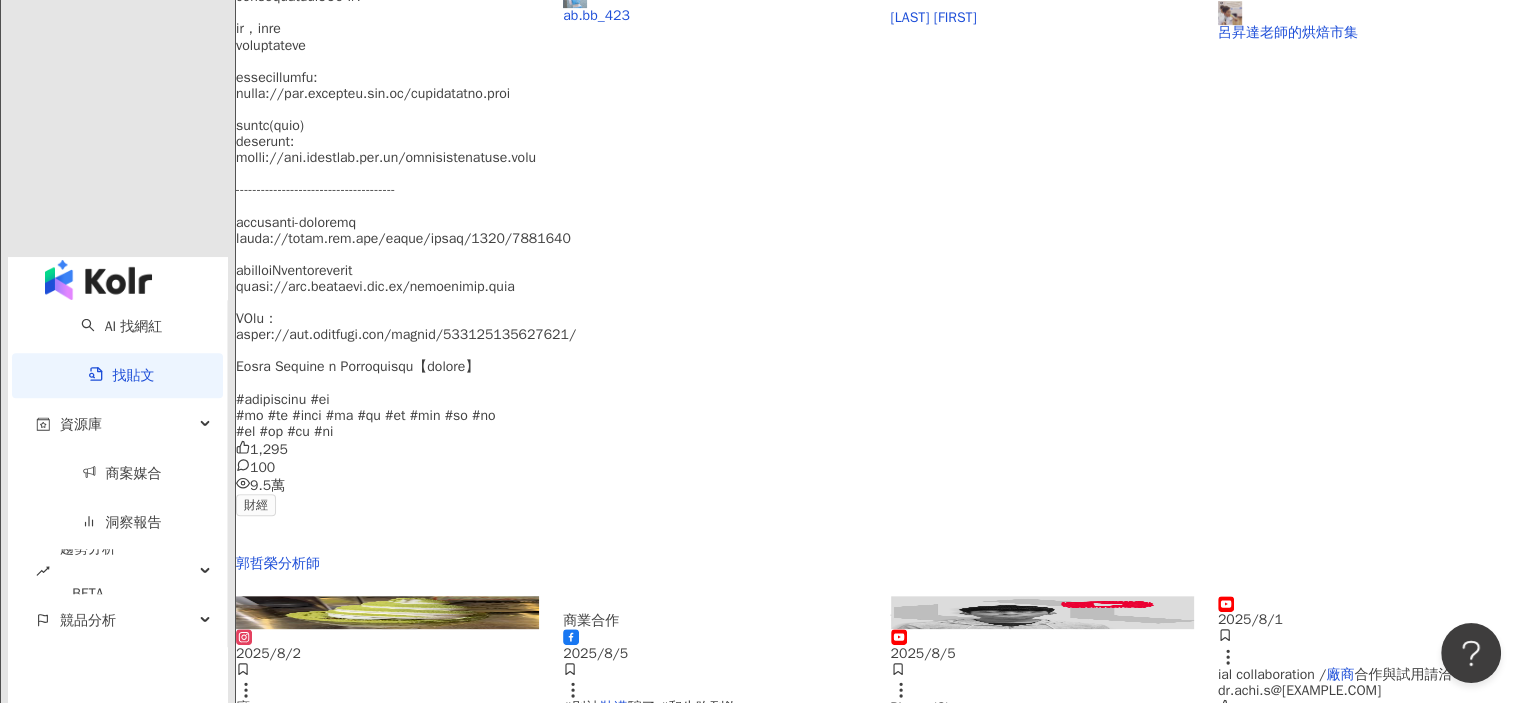 scroll, scrollTop: 1247, scrollLeft: 0, axis: vertical 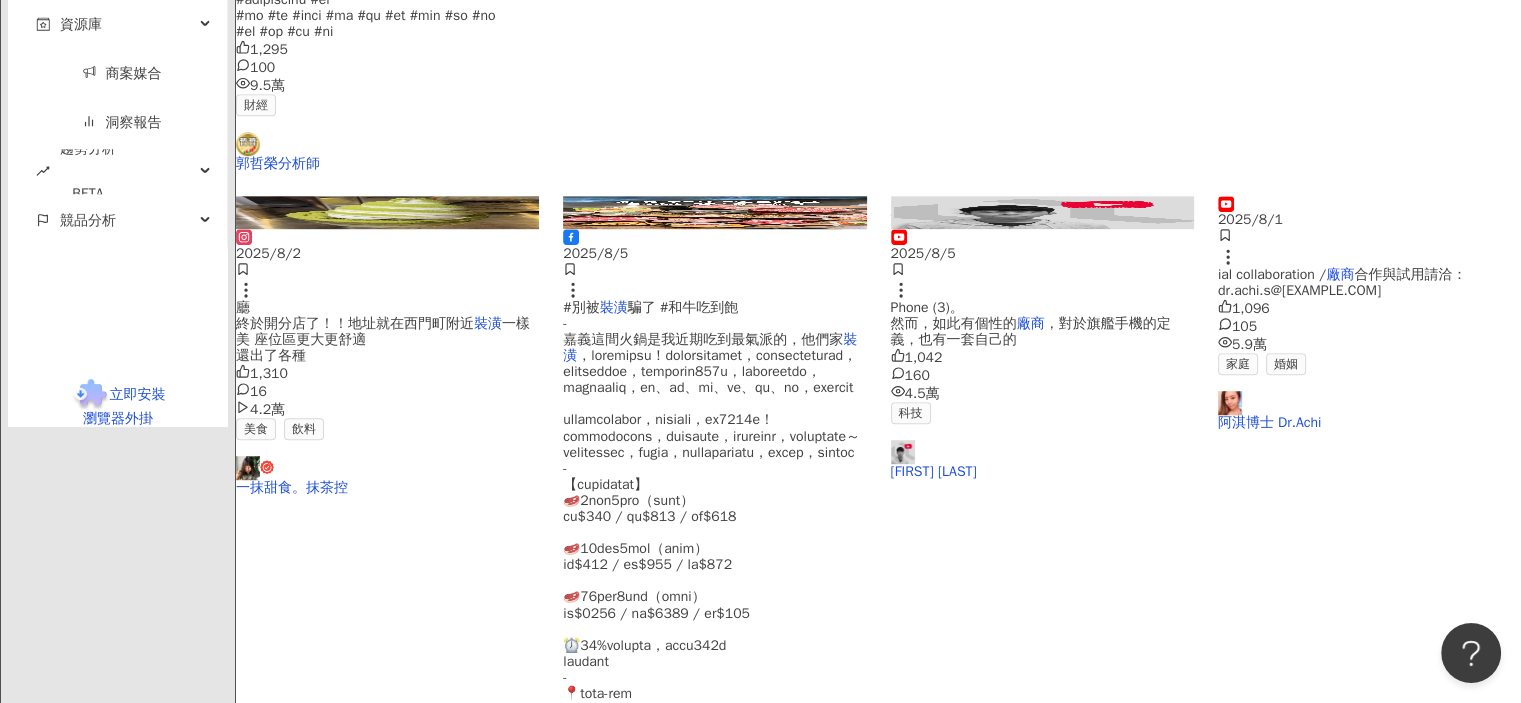 click on "下一頁" at bounding box center (421, 1327) 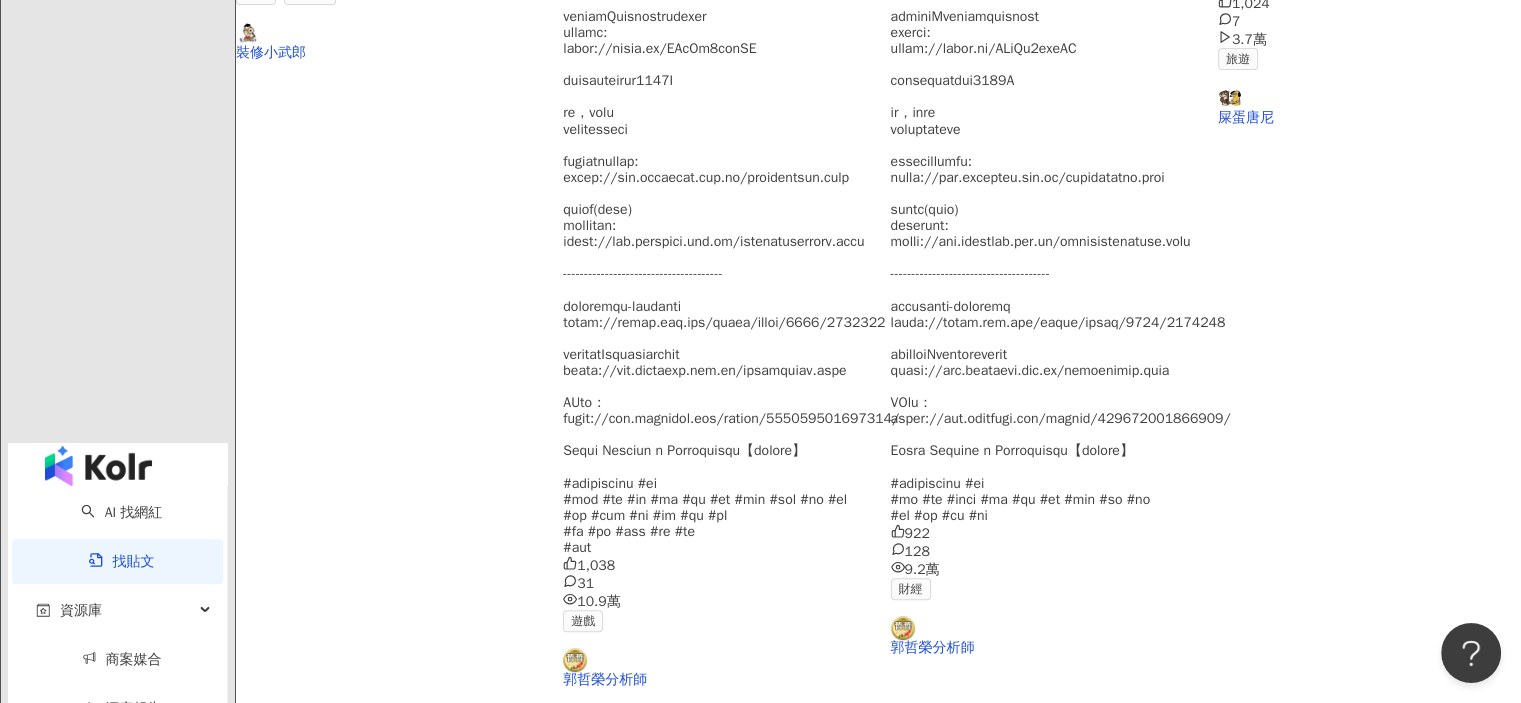 scroll, scrollTop: 917, scrollLeft: 0, axis: vertical 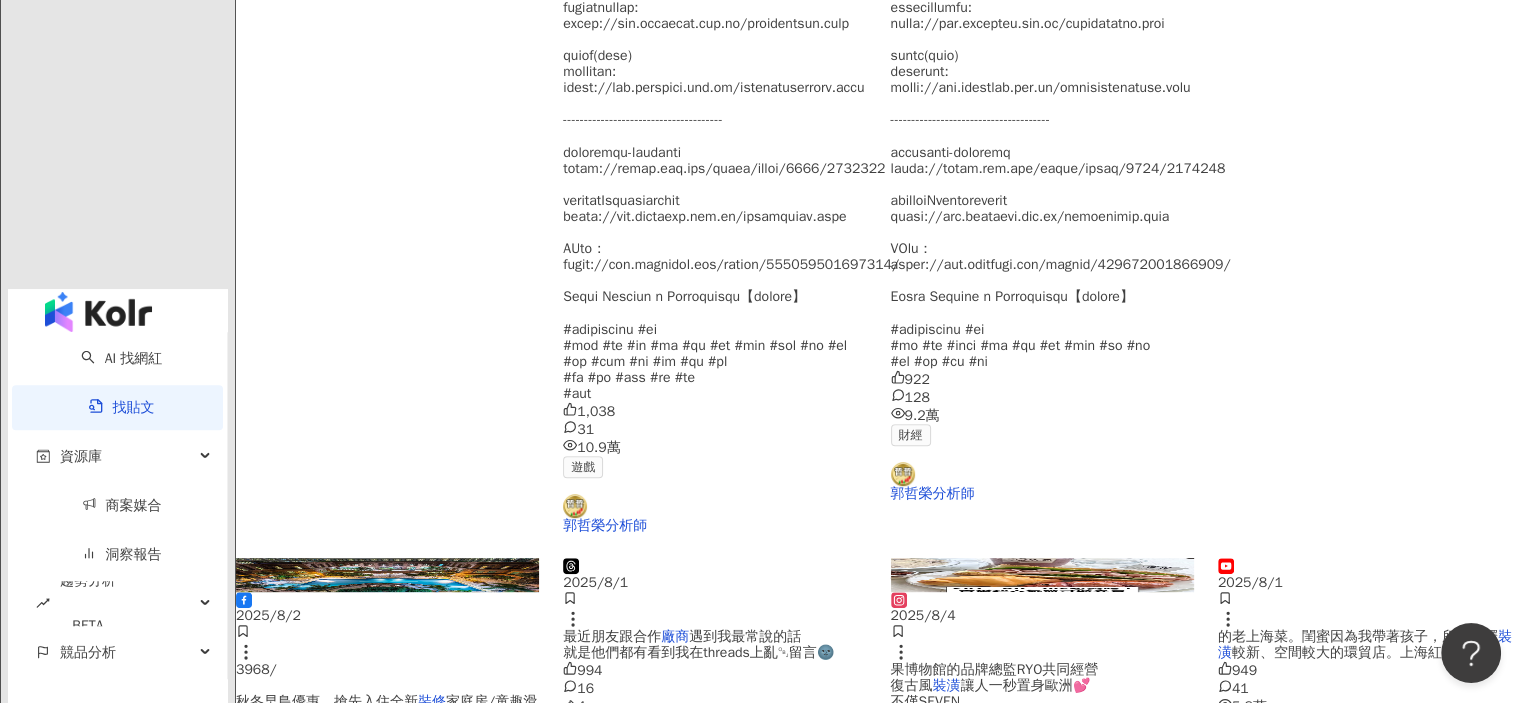click on "他們陪我開了好多次設計會議
身為一個買房" at bounding box center (1309, 1000) 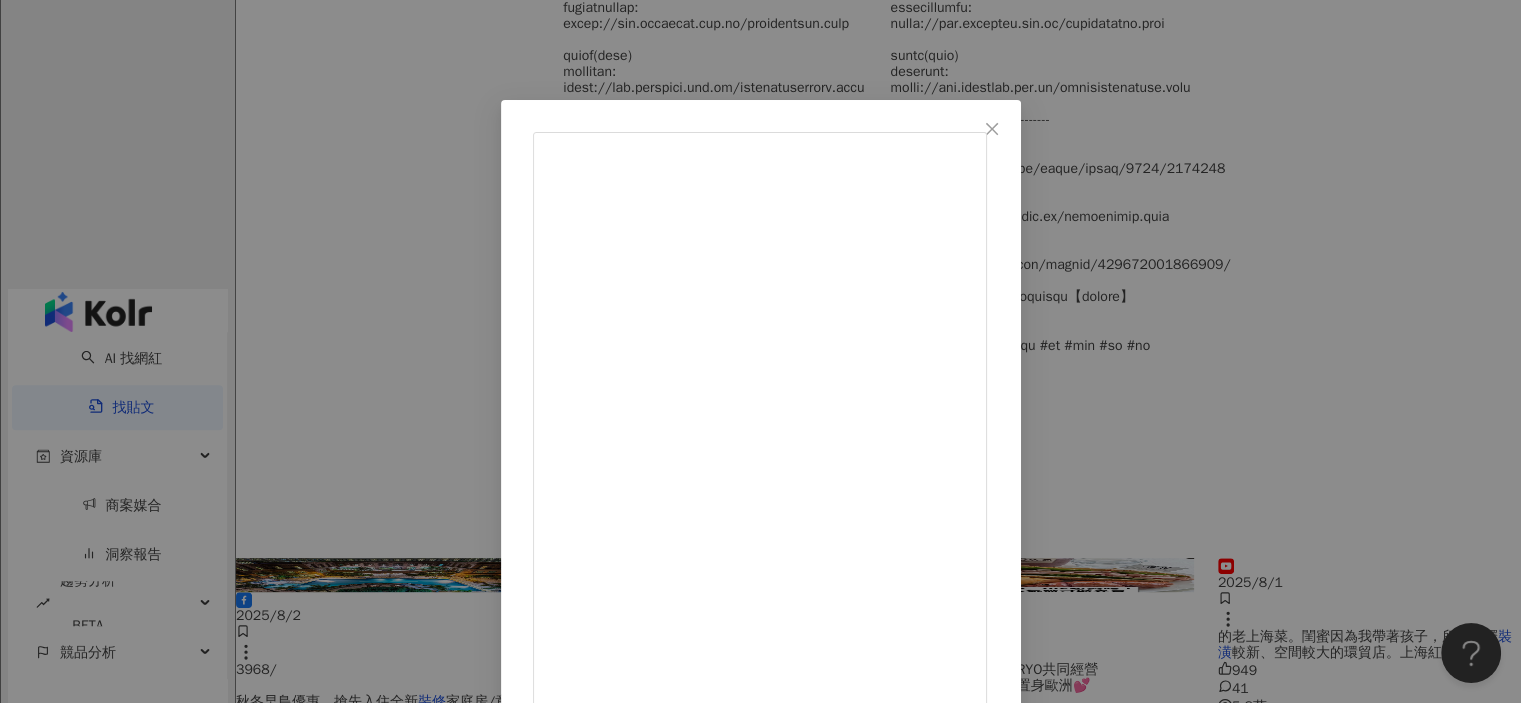 click on "紀艾希 2025/8/4 824 72 2.6萬 查看原始貼文" at bounding box center (760, 351) 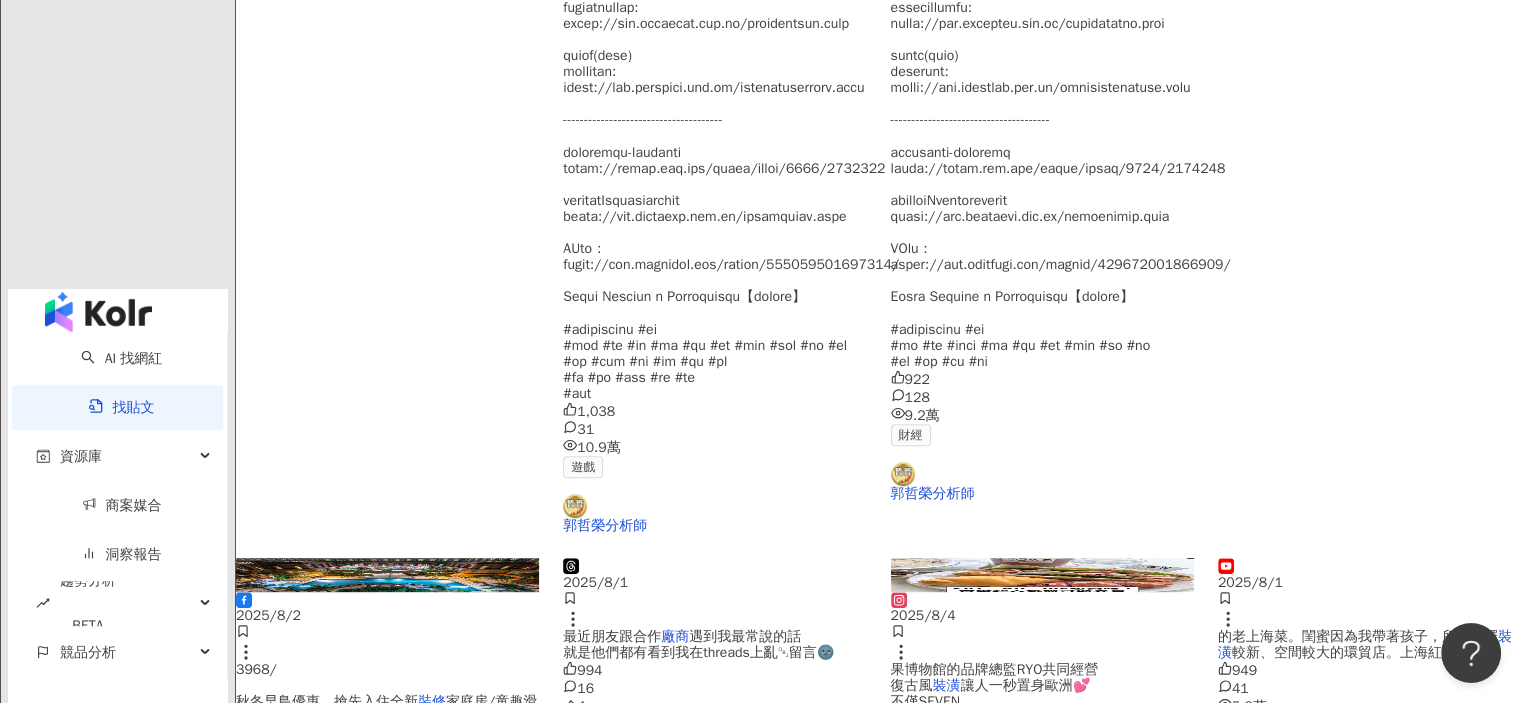 click on "下一頁" at bounding box center [421, 1861] 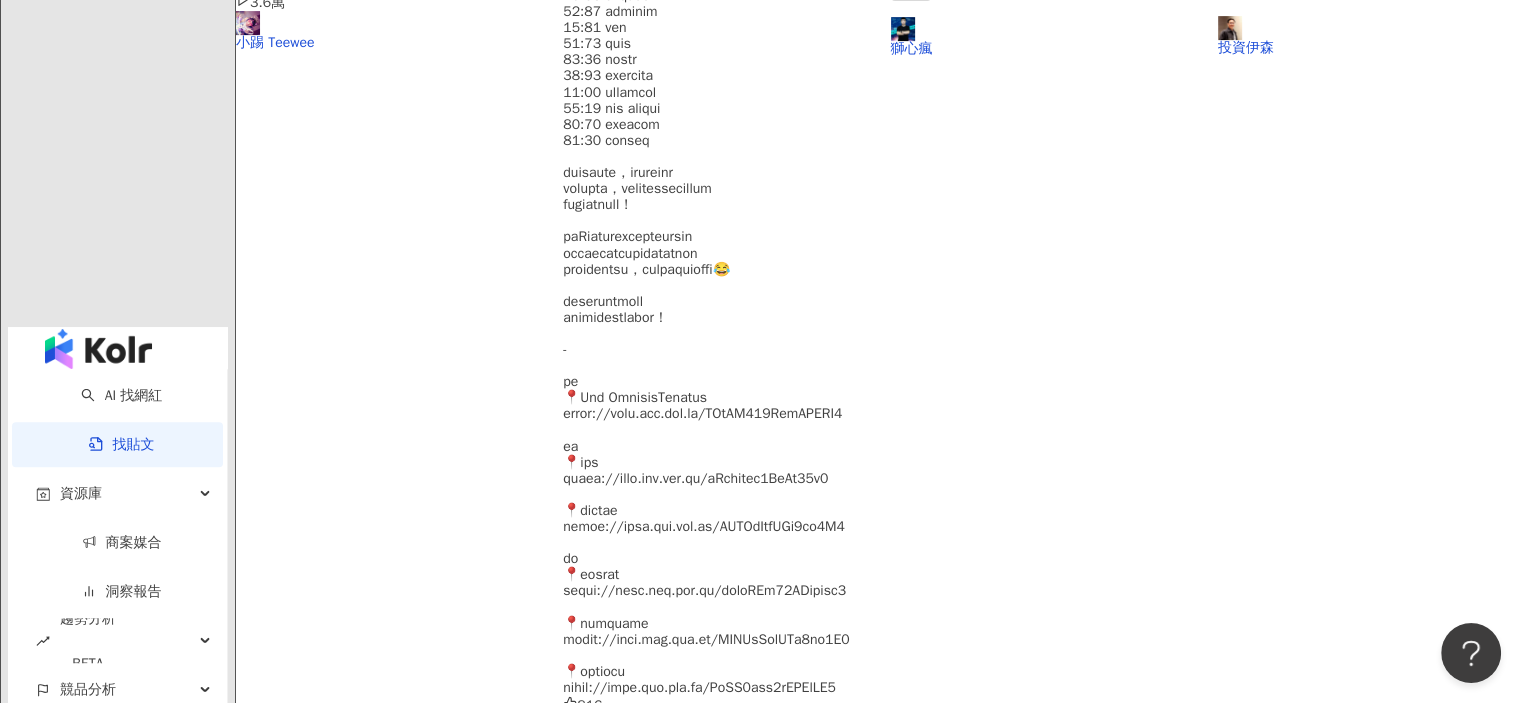 scroll, scrollTop: 1217, scrollLeft: 0, axis: vertical 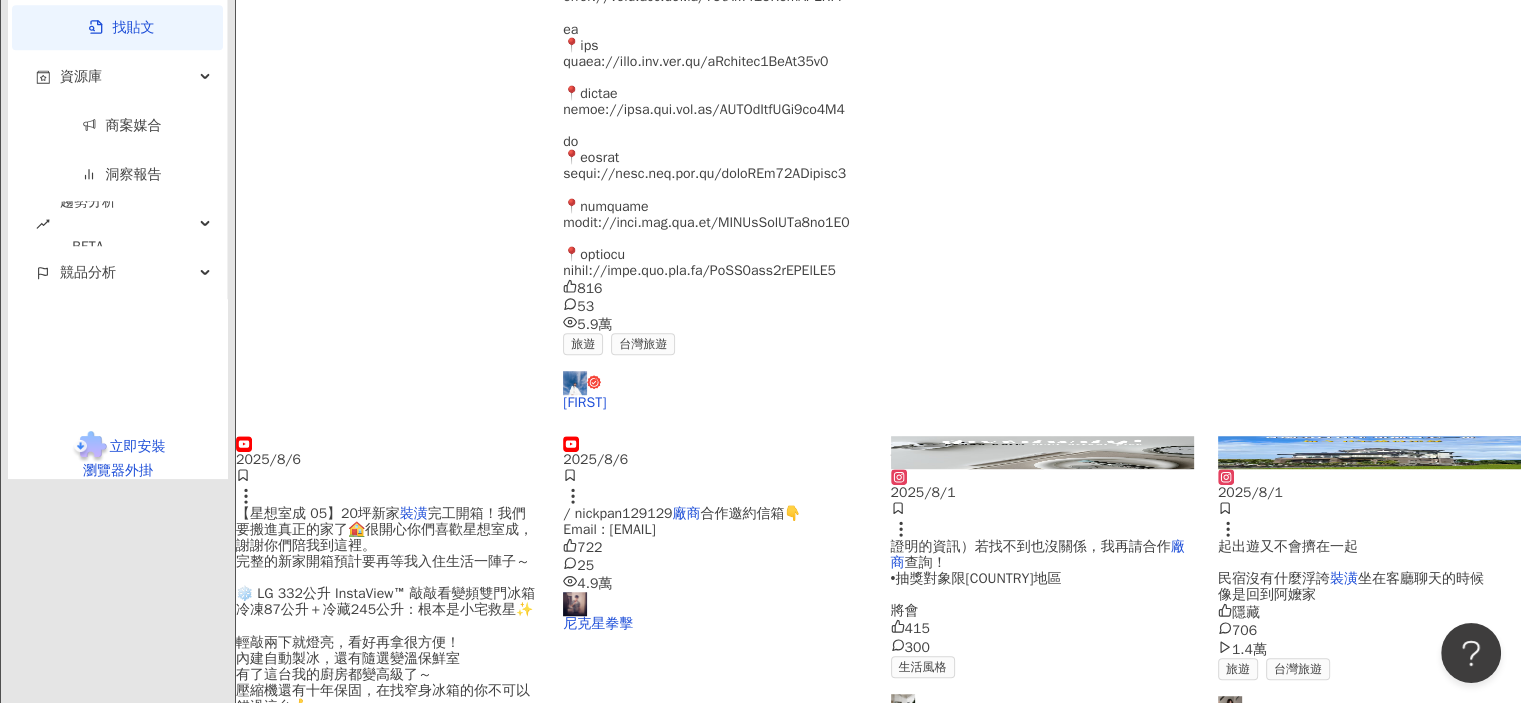 click on "下一頁" at bounding box center (421, 1402) 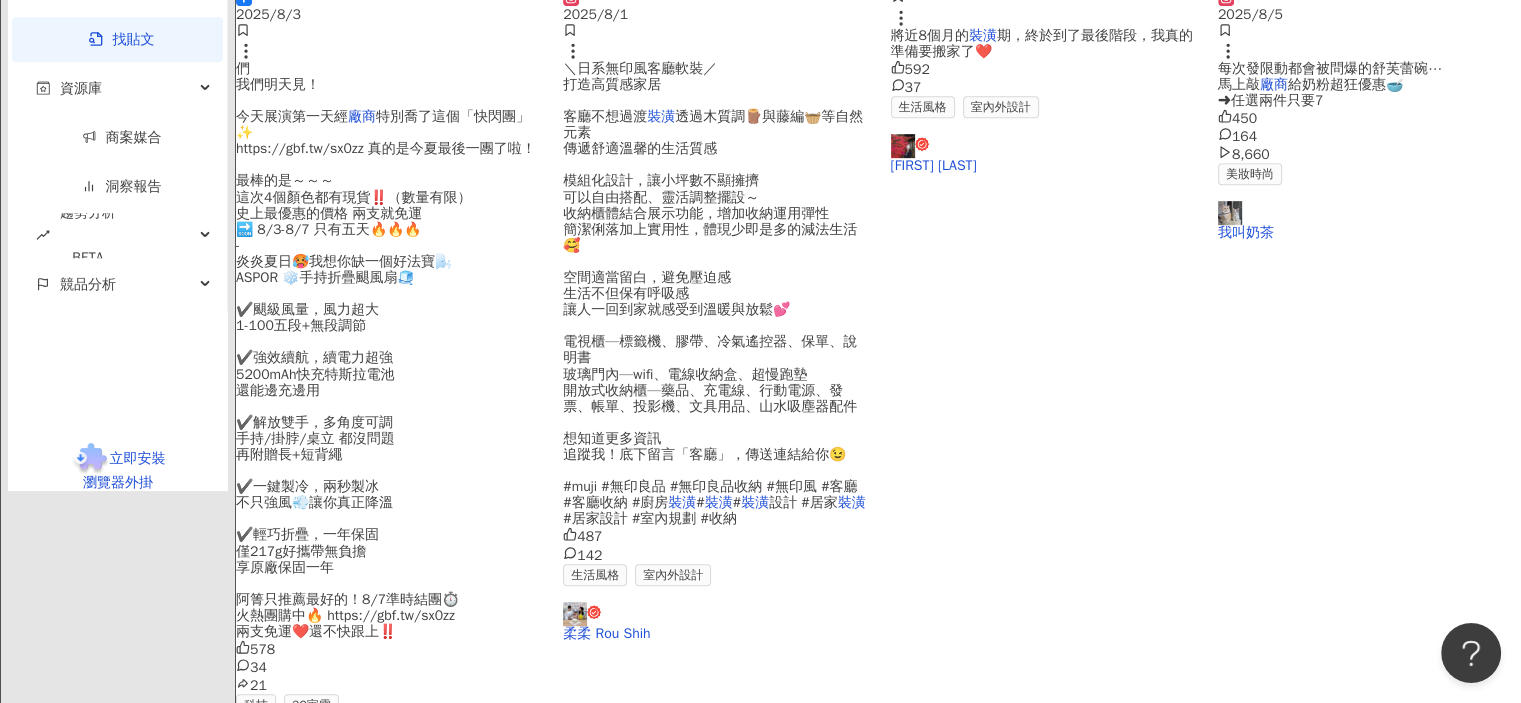 scroll, scrollTop: 1100, scrollLeft: 0, axis: vertical 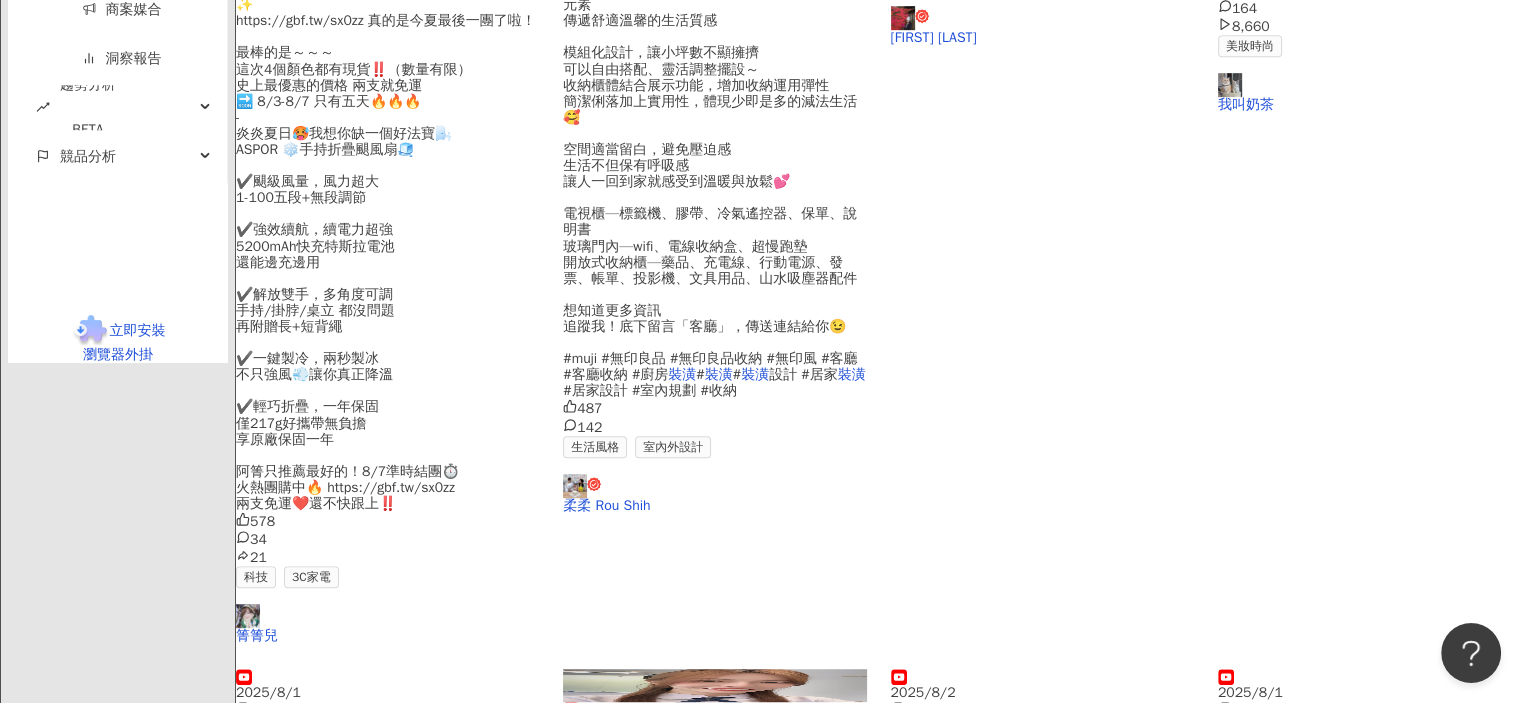 click on "下一頁" at bounding box center [421, 1052] 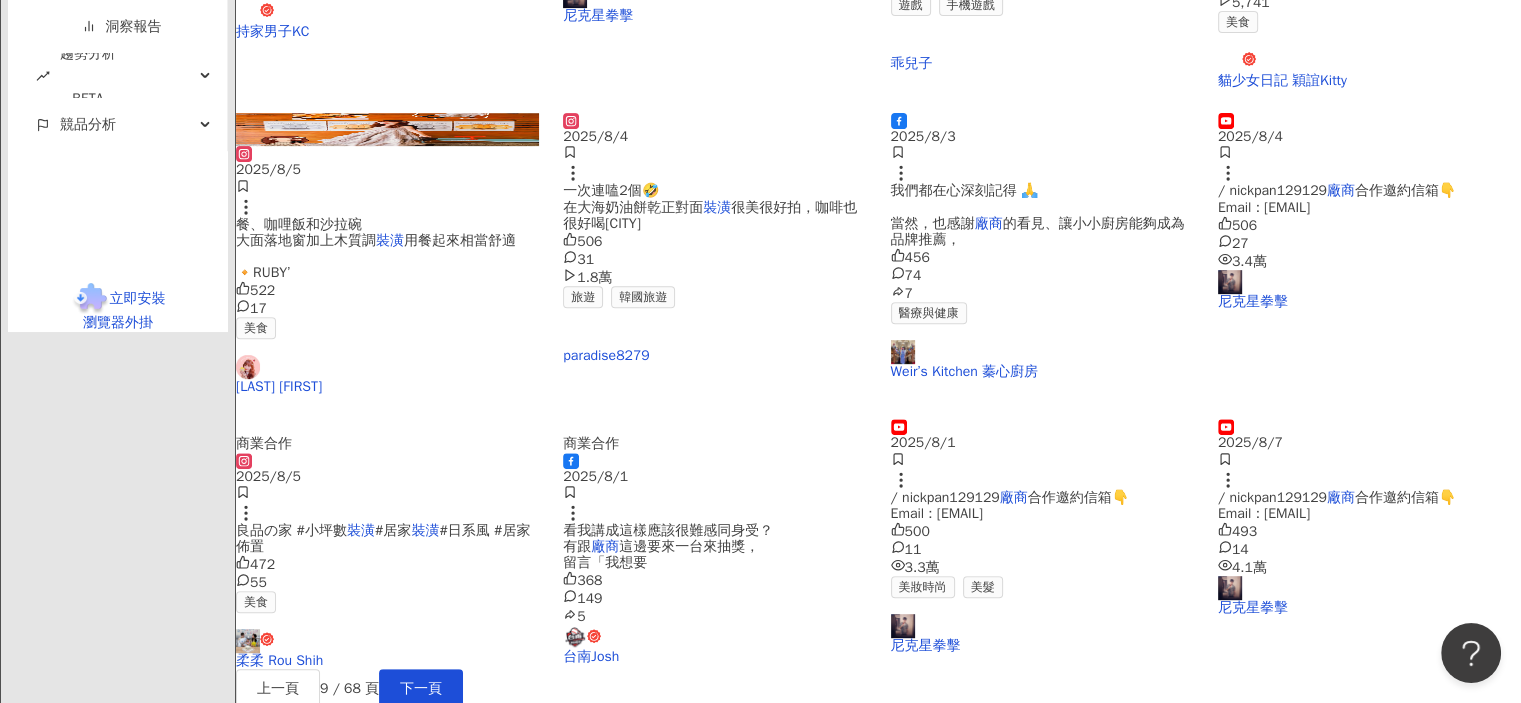scroll, scrollTop: 1217, scrollLeft: 0, axis: vertical 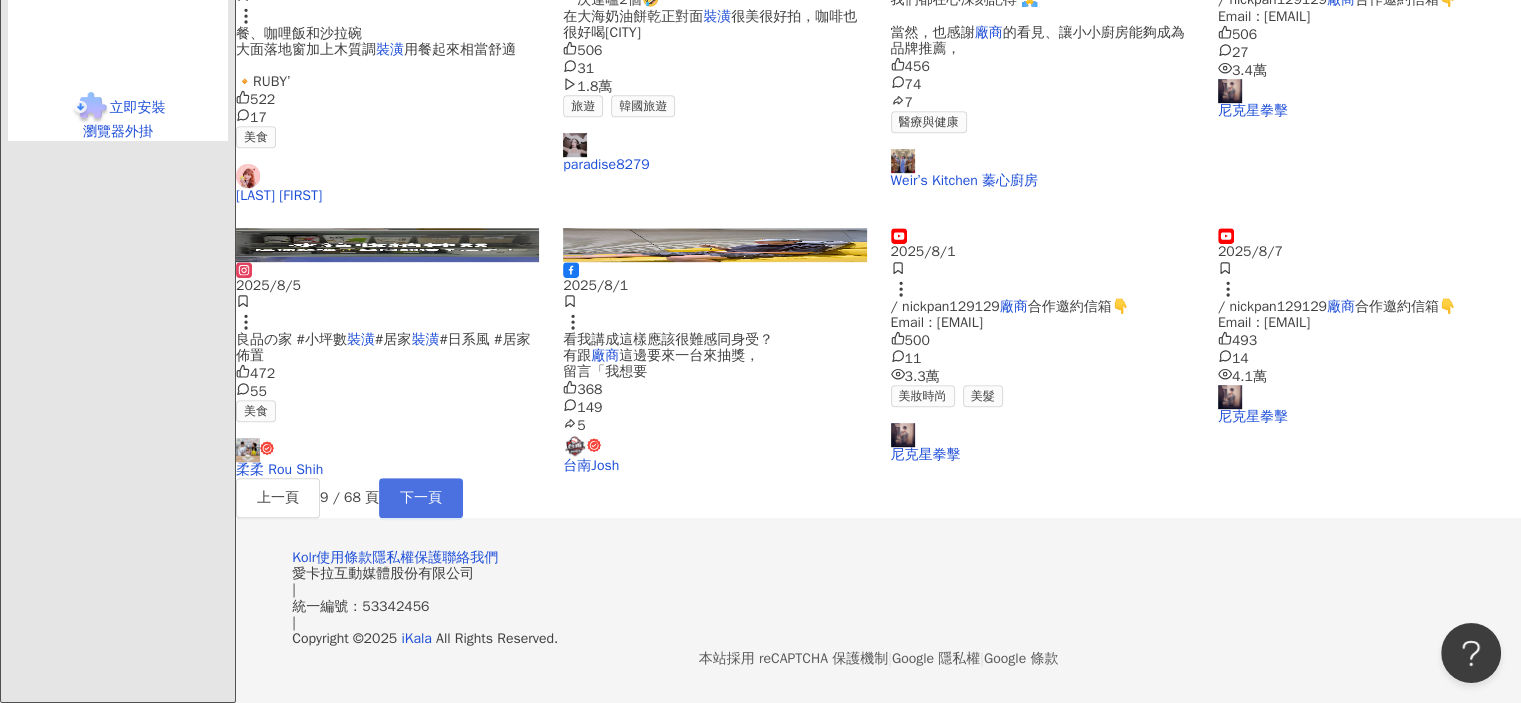 click on "下一頁" at bounding box center [421, 498] 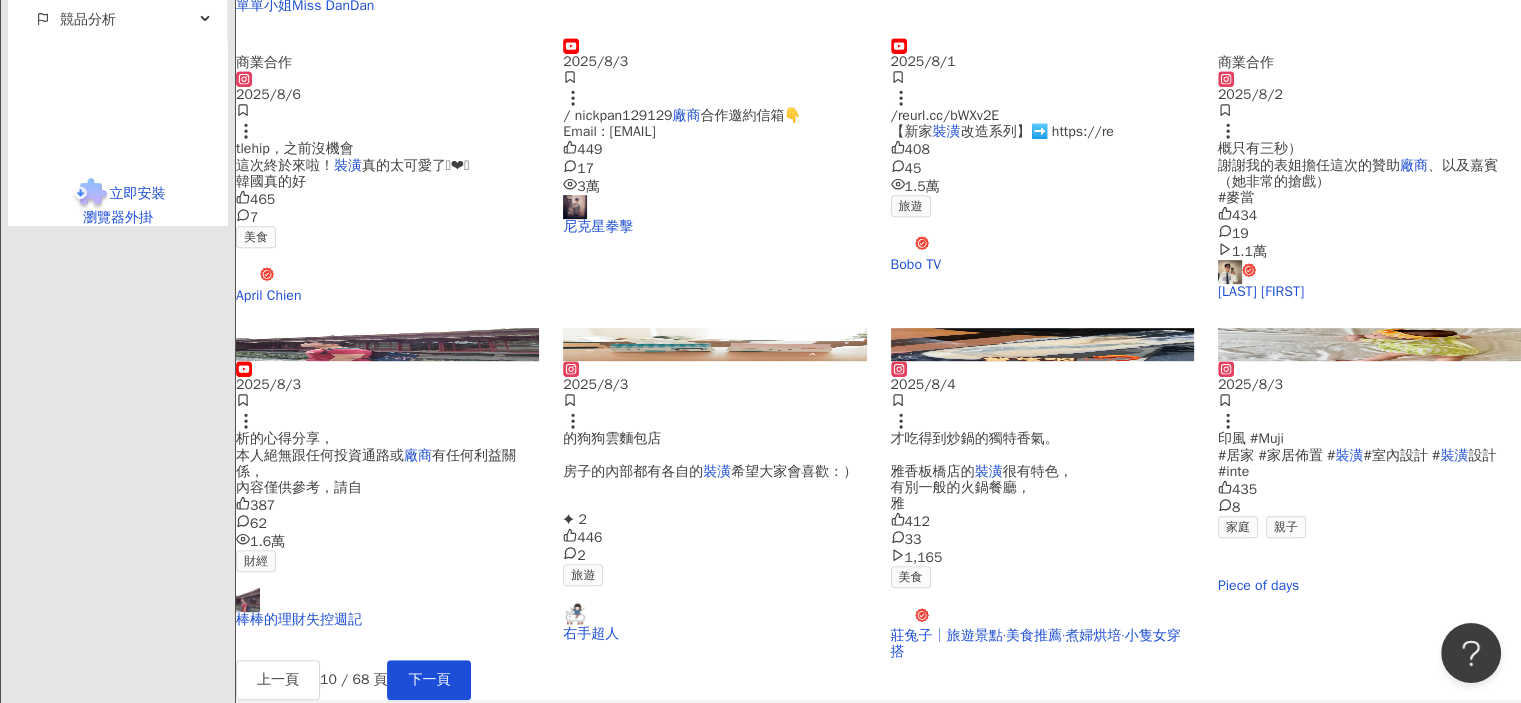 scroll, scrollTop: 1127, scrollLeft: 0, axis: vertical 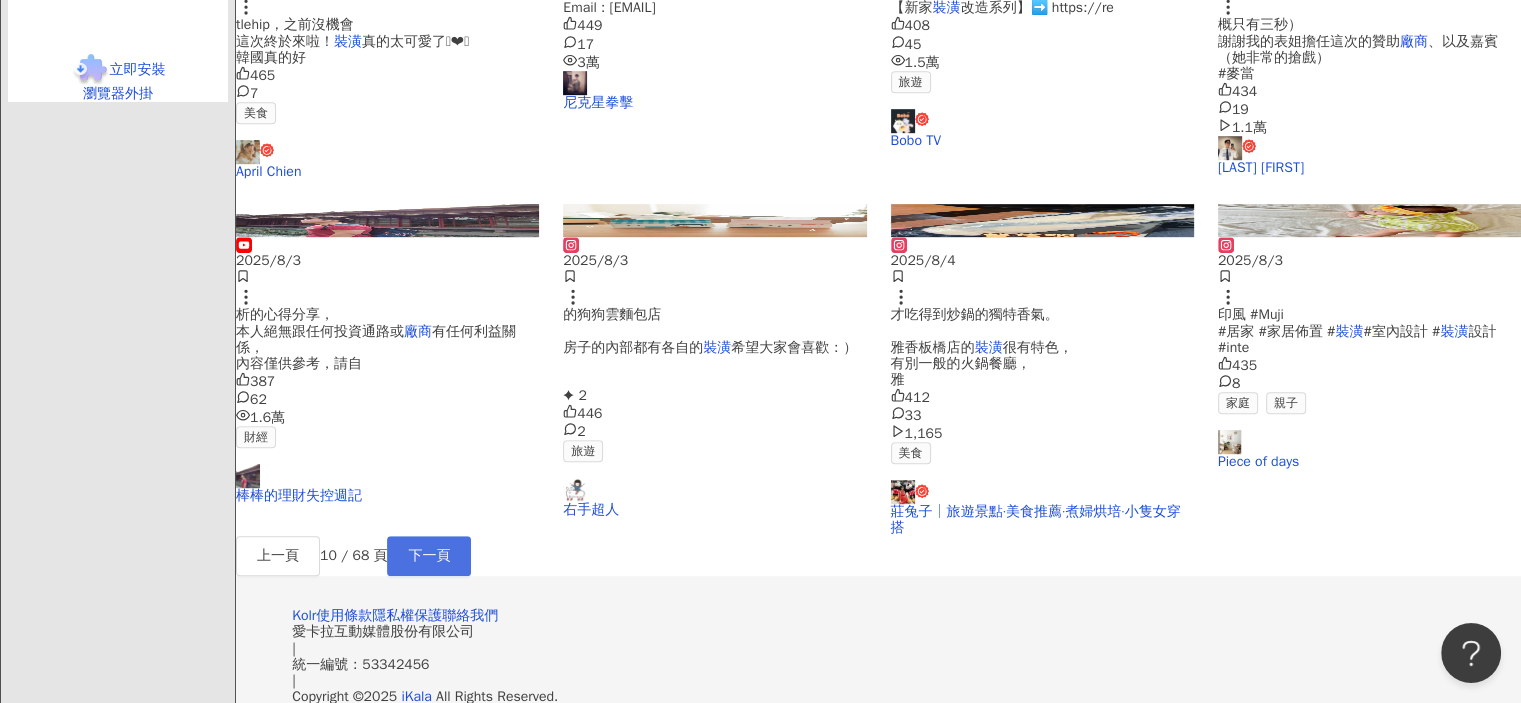 click on "下一頁" at bounding box center [429, 556] 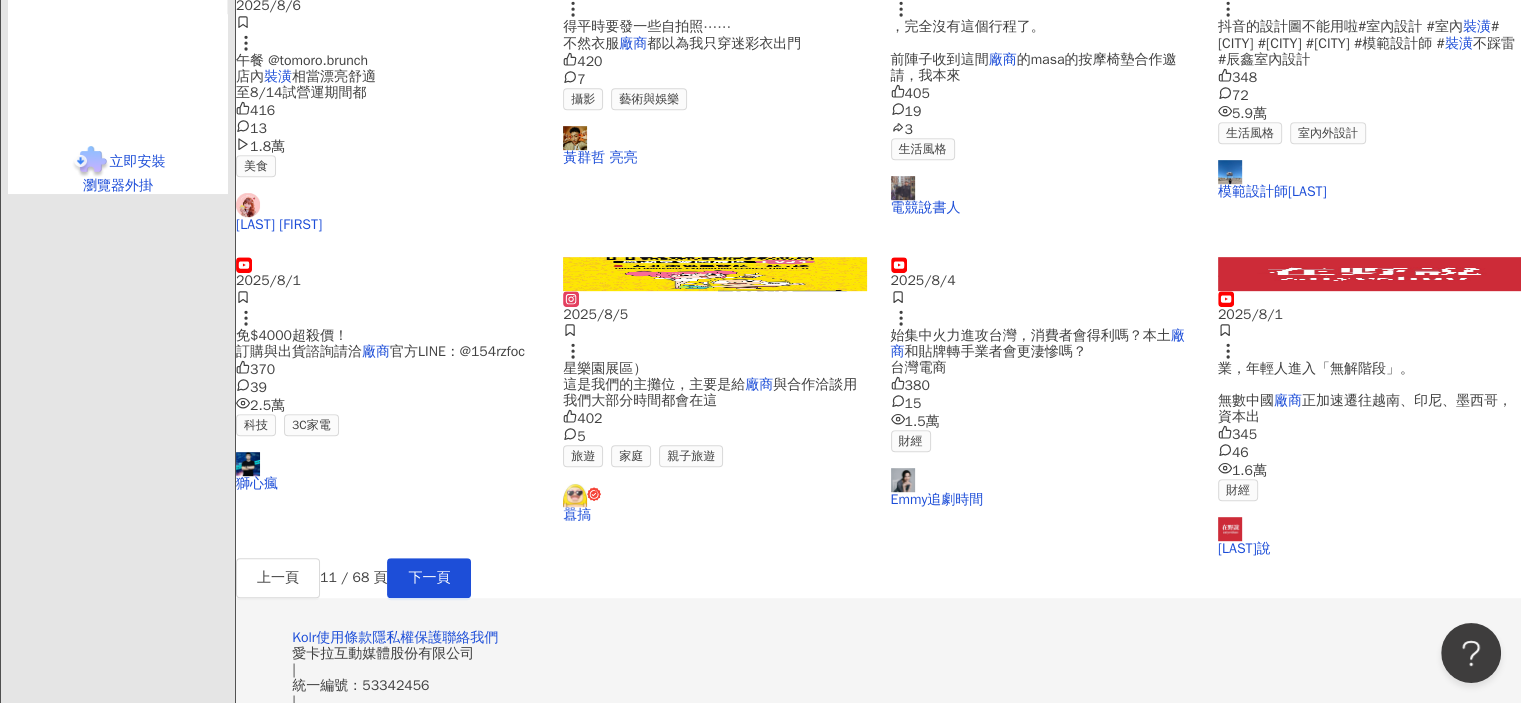 scroll, scrollTop: 1017, scrollLeft: 0, axis: vertical 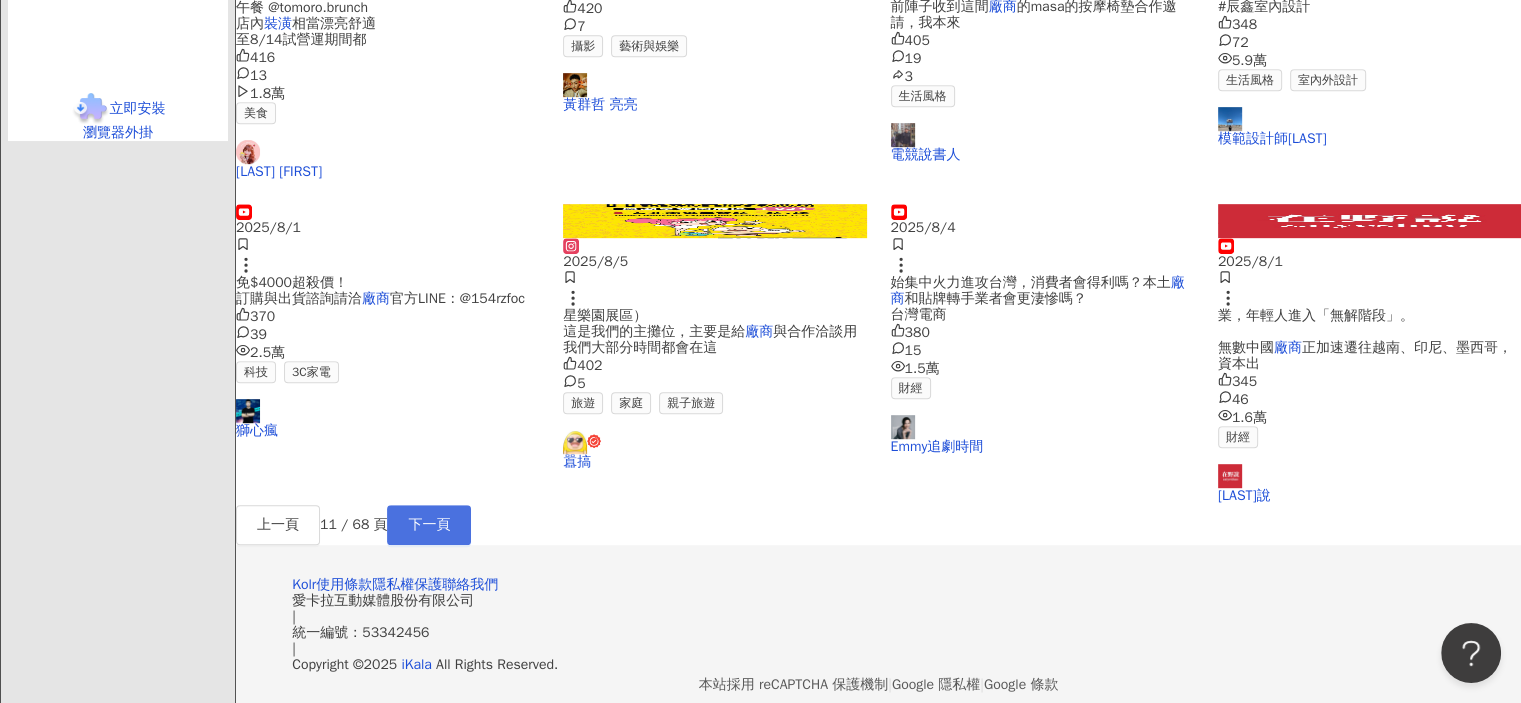click on "下一頁" at bounding box center (429, 525) 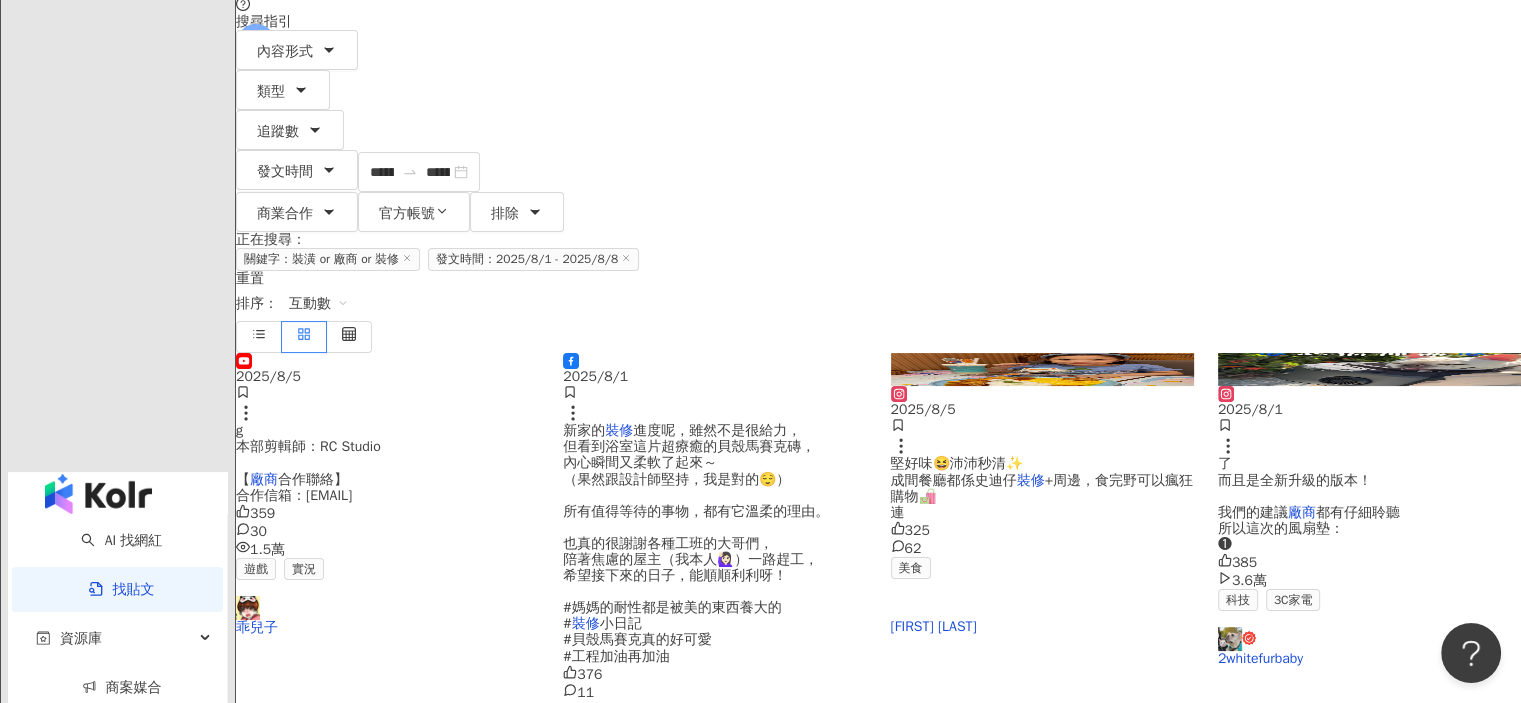 scroll, scrollTop: 217, scrollLeft: 0, axis: vertical 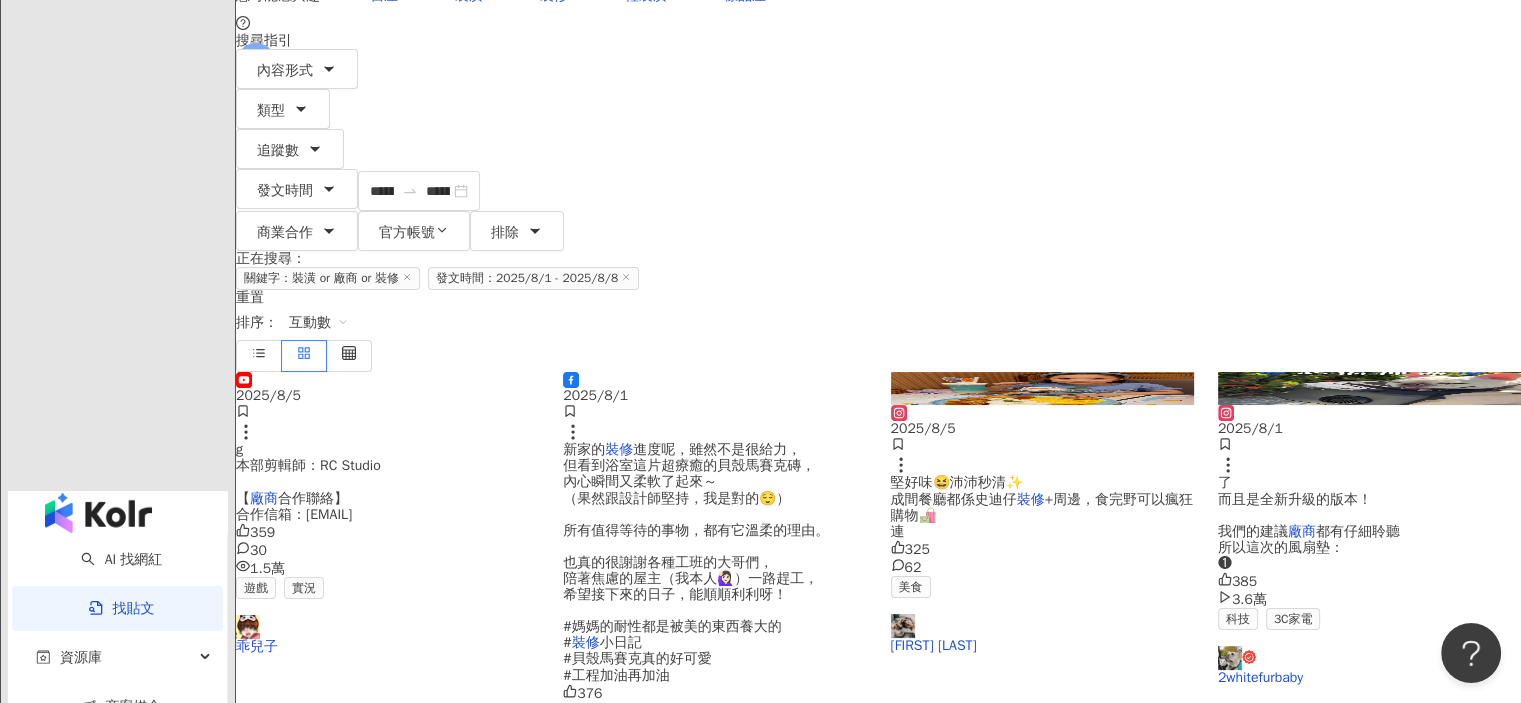 click on "進度呢，雖然不是很給力，
但看到浴室這片超療癒的貝殼馬賽克磚，
內心瞬間又柔軟了起來～
（果然跟設計師堅持，我是對的😌）
所有值得等待的事物，都有它溫柔的理由。
也真的很謝謝各種工班的大哥們，
陪著焦慮的屋主（我本人🙋🏻‍♀️）一路趕工，
希望接下來的日子，能順順利利呀！
#媽媽的耐性都是被美的東西養大的
#" at bounding box center [696, 546] 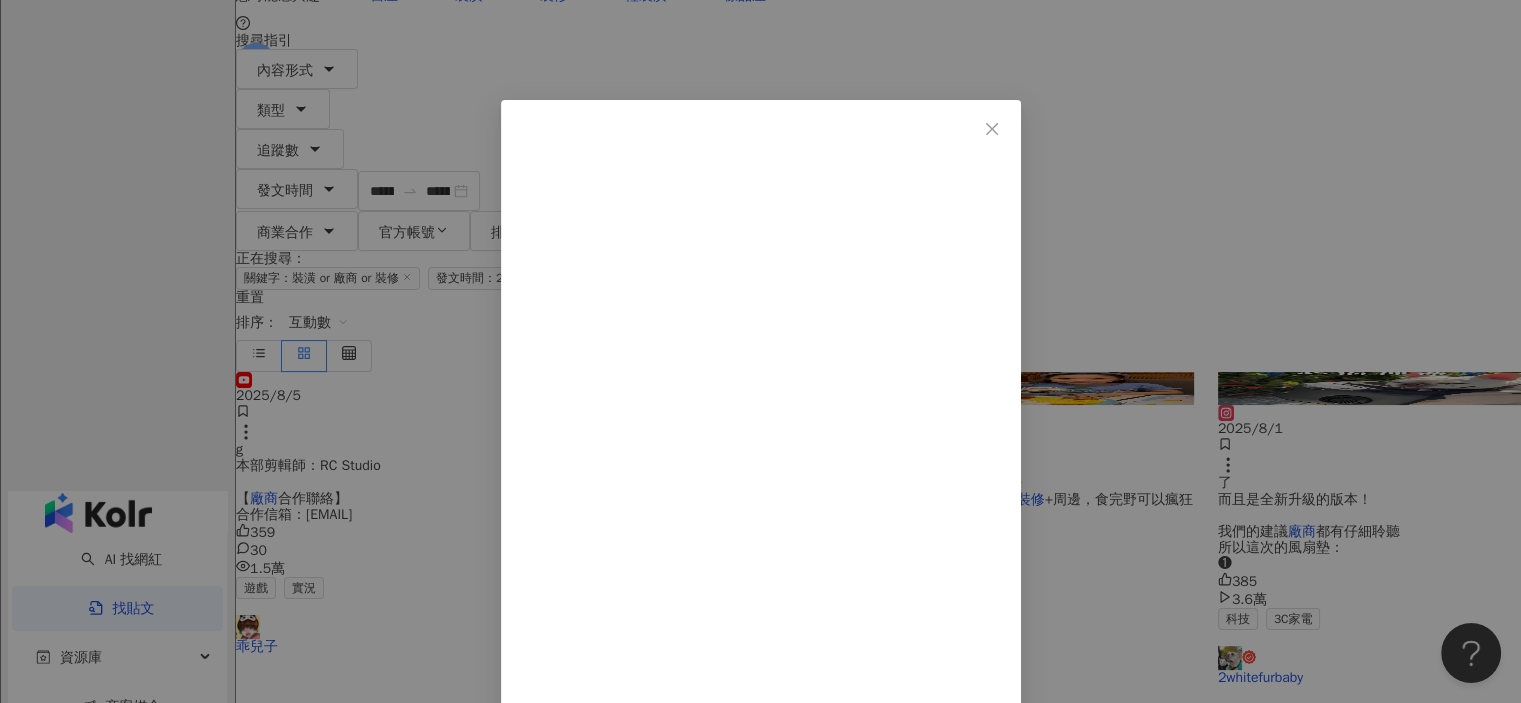 click on "便當夫人" at bounding box center [561, 849] 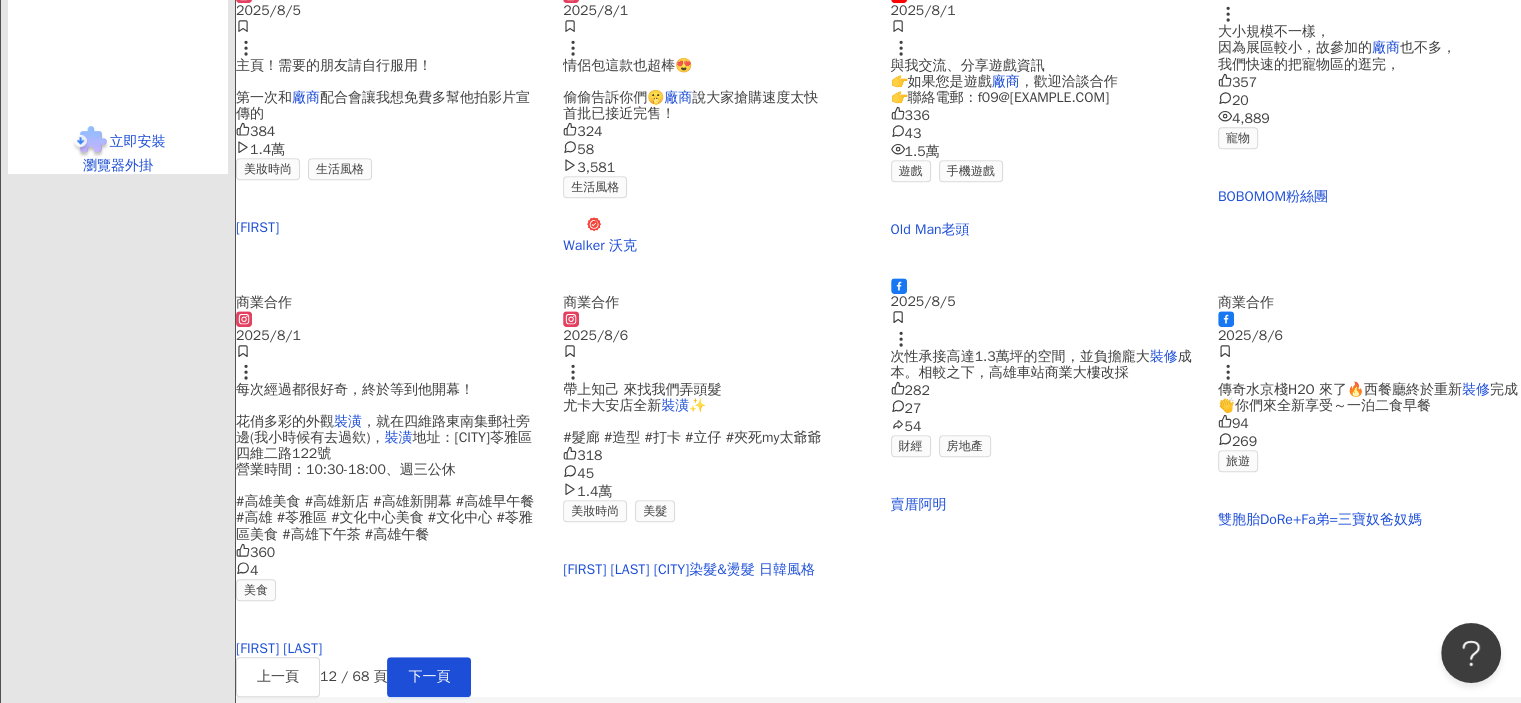 scroll, scrollTop: 1217, scrollLeft: 0, axis: vertical 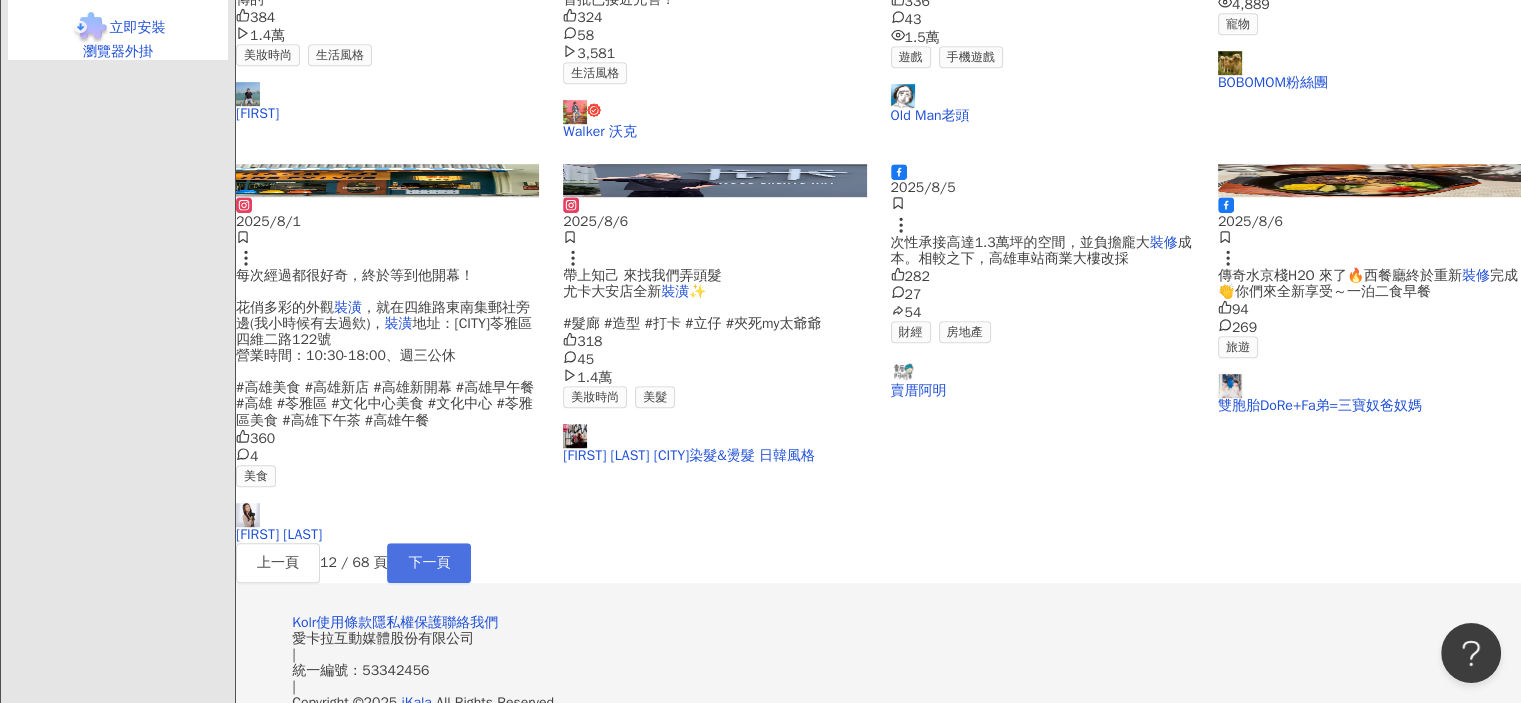 click on "下一頁" at bounding box center (429, 563) 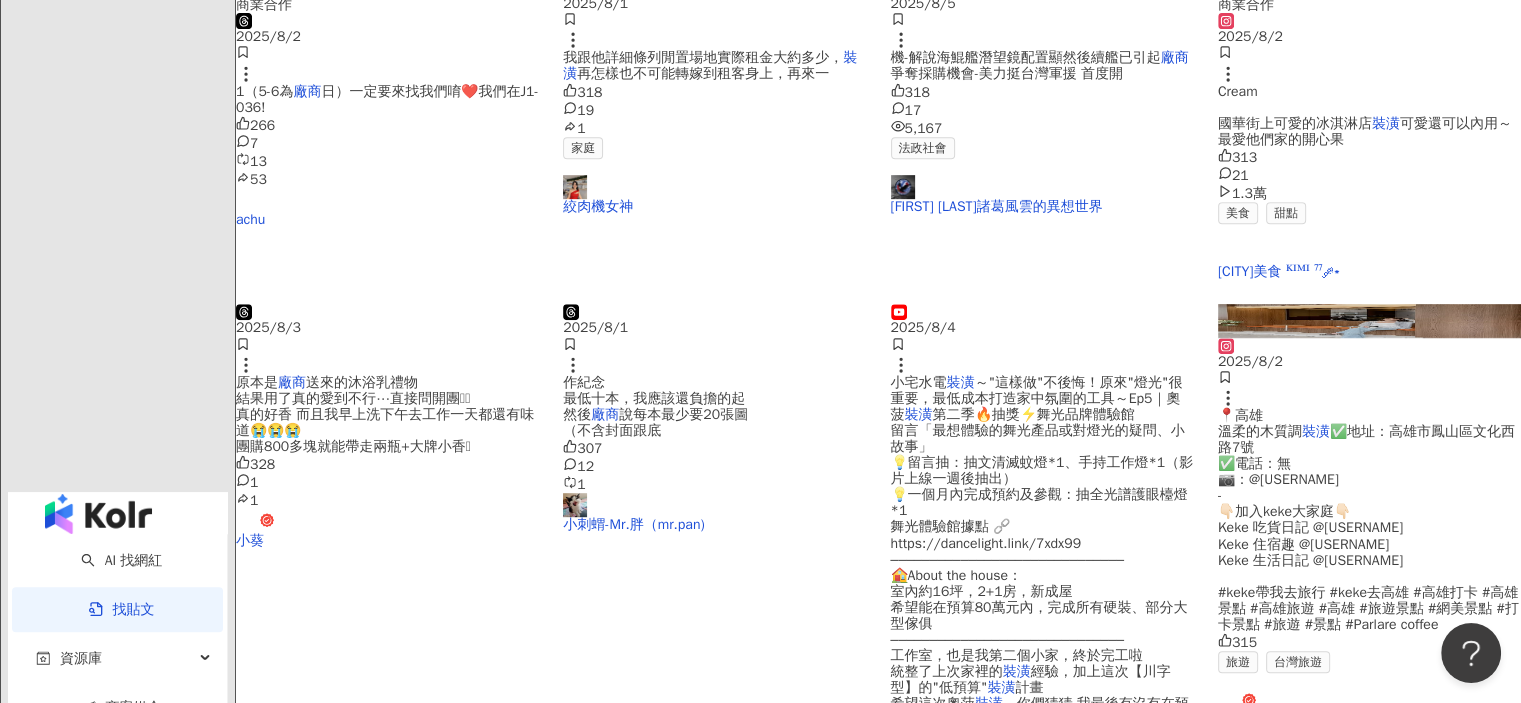 scroll, scrollTop: 617, scrollLeft: 0, axis: vertical 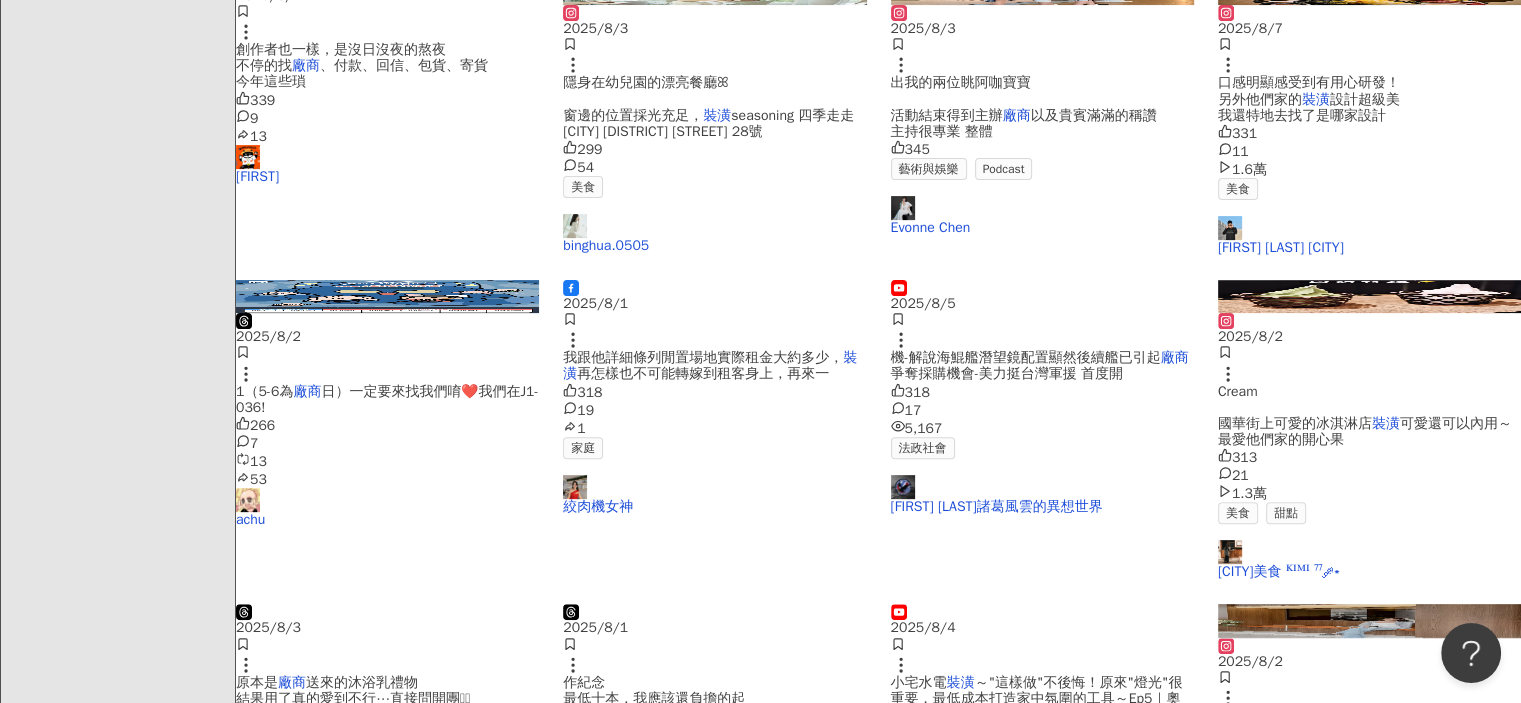 click on "我跟他詳細條列閒置場地實際租金大約多少，" at bounding box center [703, 357] 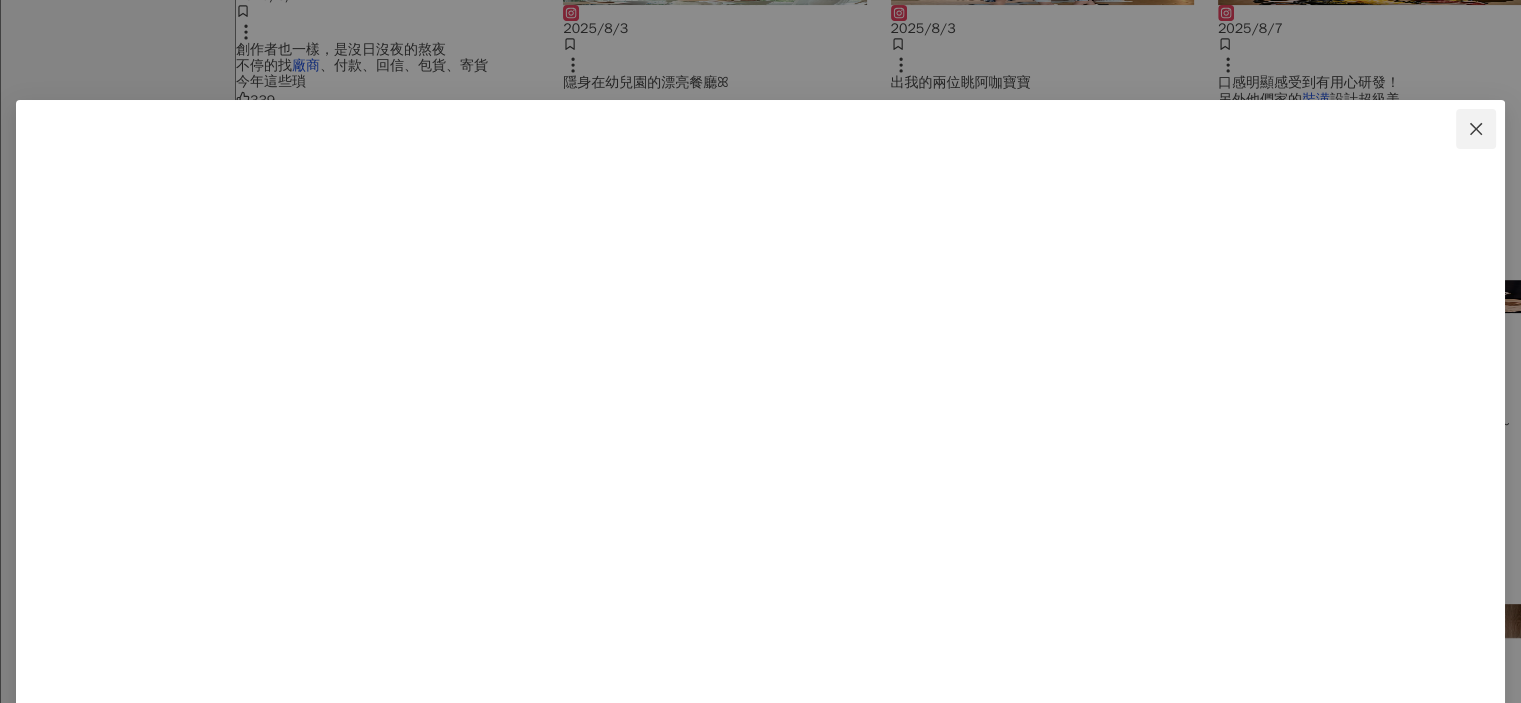 click 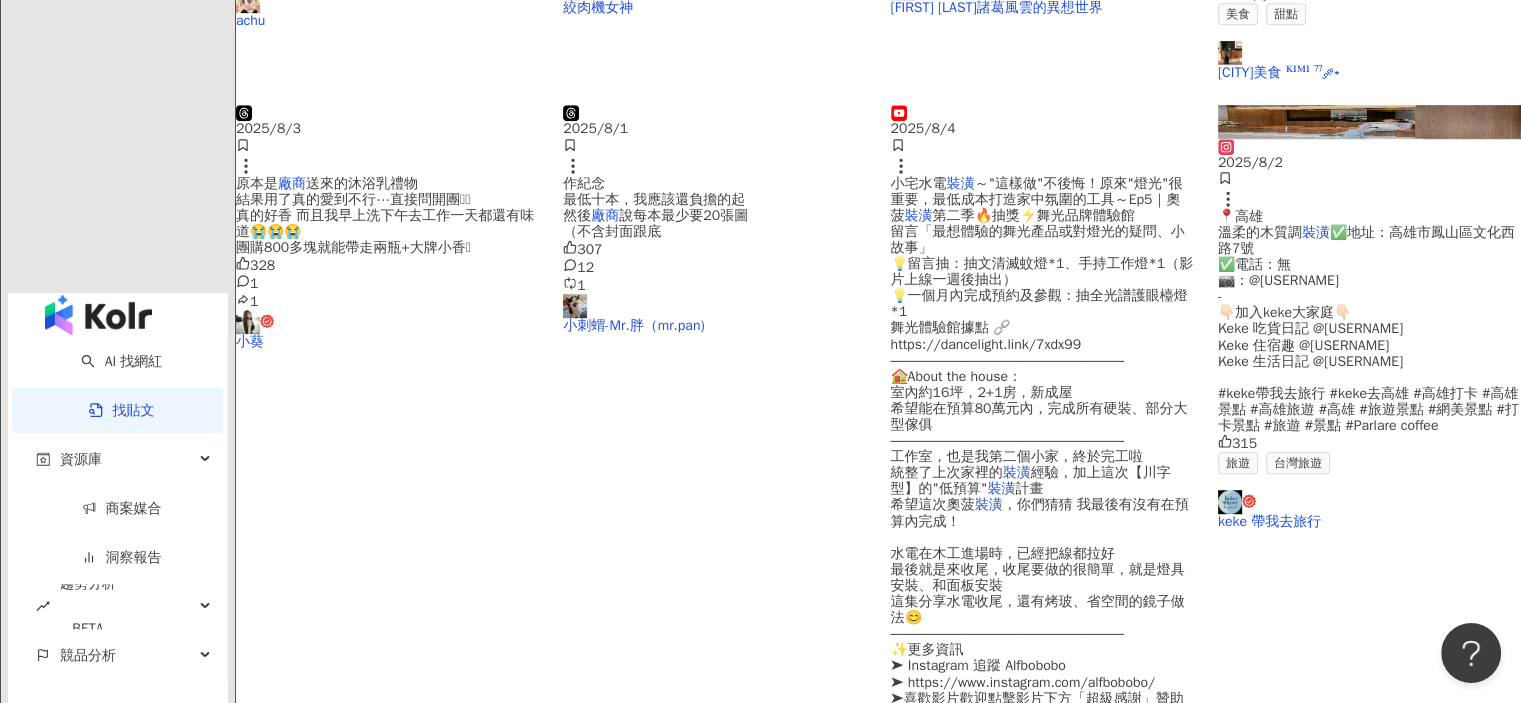 scroll, scrollTop: 1217, scrollLeft: 0, axis: vertical 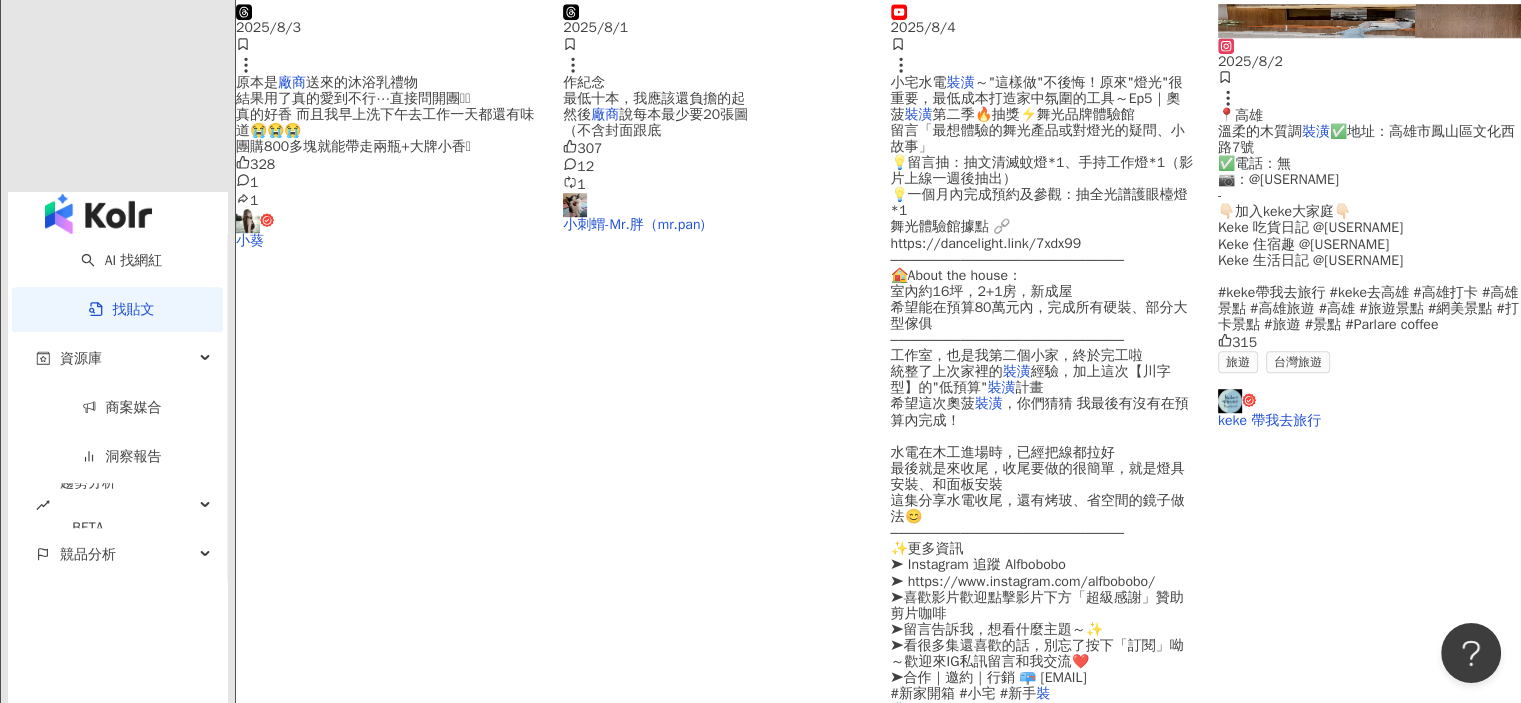 click on "下一頁" at bounding box center (429, 1965) 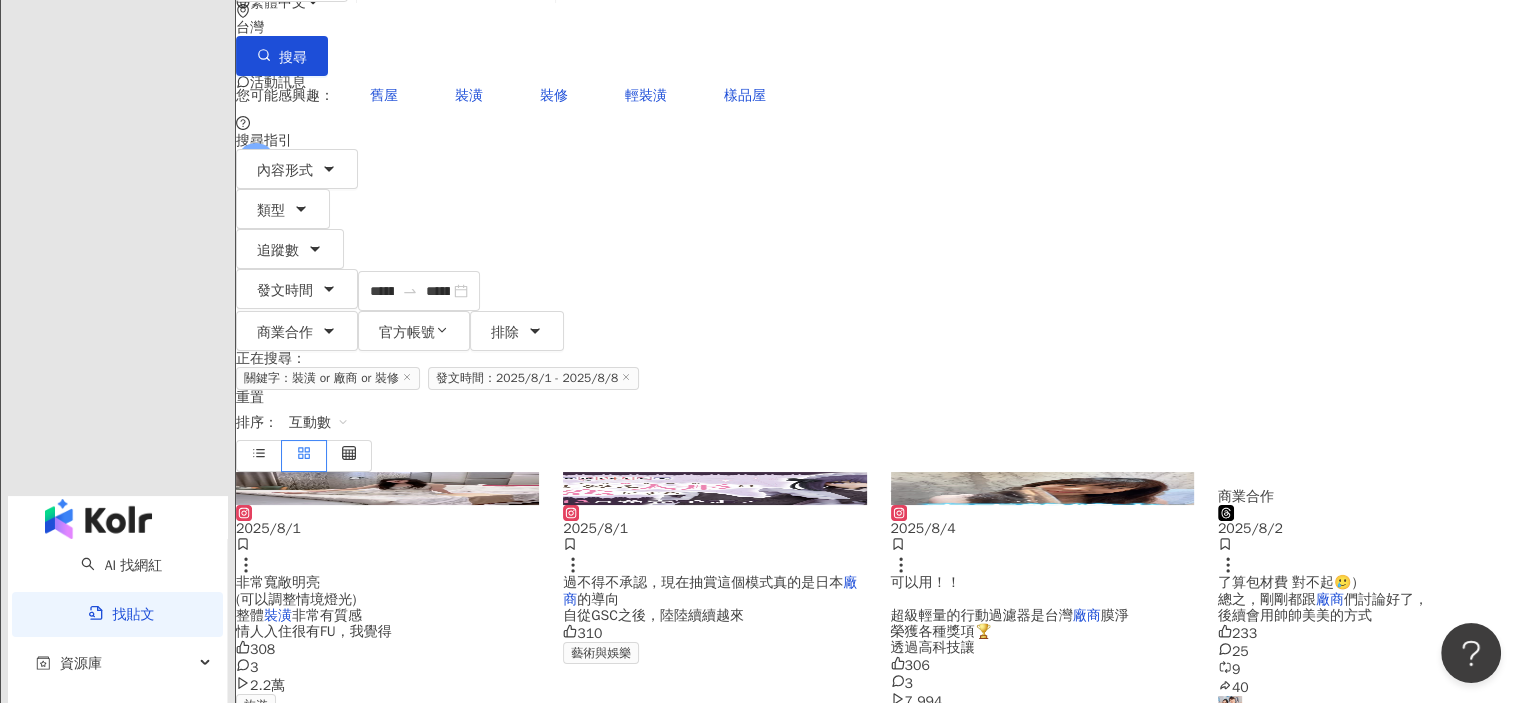 scroll, scrollTop: 1017, scrollLeft: 0, axis: vertical 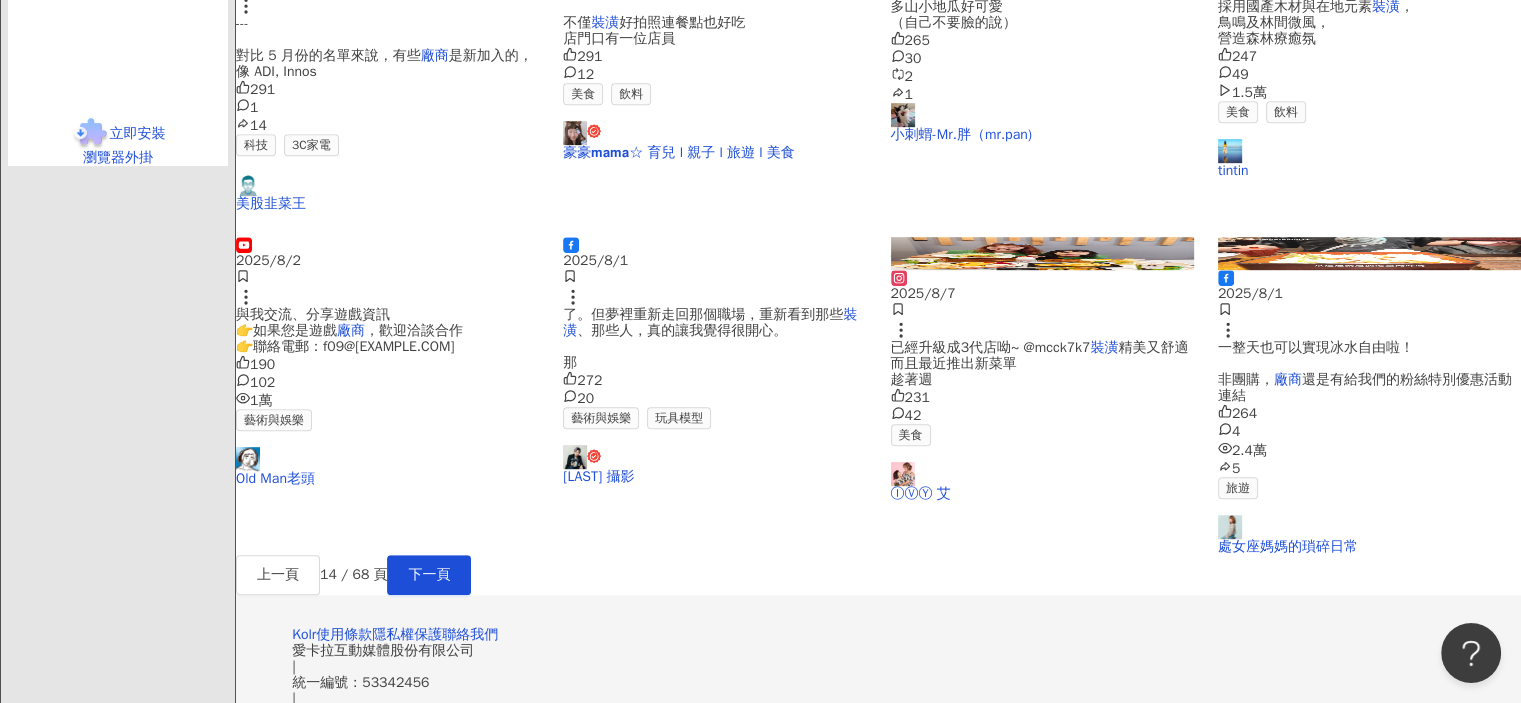 click on "上一頁 14 / 68 頁 下一頁" at bounding box center [878, 575] 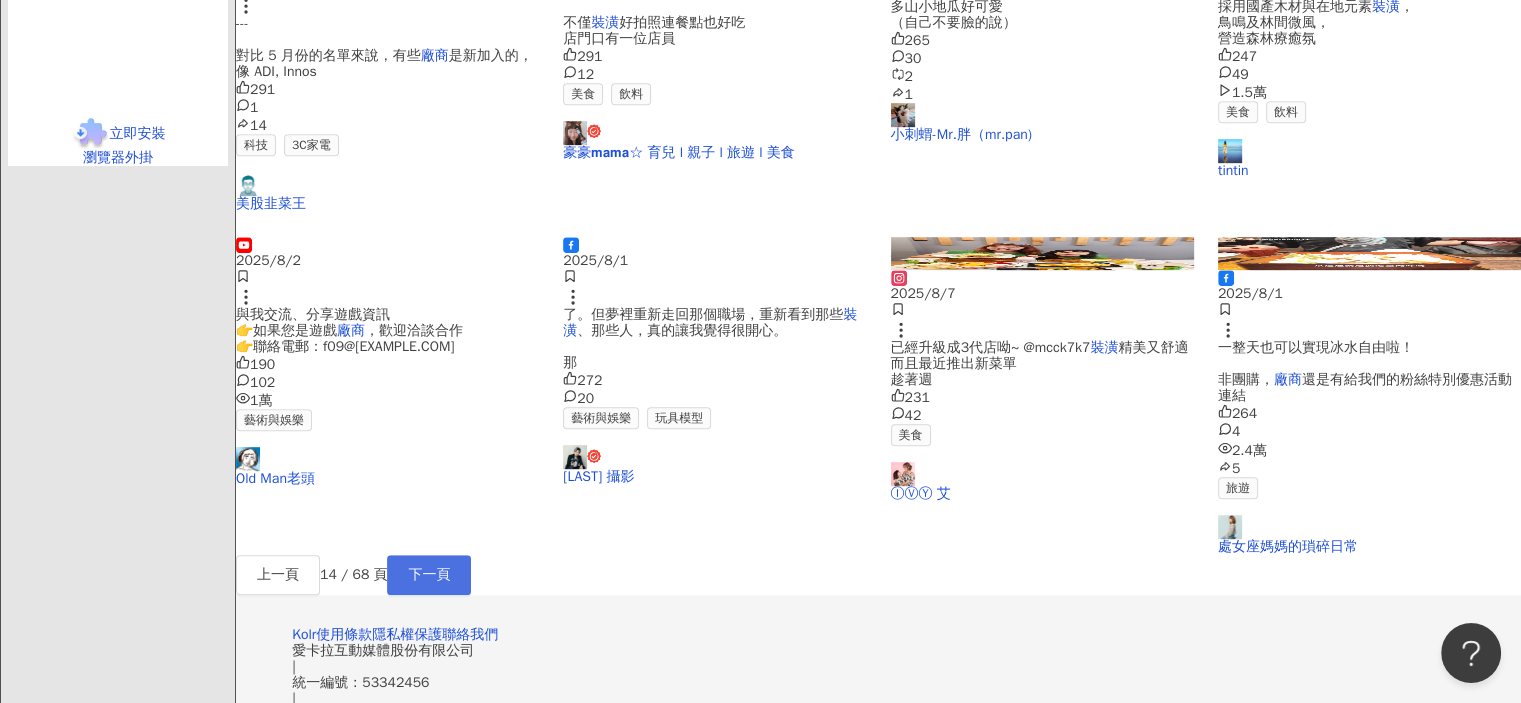 click on "下一頁" at bounding box center [429, 575] 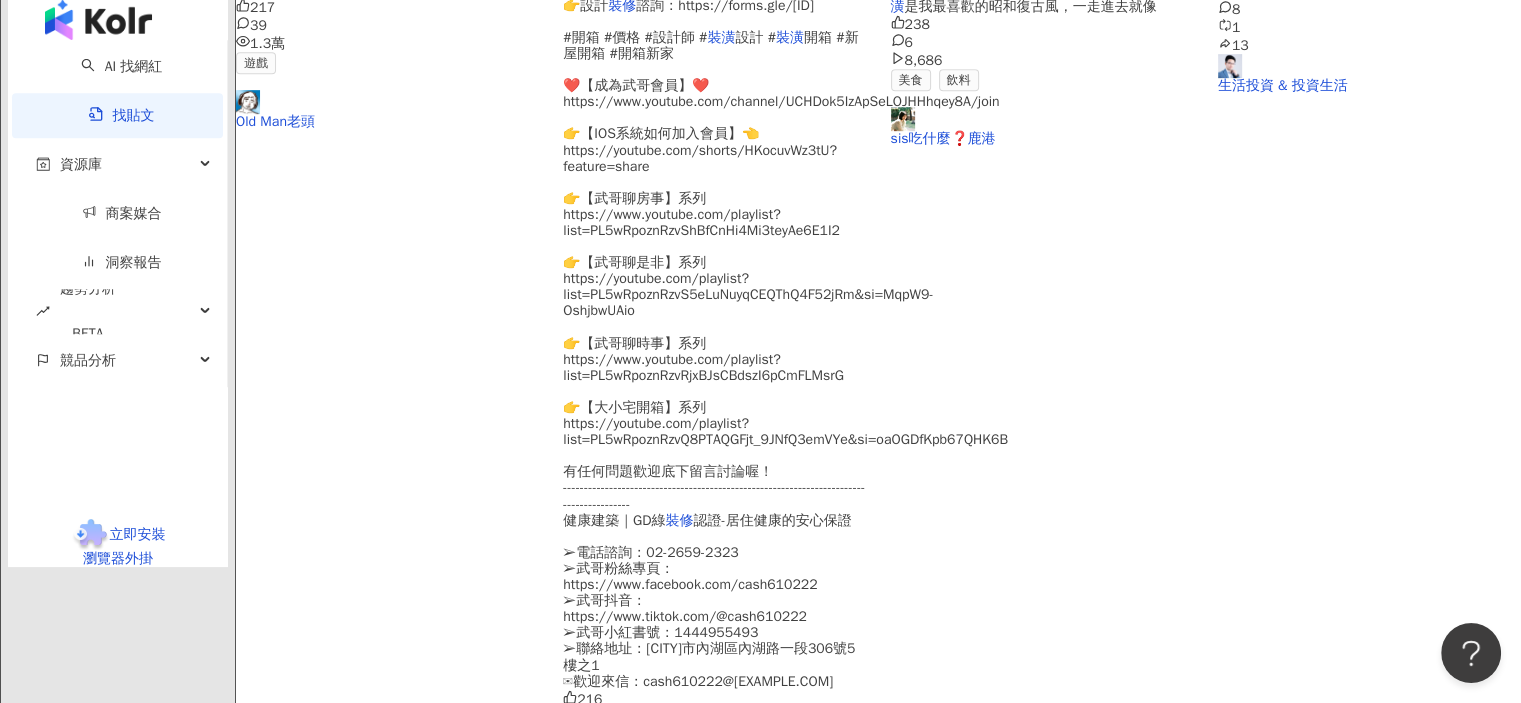 scroll, scrollTop: 1017, scrollLeft: 0, axis: vertical 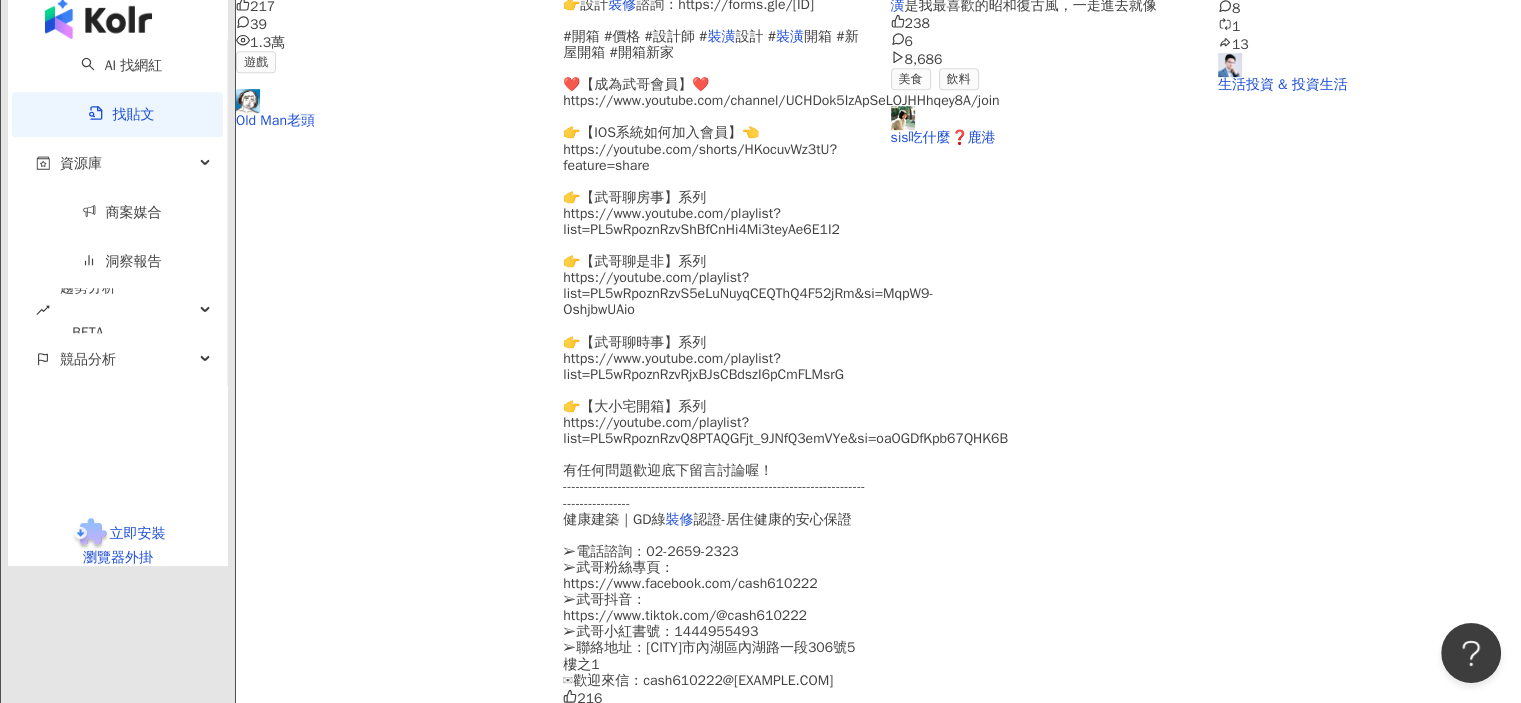 click on "下一頁" at bounding box center (429, 1375) 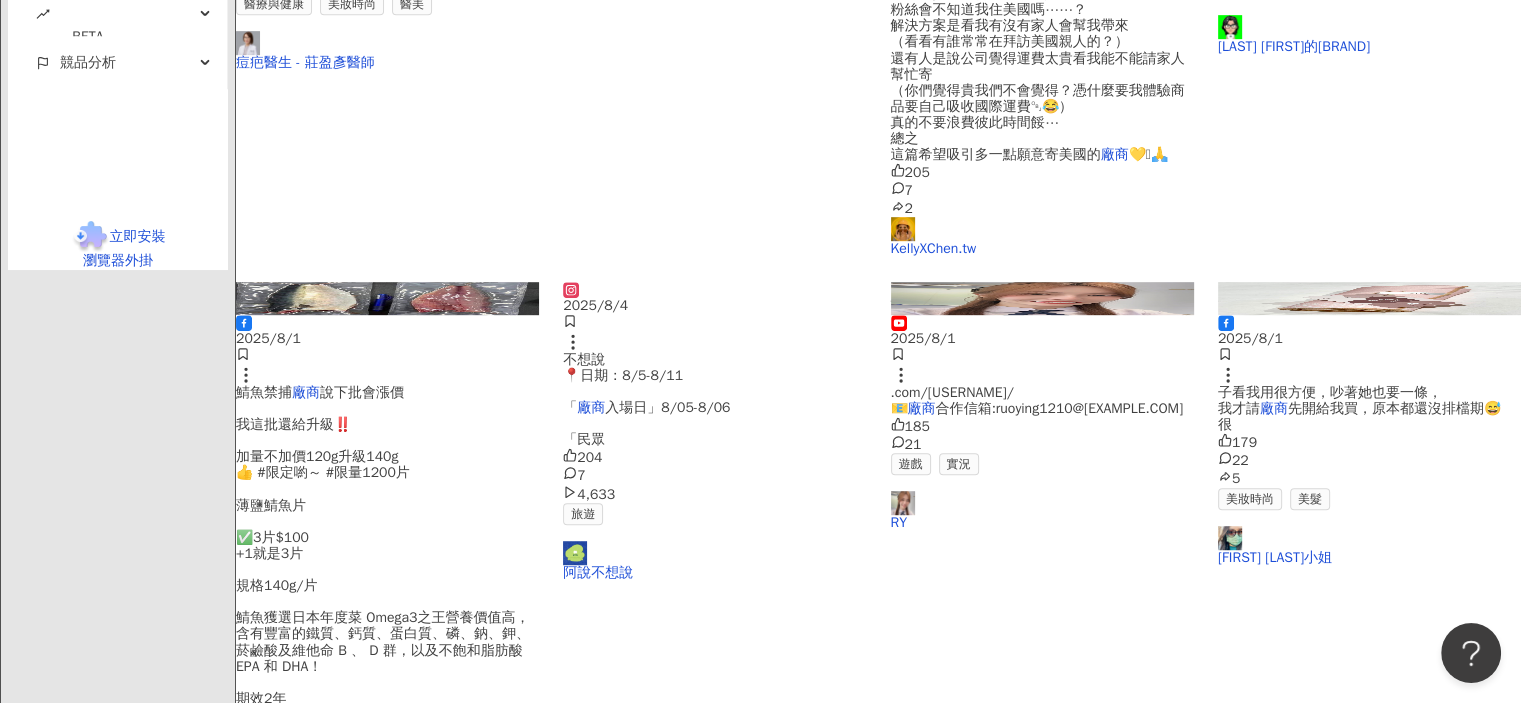 scroll, scrollTop: 1200, scrollLeft: 0, axis: vertical 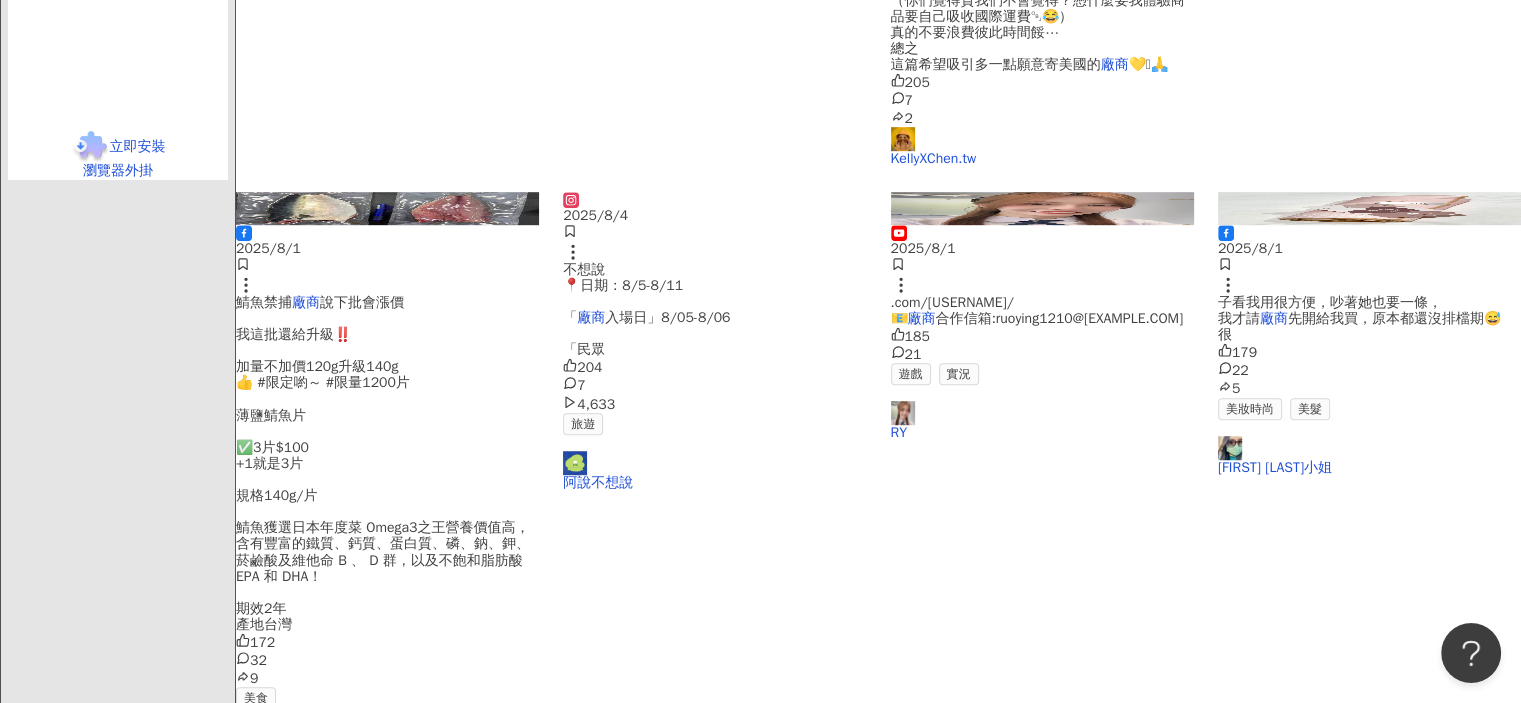 click on "下一頁" at bounding box center [429, 785] 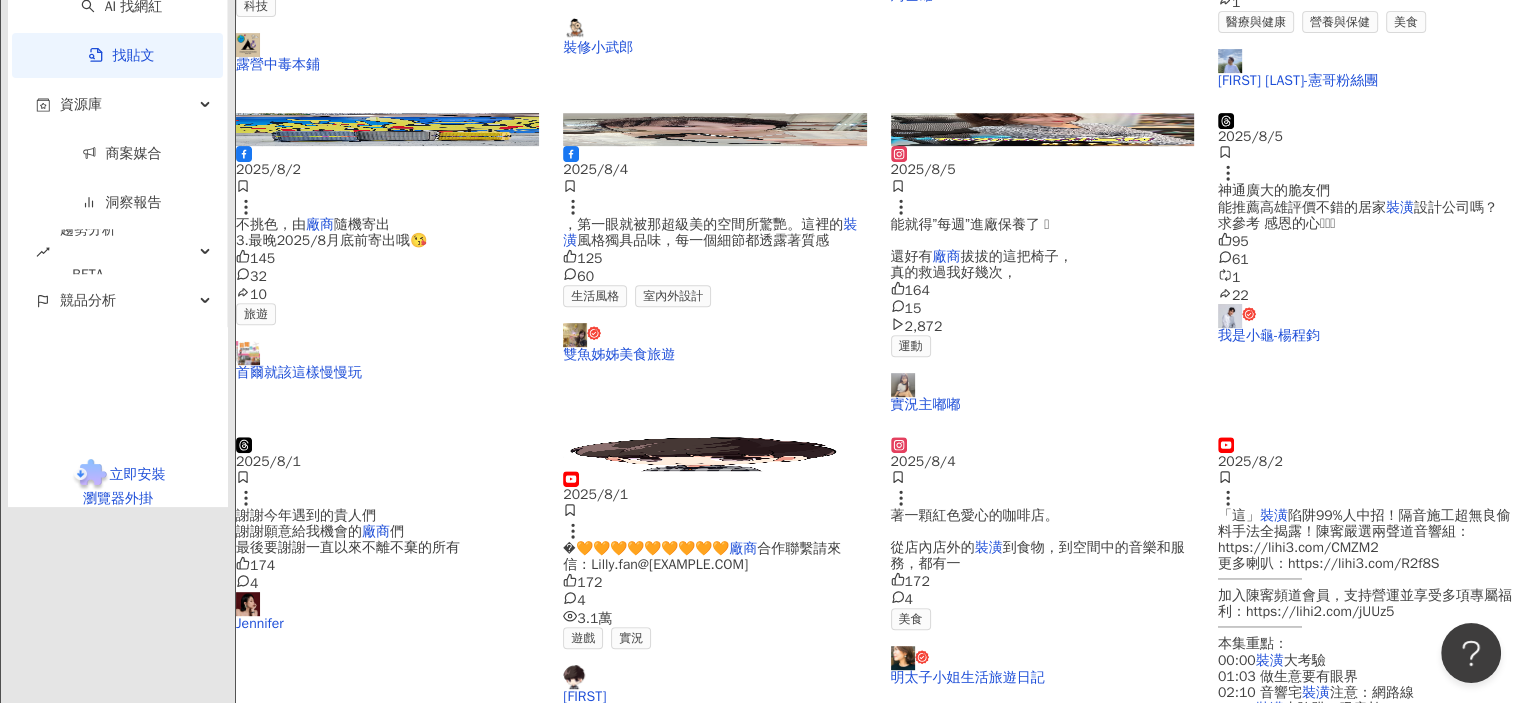 scroll, scrollTop: 1200, scrollLeft: 0, axis: vertical 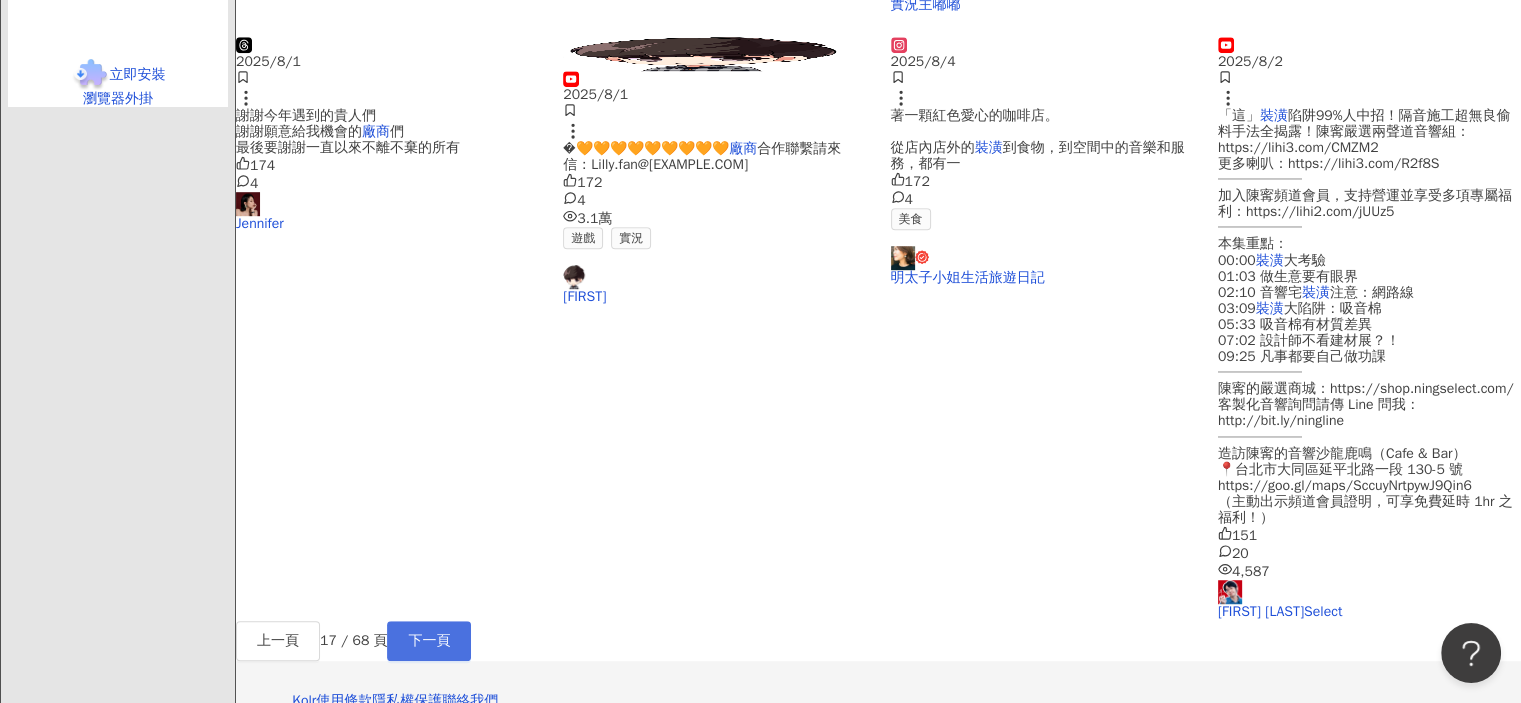 click on "下一頁" at bounding box center [429, 641] 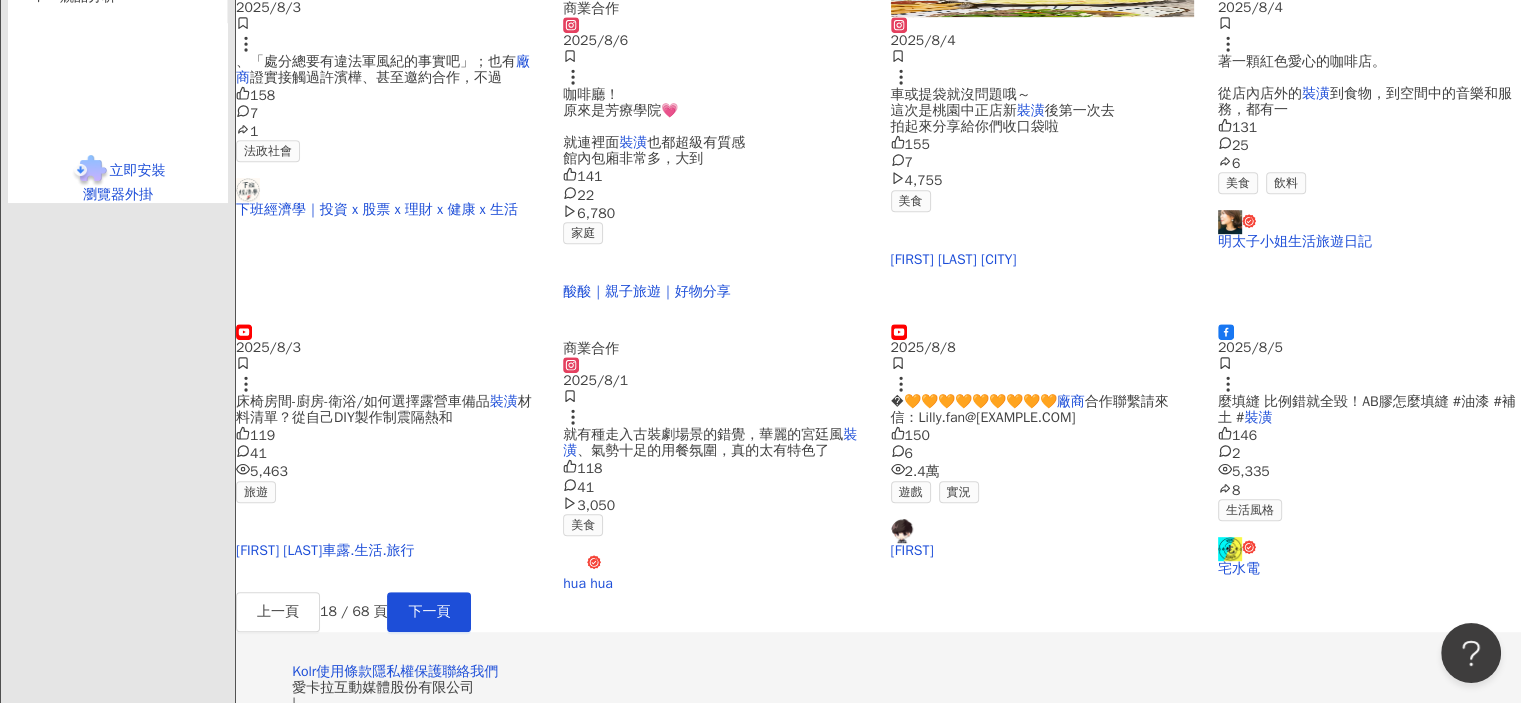 scroll, scrollTop: 1009, scrollLeft: 0, axis: vertical 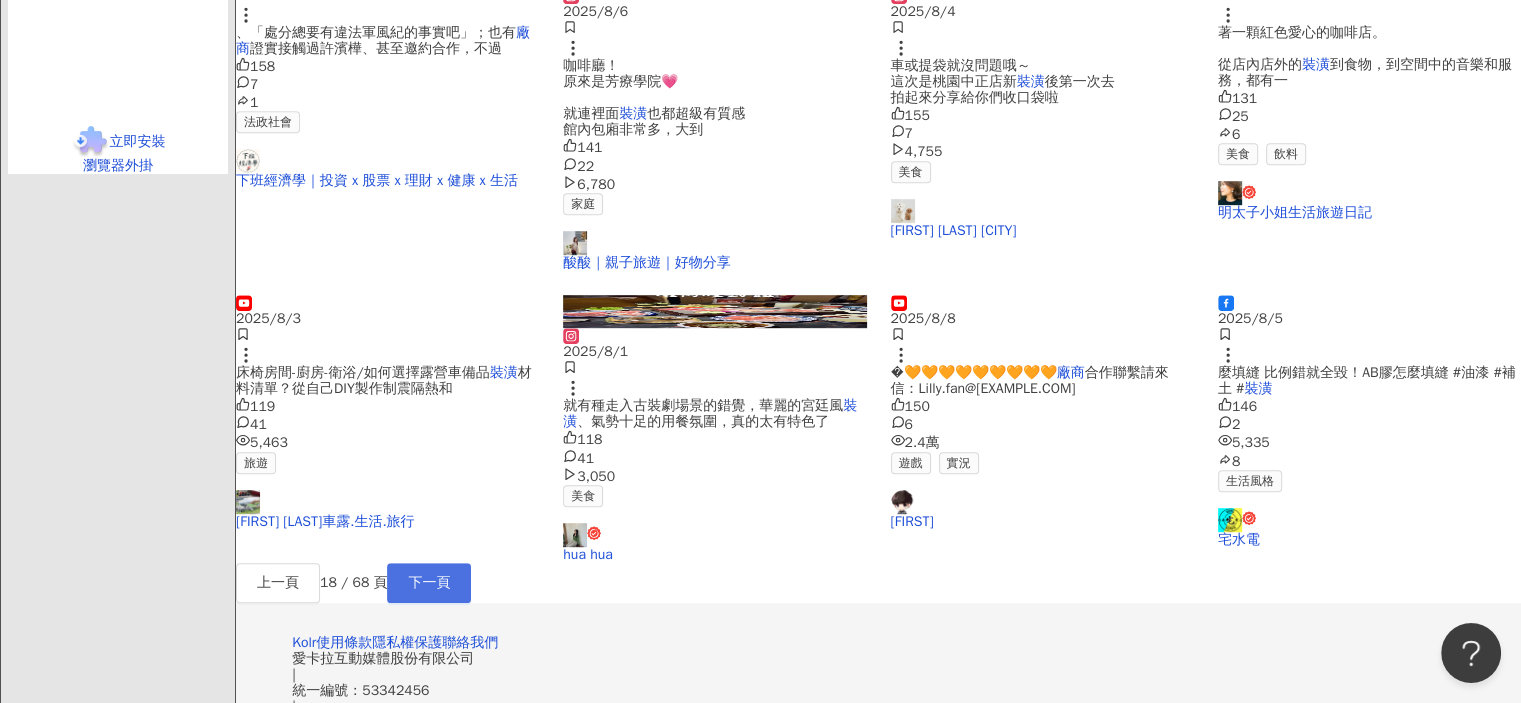 click on "下一頁" at bounding box center [429, 583] 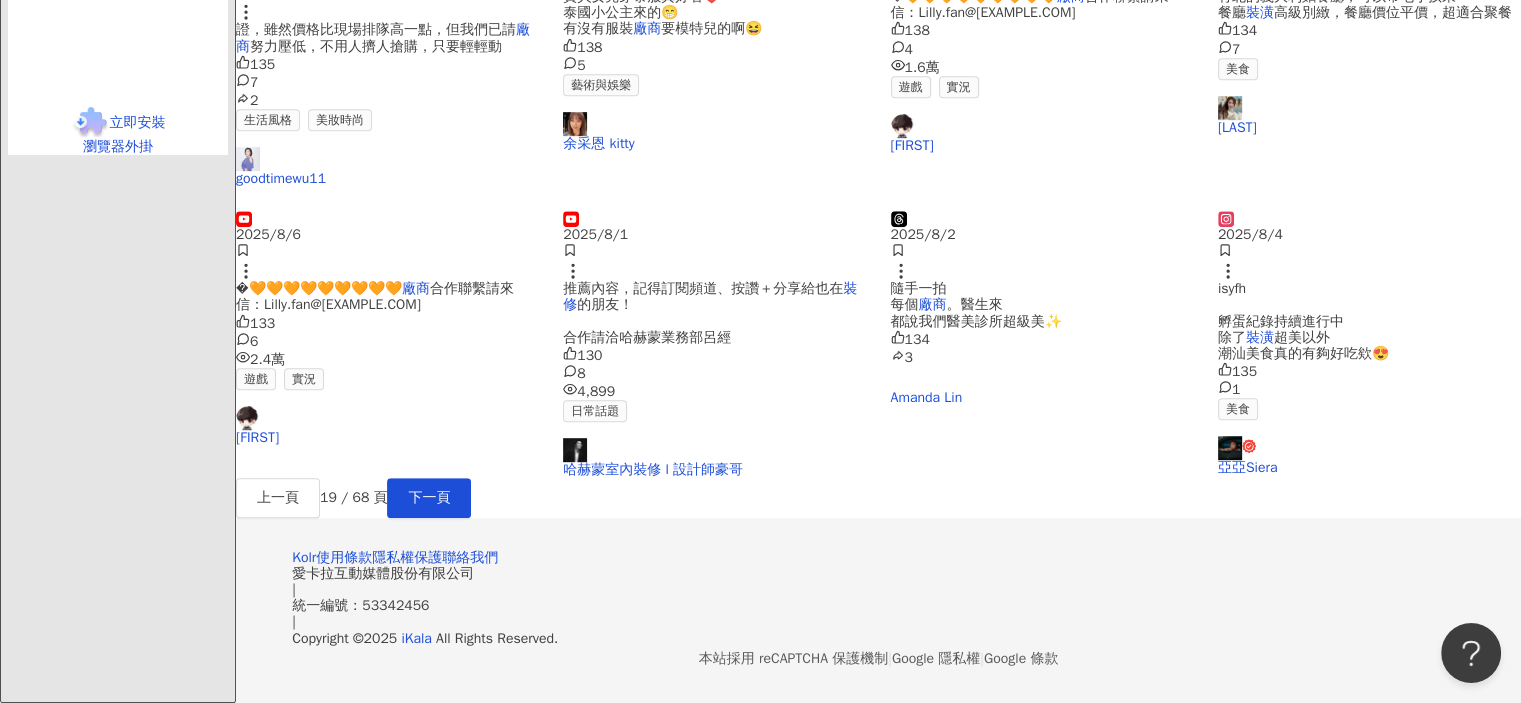scroll, scrollTop: 1100, scrollLeft: 0, axis: vertical 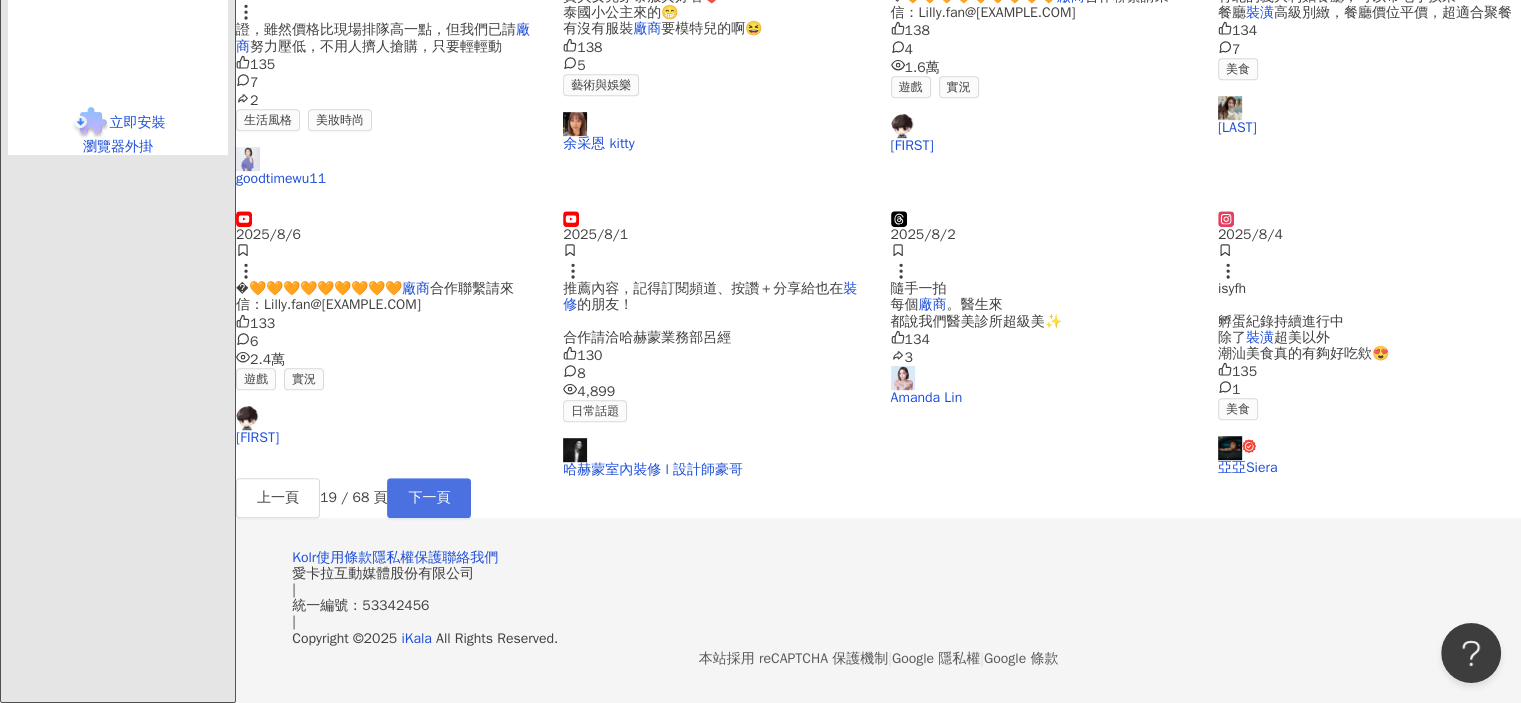 click on "下一頁" at bounding box center (429, 498) 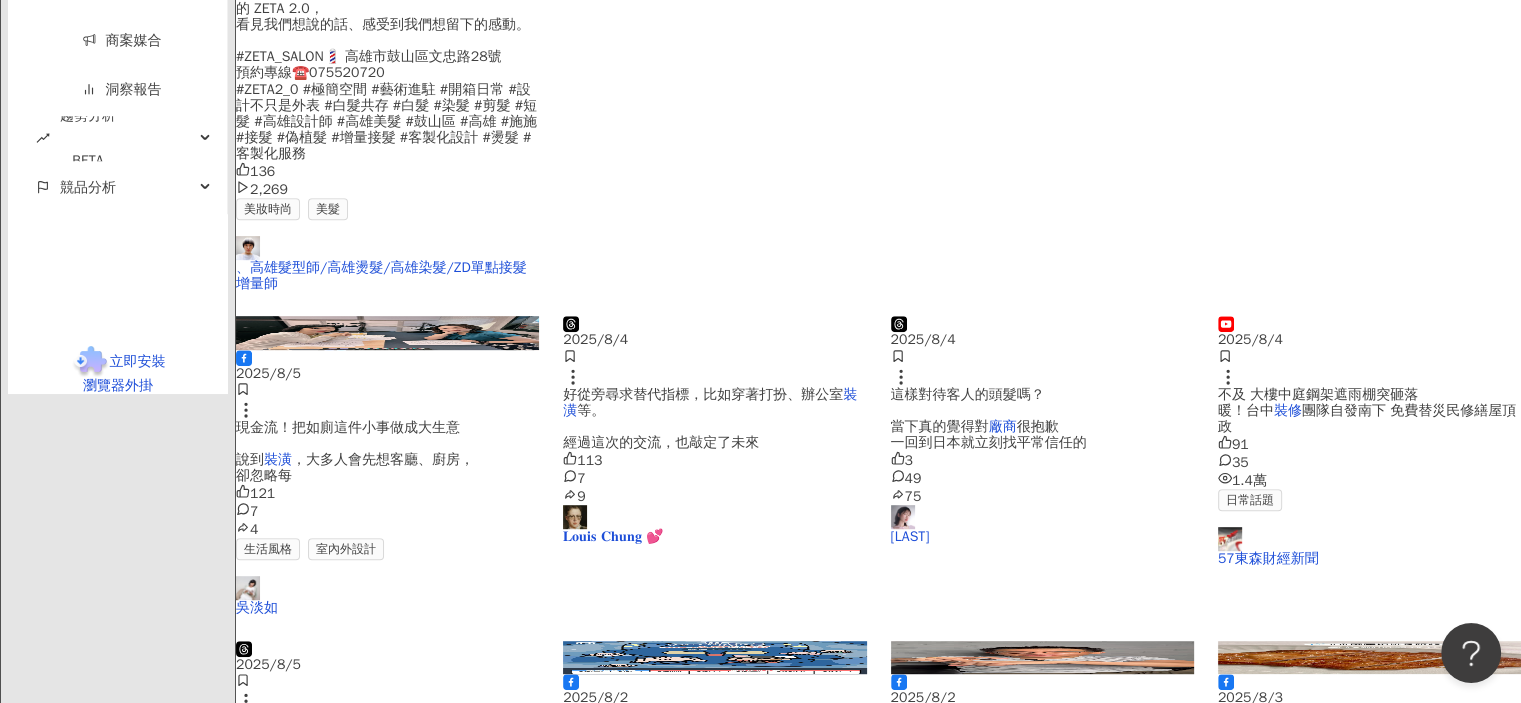 scroll, scrollTop: 1100, scrollLeft: 0, axis: vertical 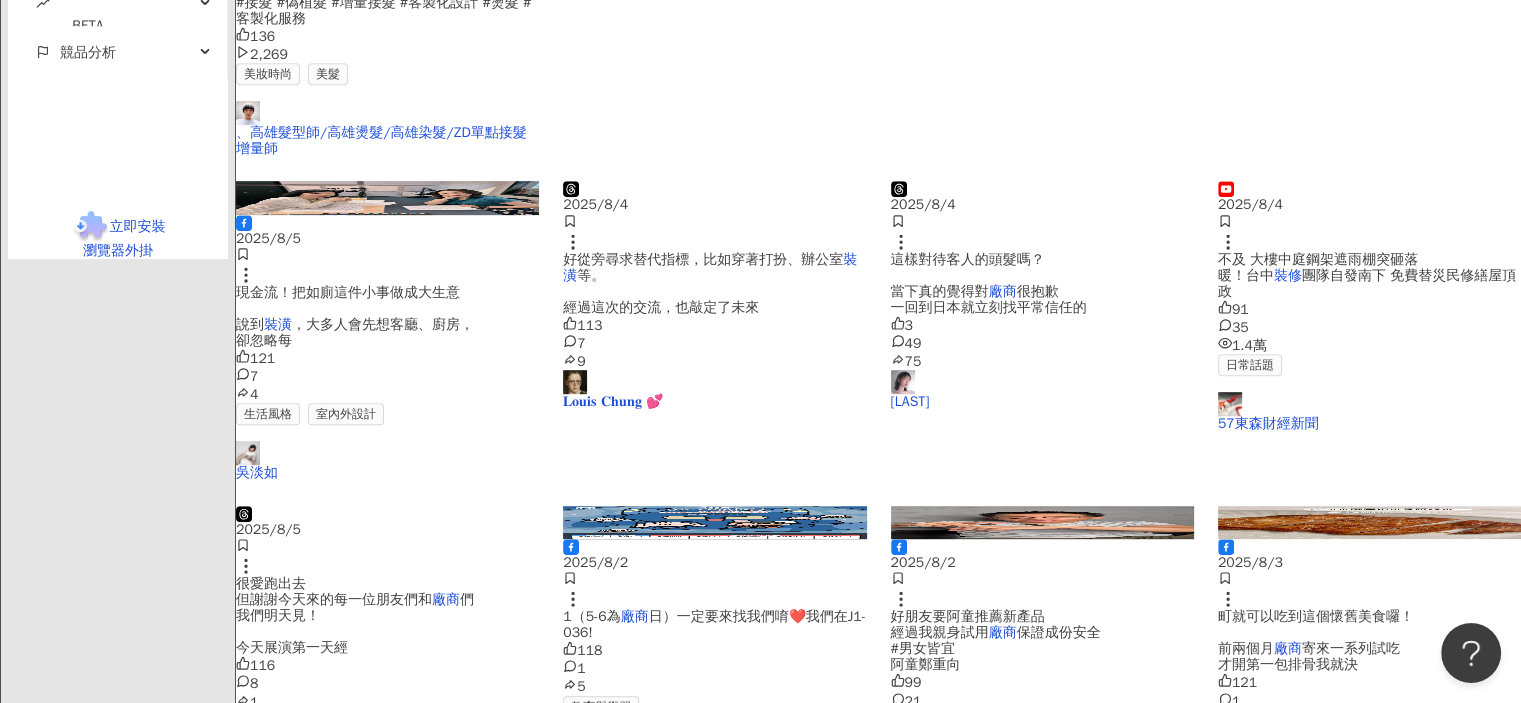 click on "下一頁" at bounding box center (429, 844) 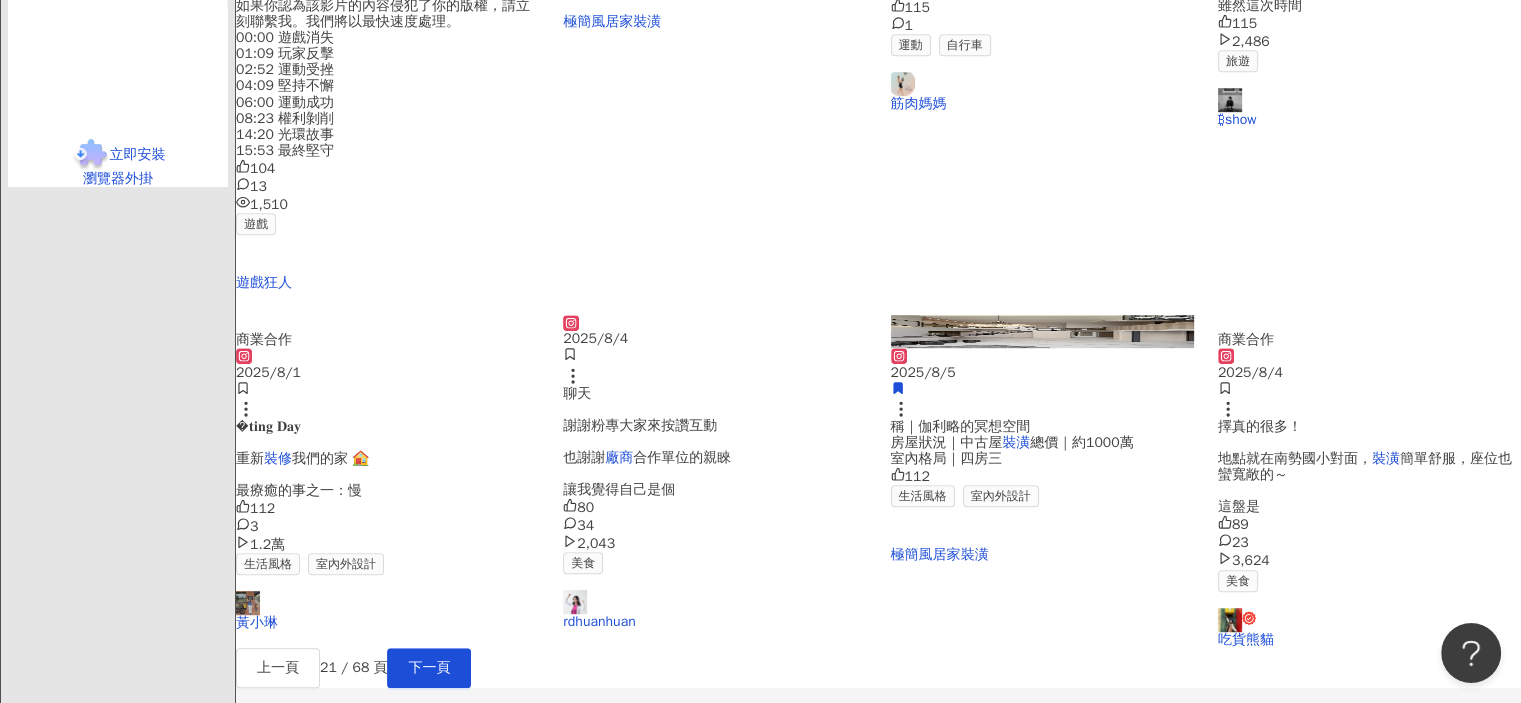 scroll, scrollTop: 1200, scrollLeft: 0, axis: vertical 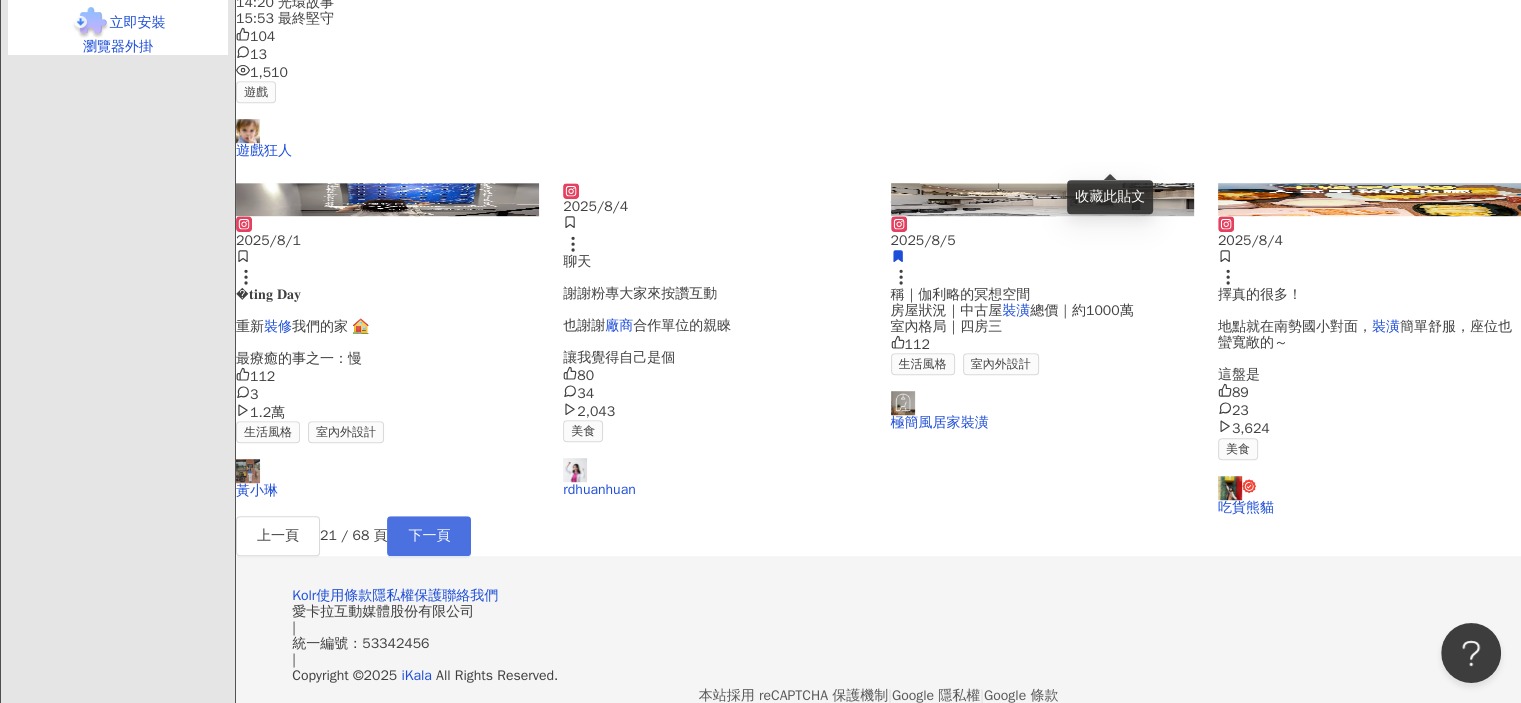click on "下一頁" at bounding box center (429, 536) 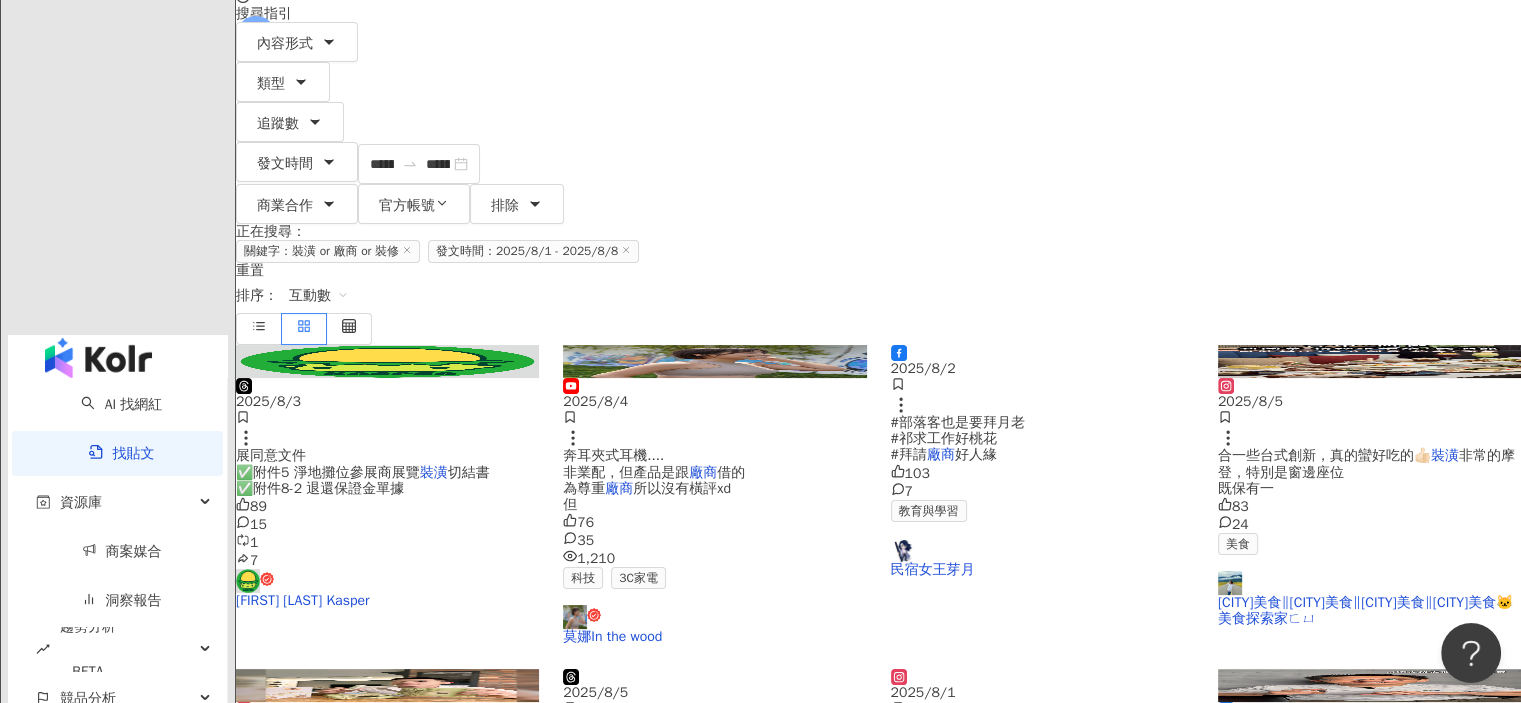 scroll, scrollTop: 209, scrollLeft: 0, axis: vertical 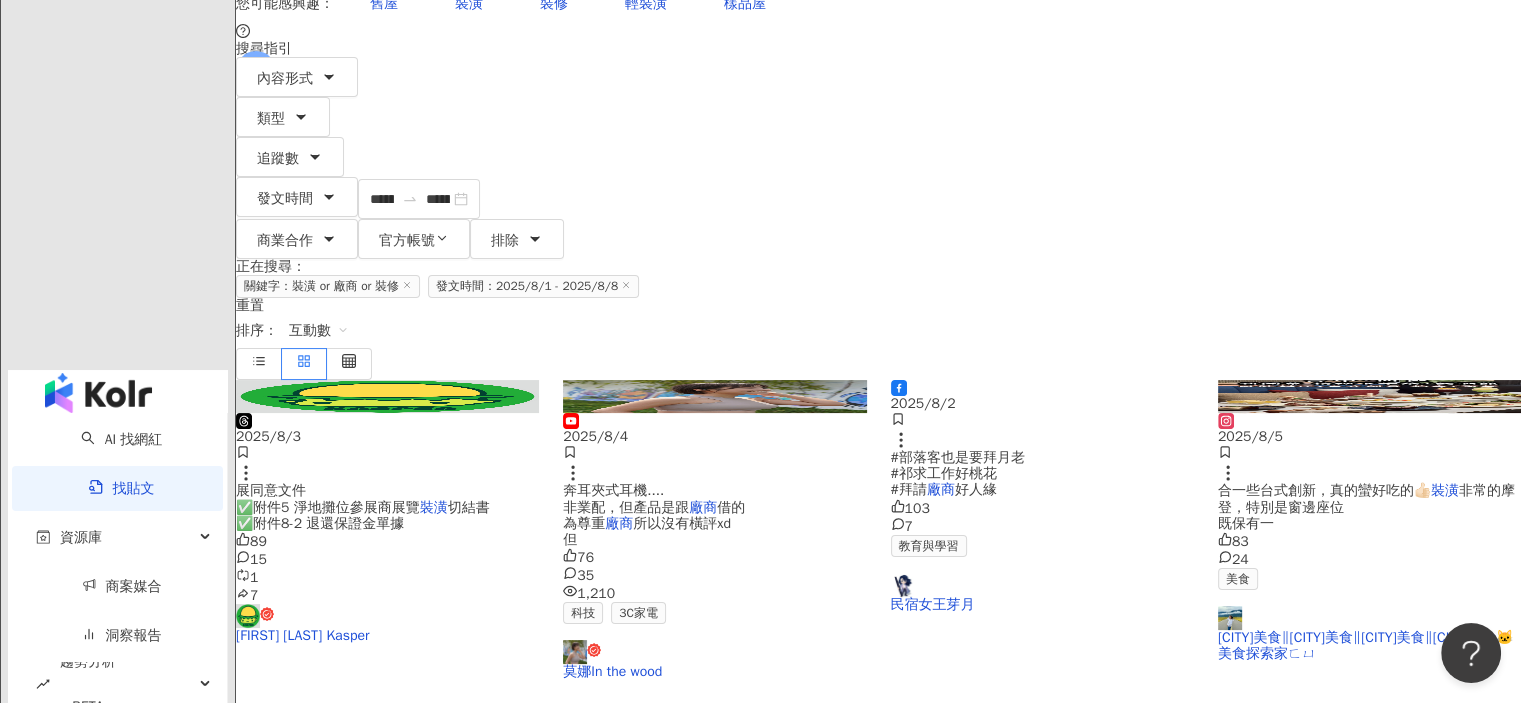 click at bounding box center [714, 396] 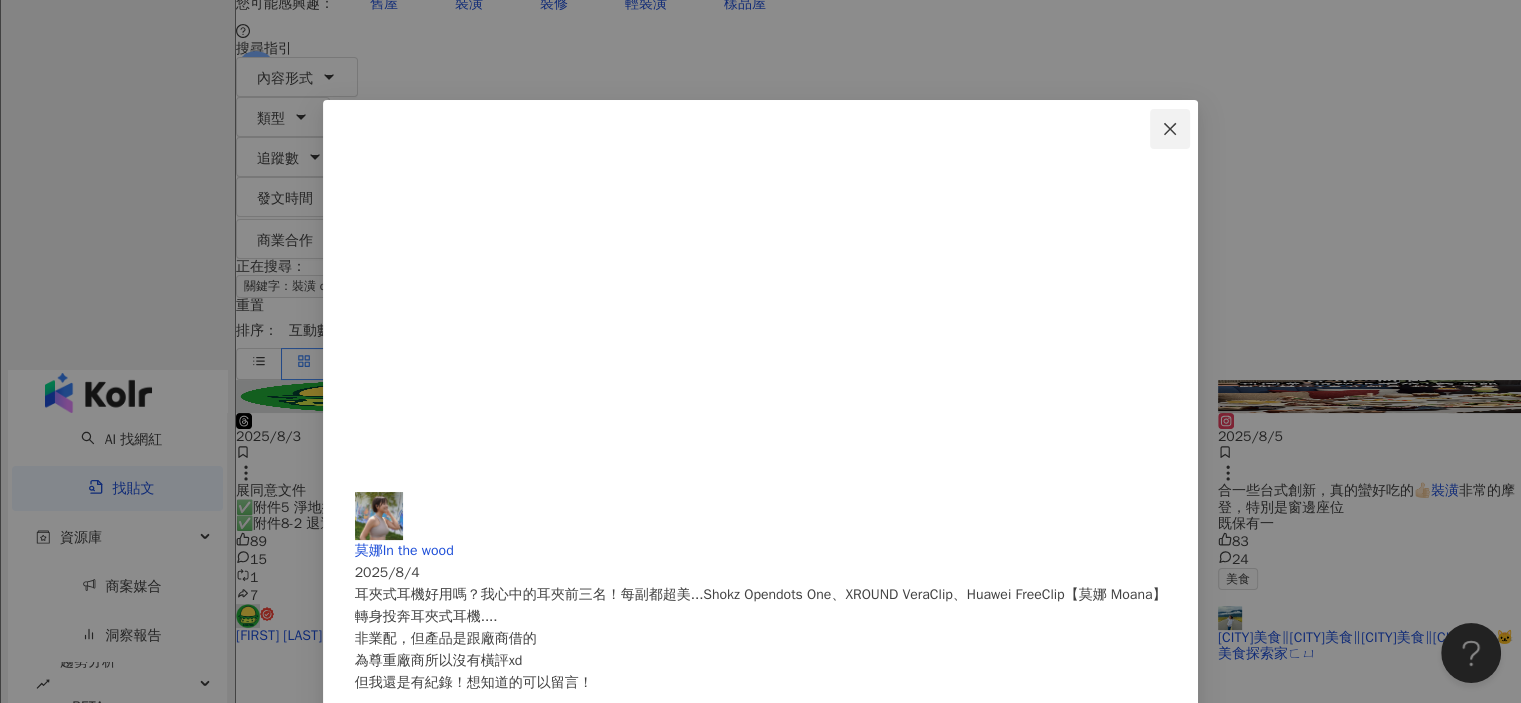 click 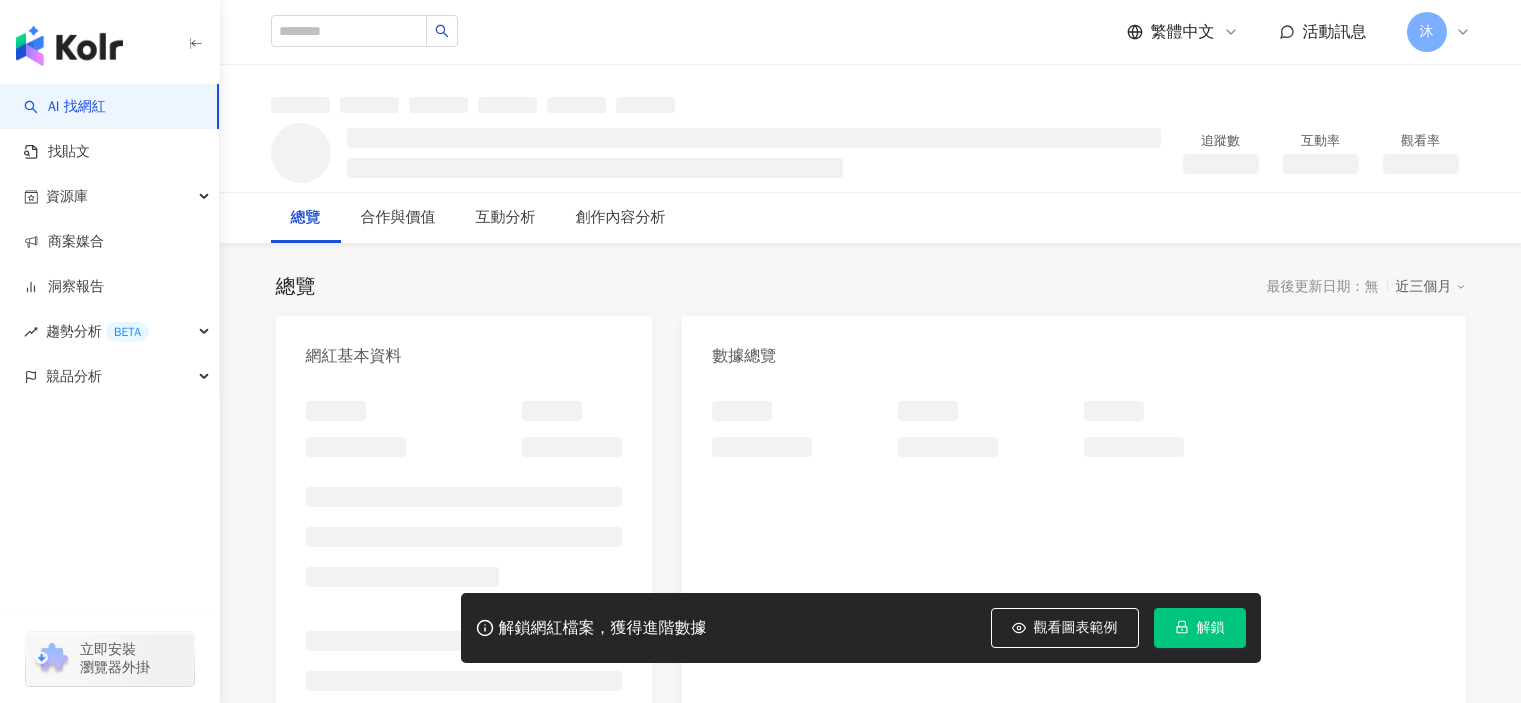 scroll, scrollTop: 0, scrollLeft: 0, axis: both 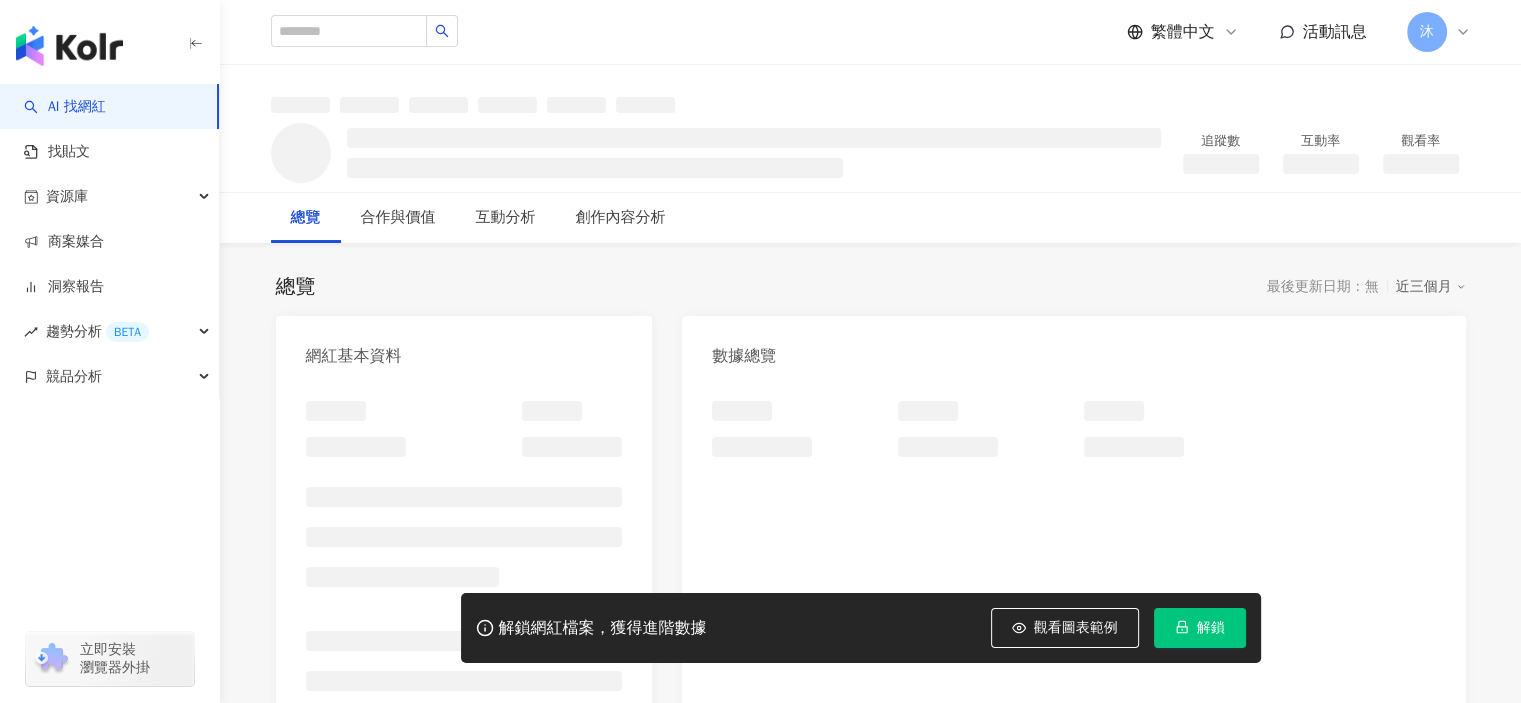 click on "解鎖" at bounding box center (1200, 628) 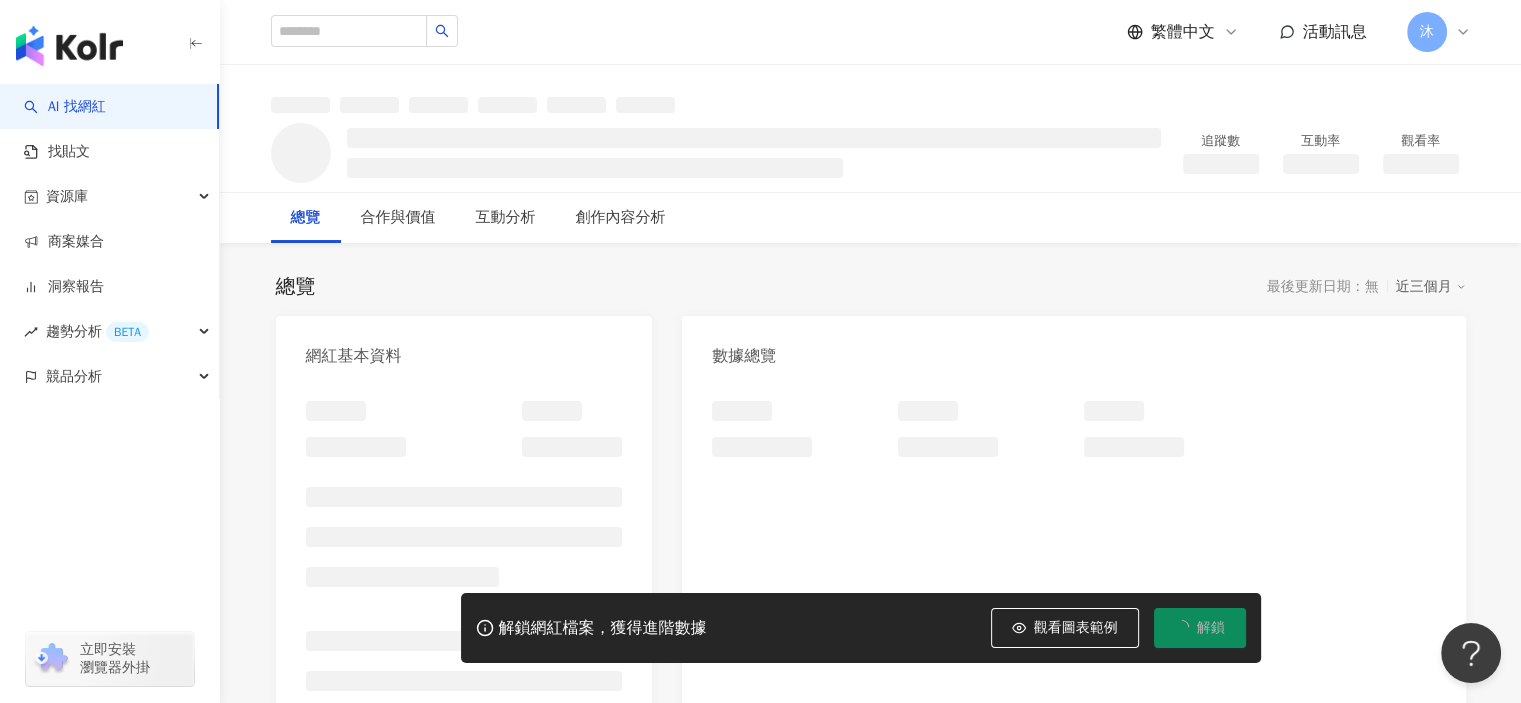 scroll, scrollTop: 0, scrollLeft: 0, axis: both 